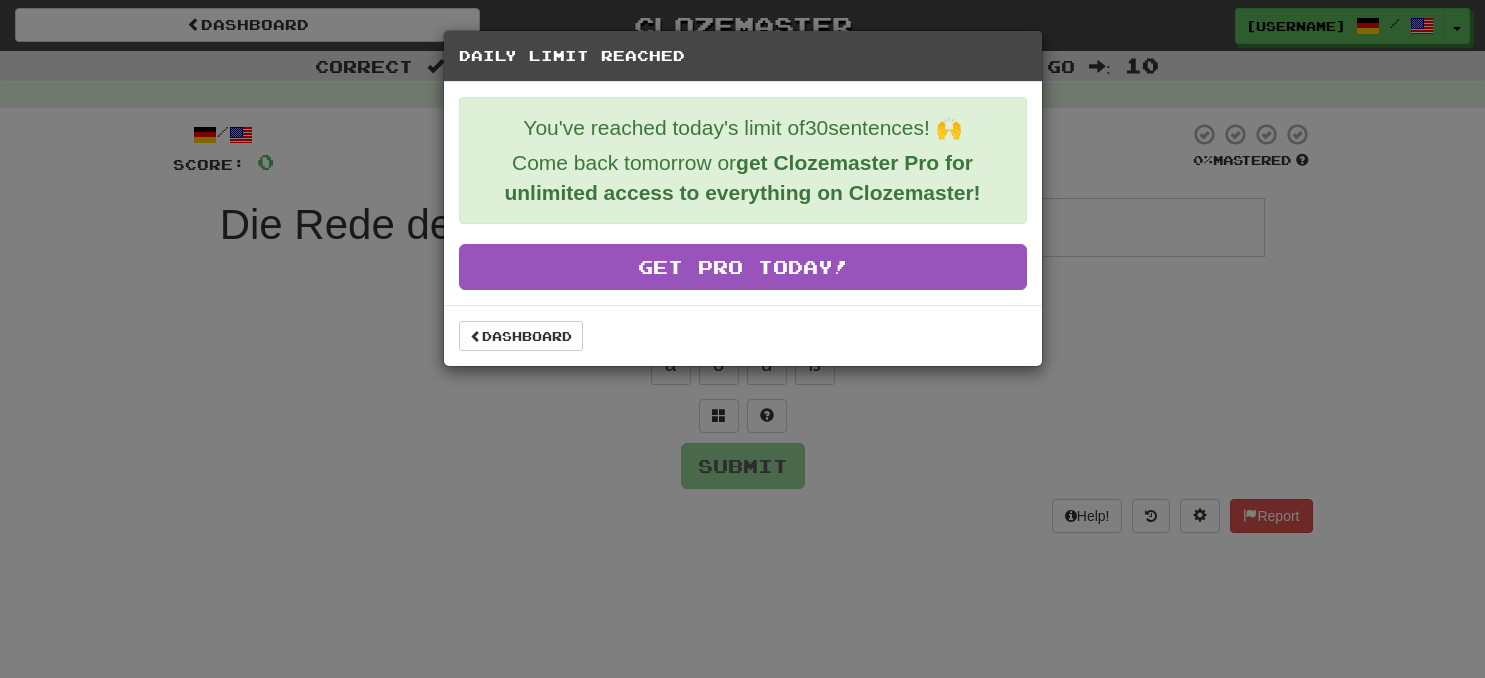 scroll, scrollTop: 0, scrollLeft: 0, axis: both 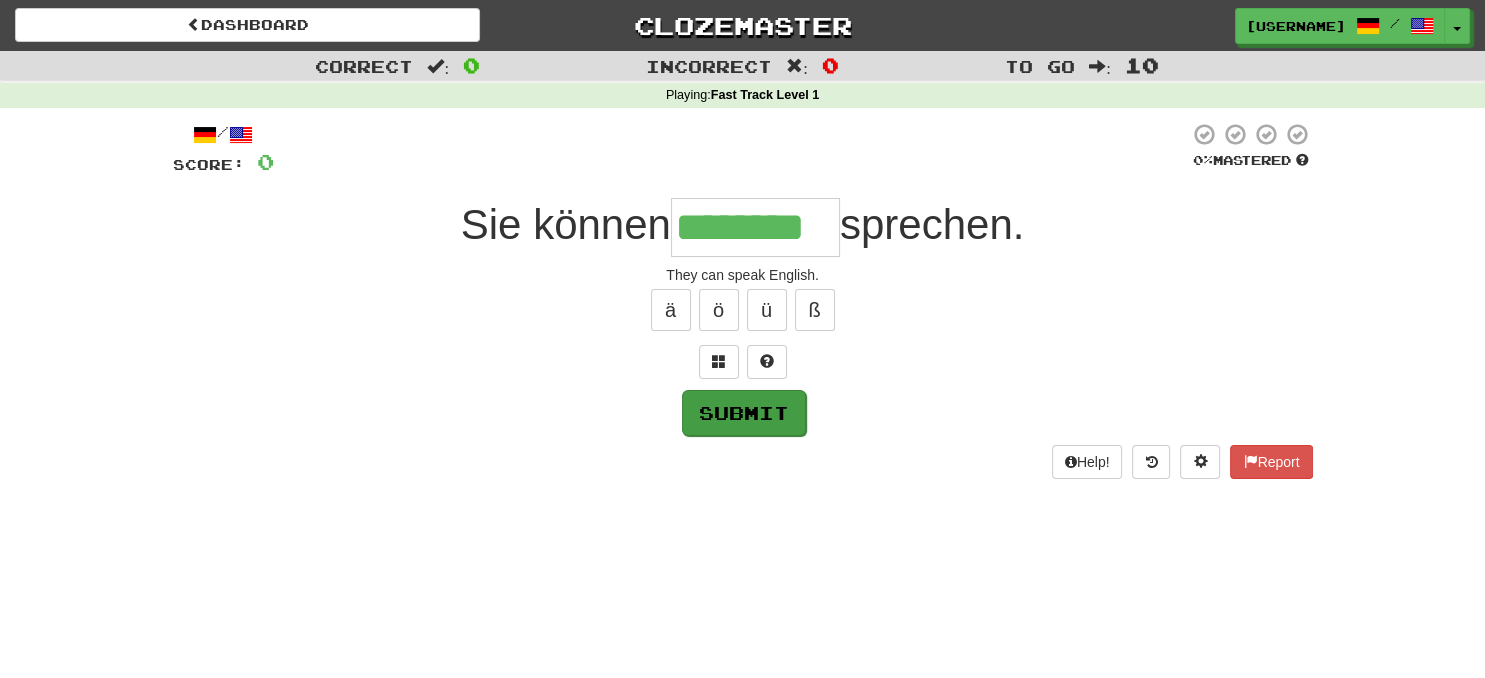 type on "********" 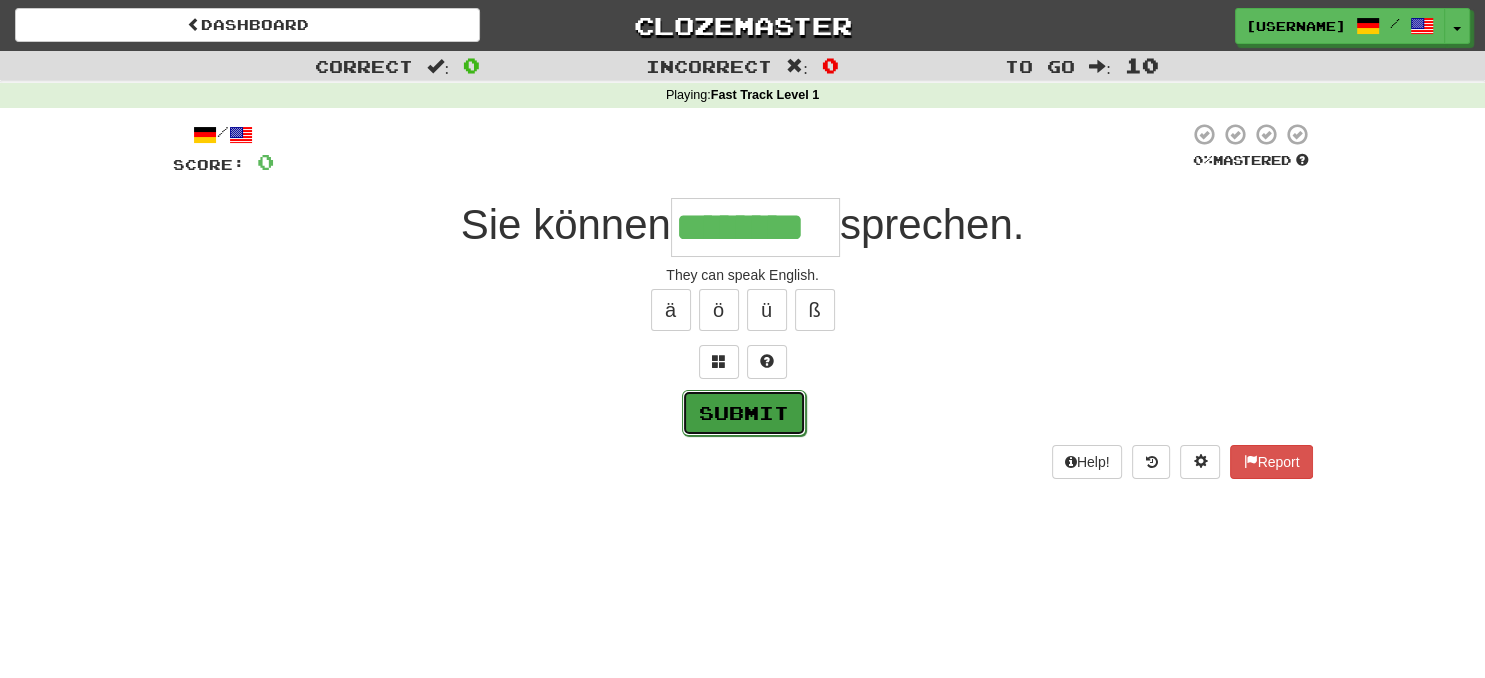 click on "Submit" at bounding box center [744, 413] 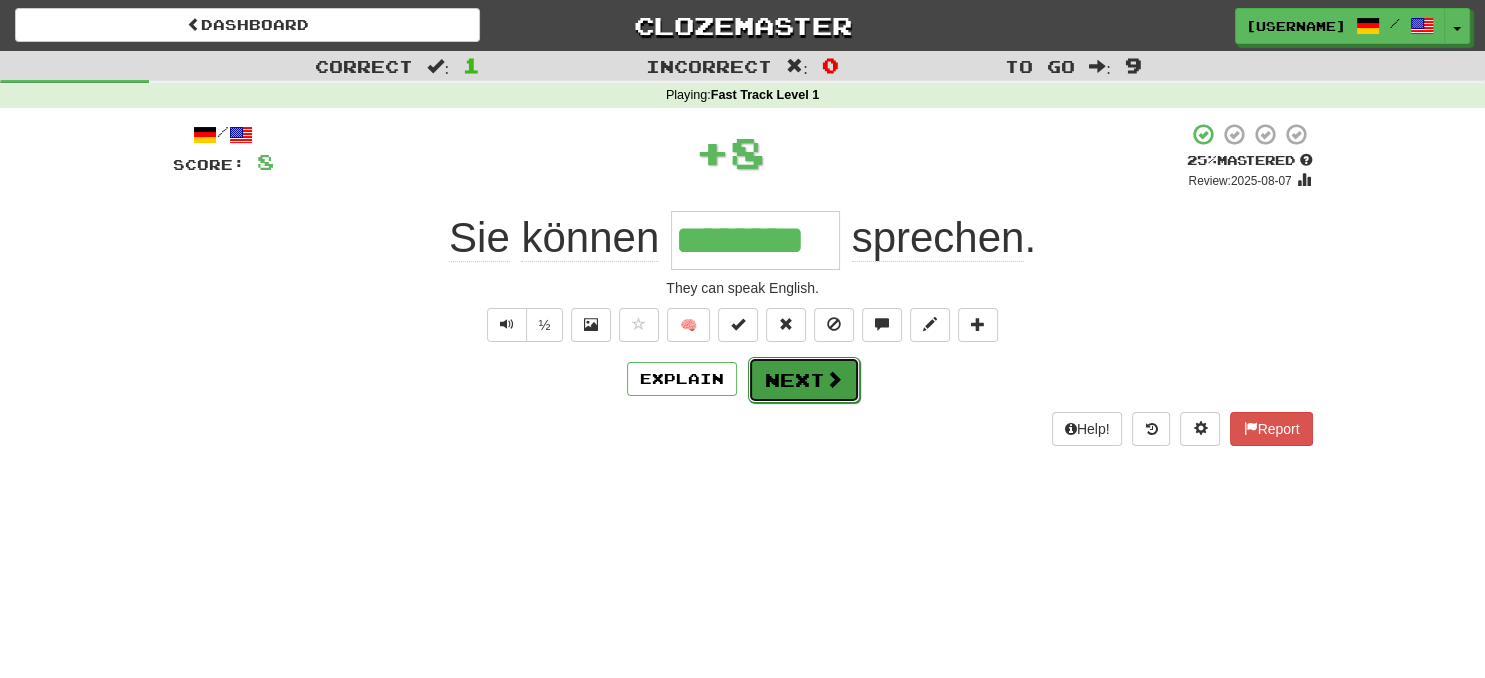 click on "Next" at bounding box center (804, 380) 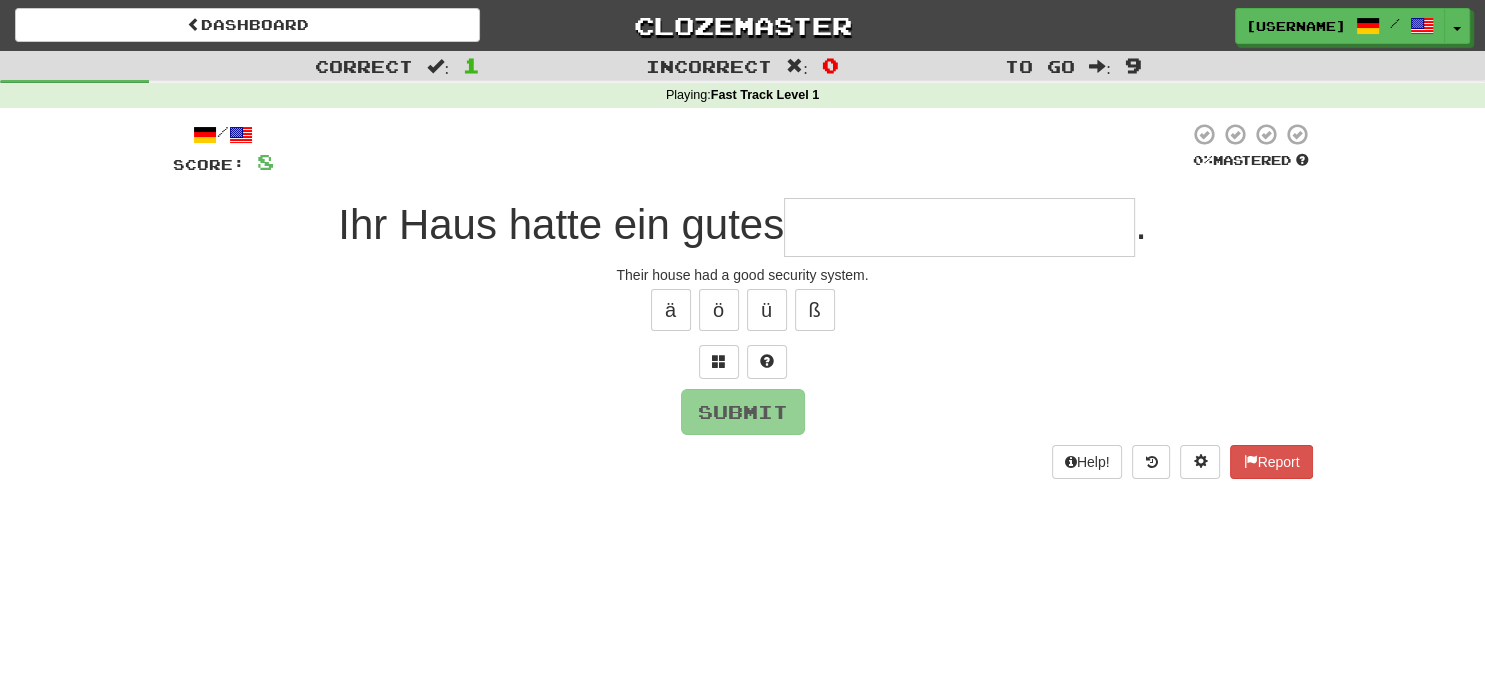 click at bounding box center [959, 227] 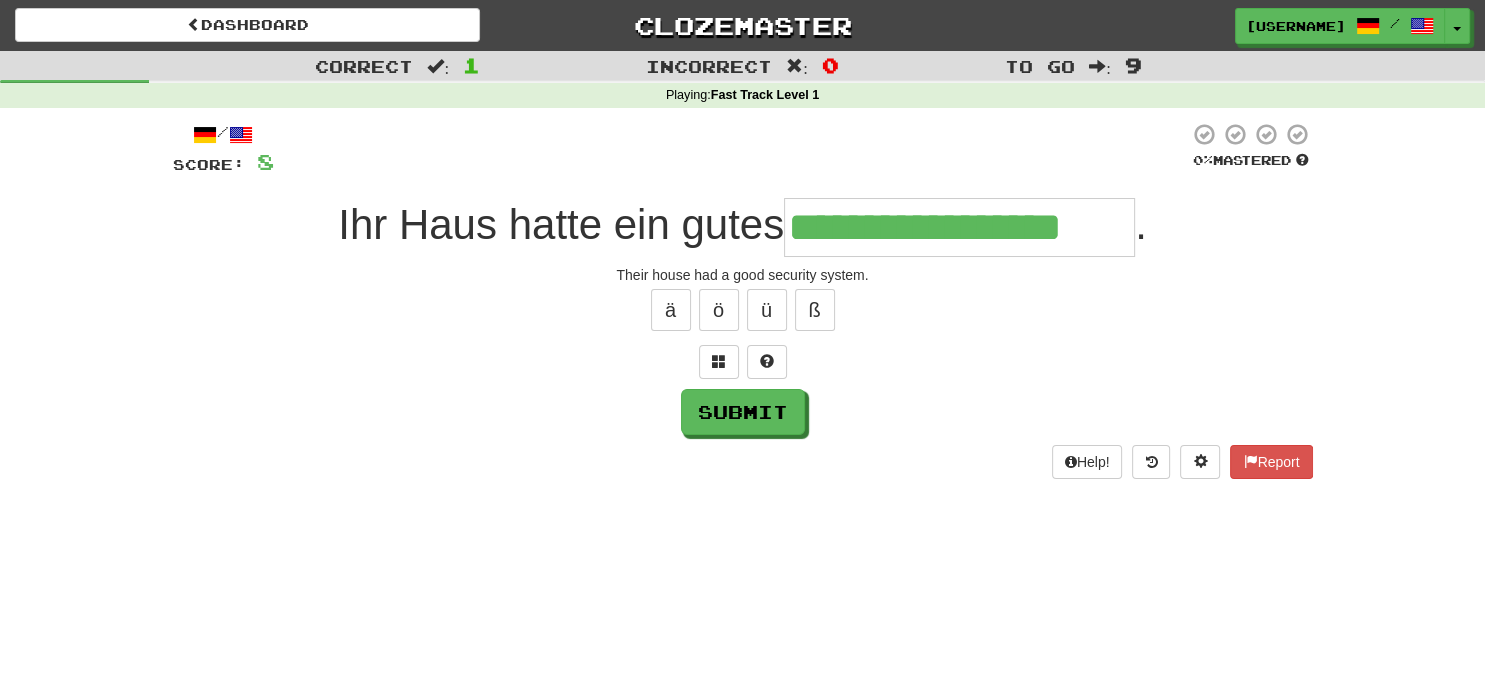 type on "**********" 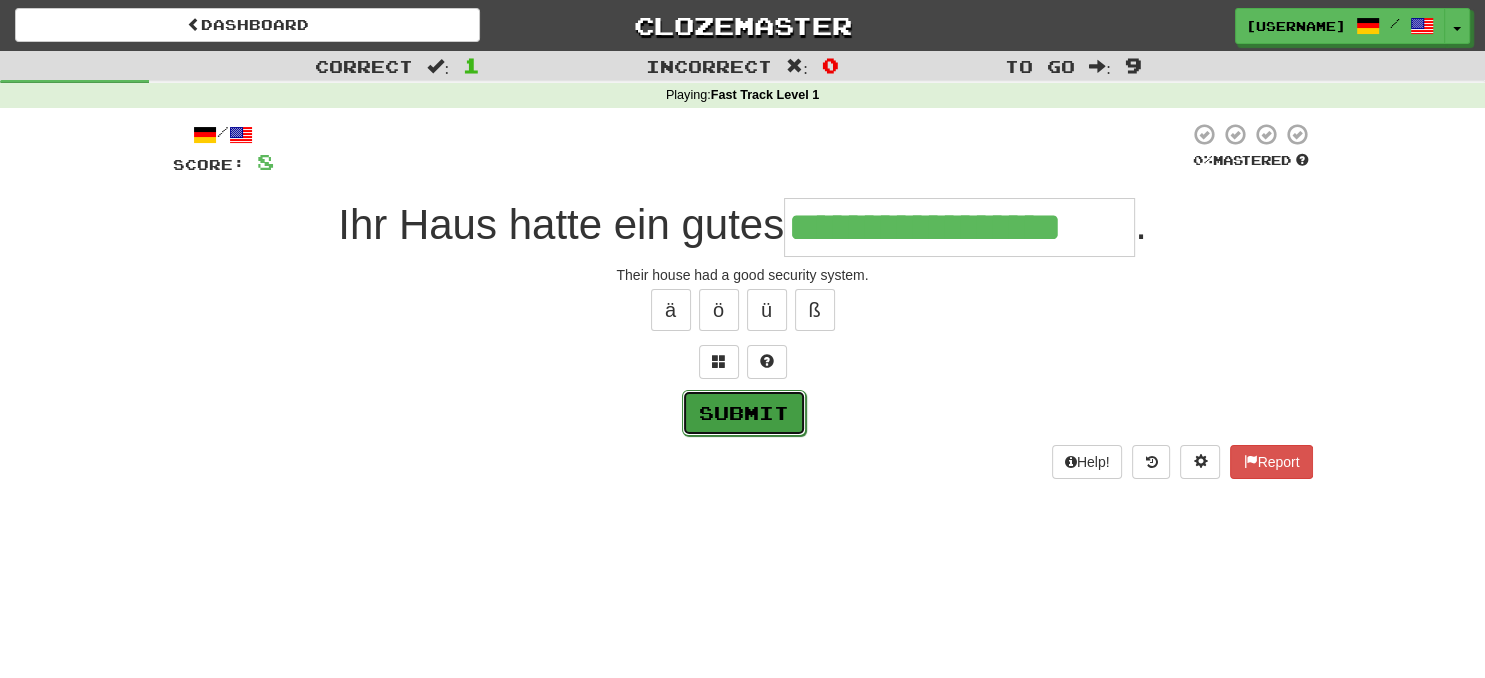 click on "Submit" at bounding box center [744, 413] 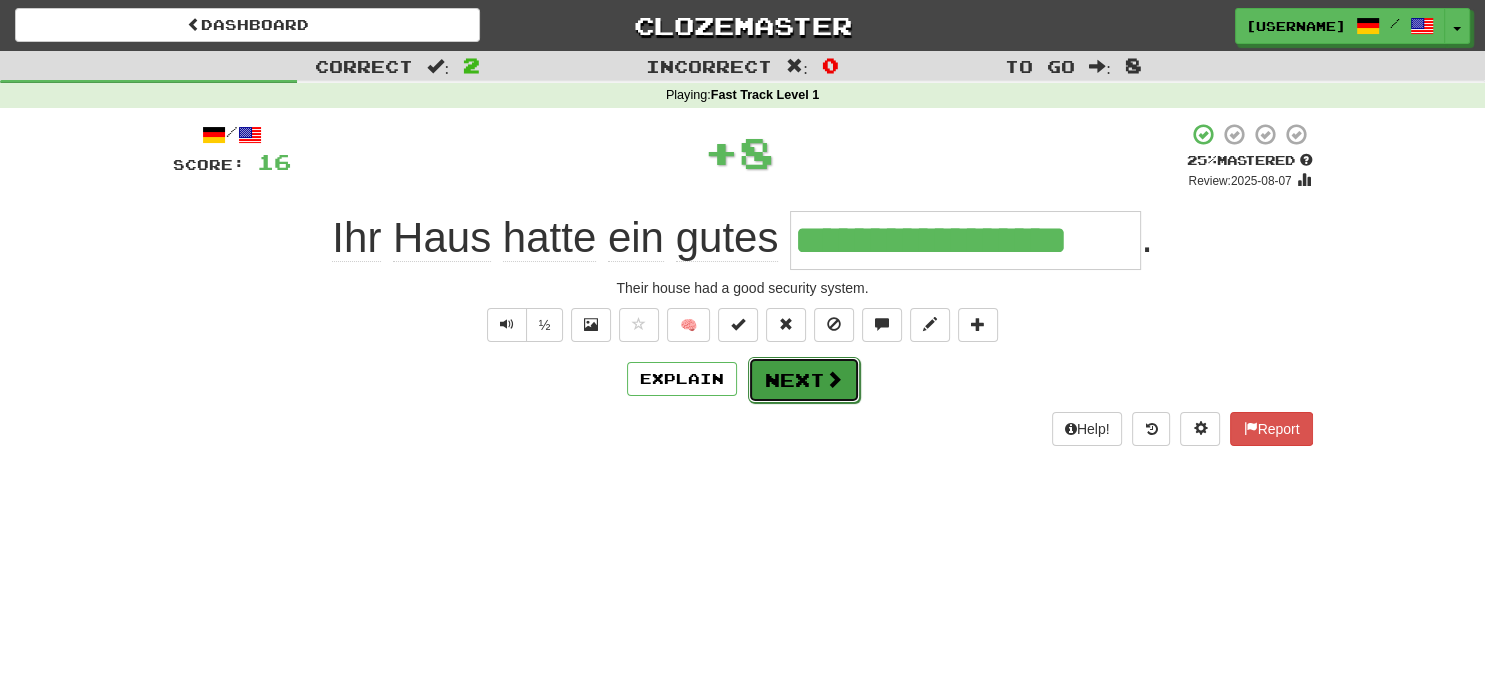 click on "Next" at bounding box center (804, 380) 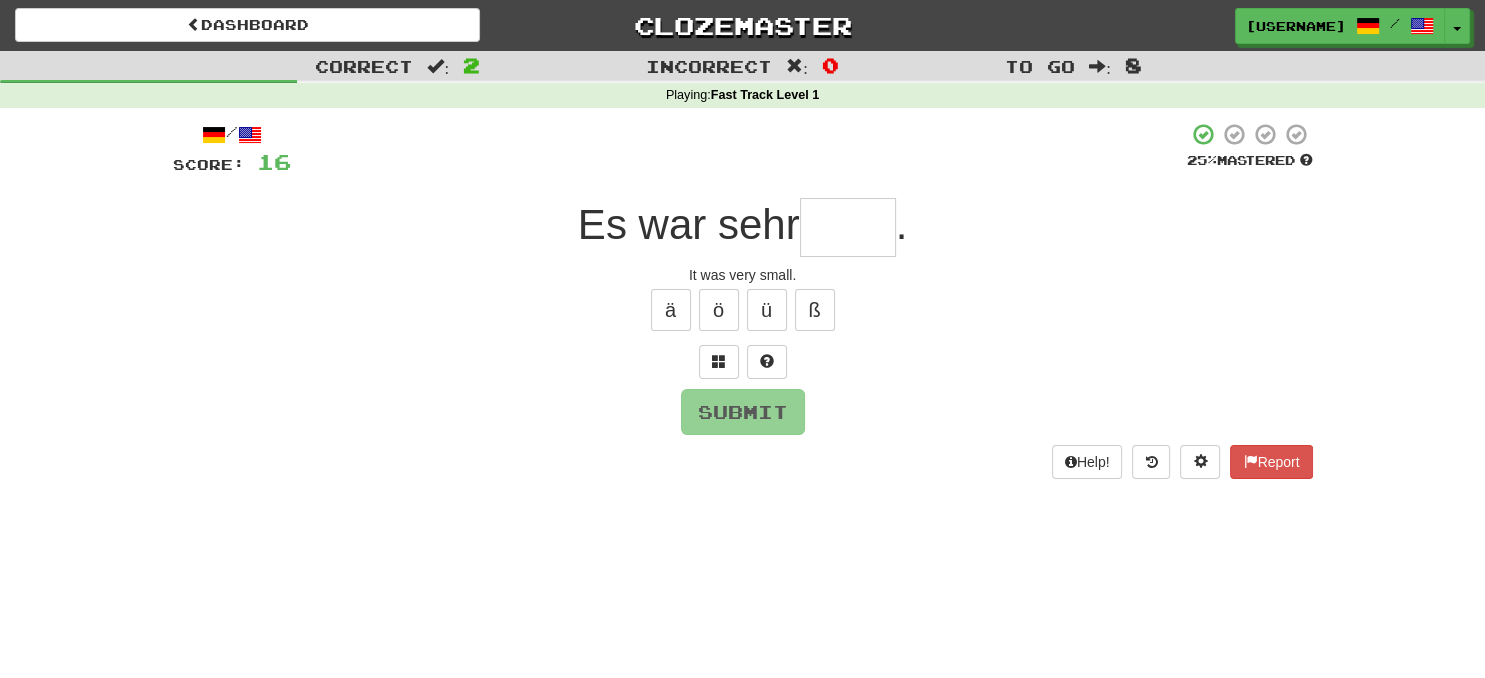 click at bounding box center [848, 227] 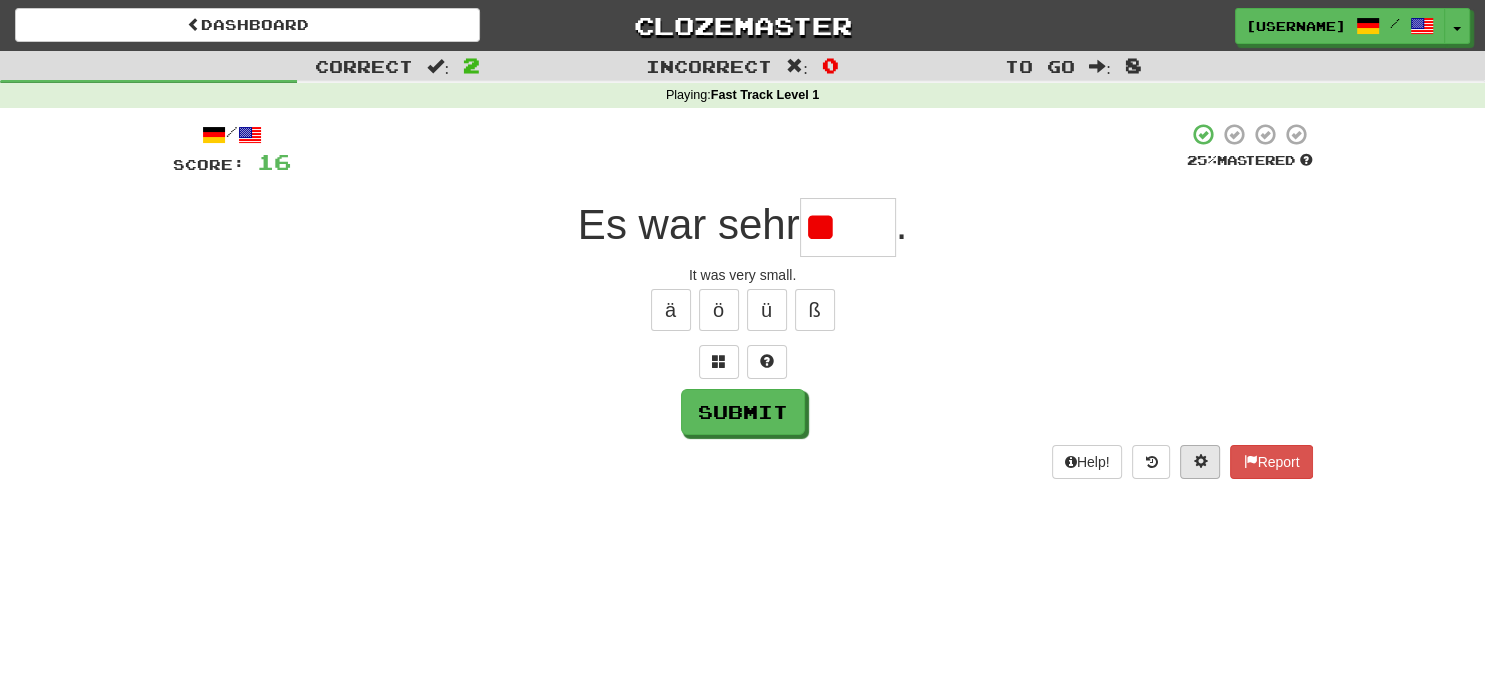 type on "*" 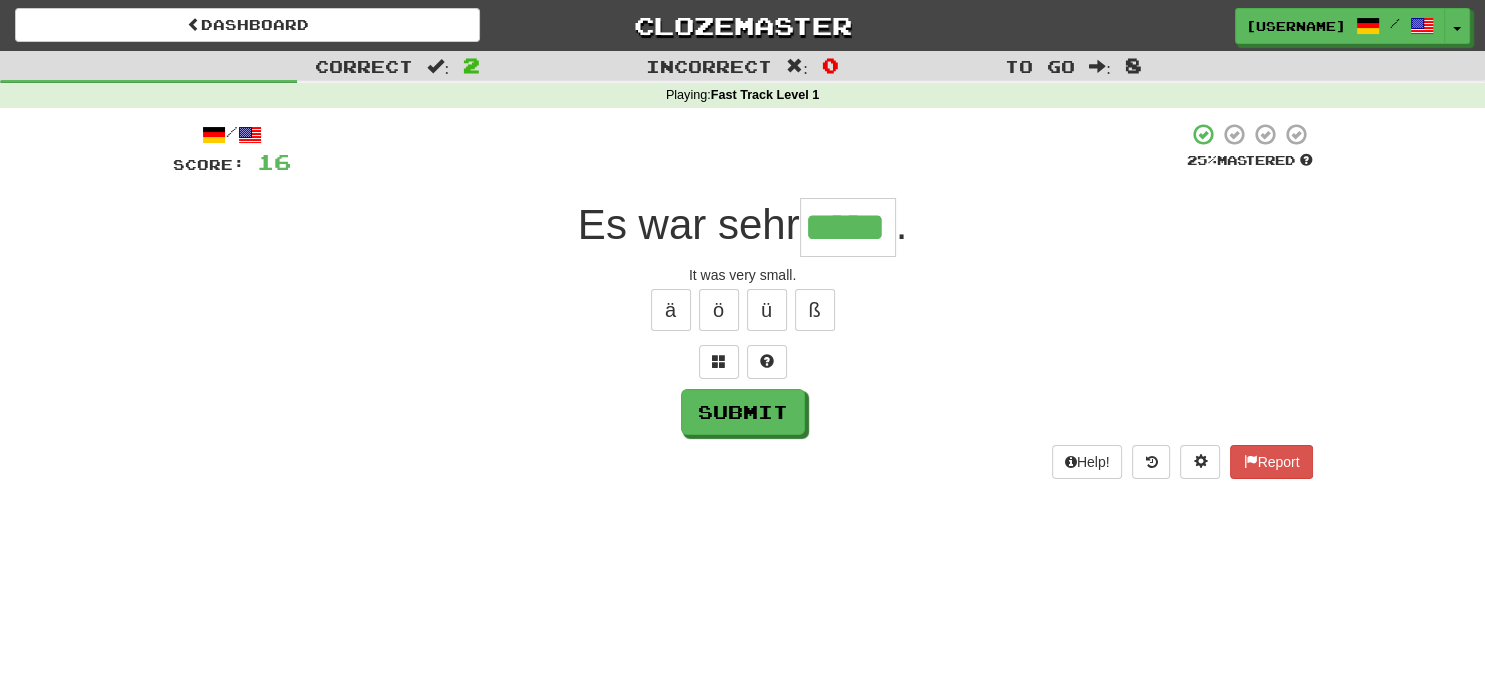 type on "*****" 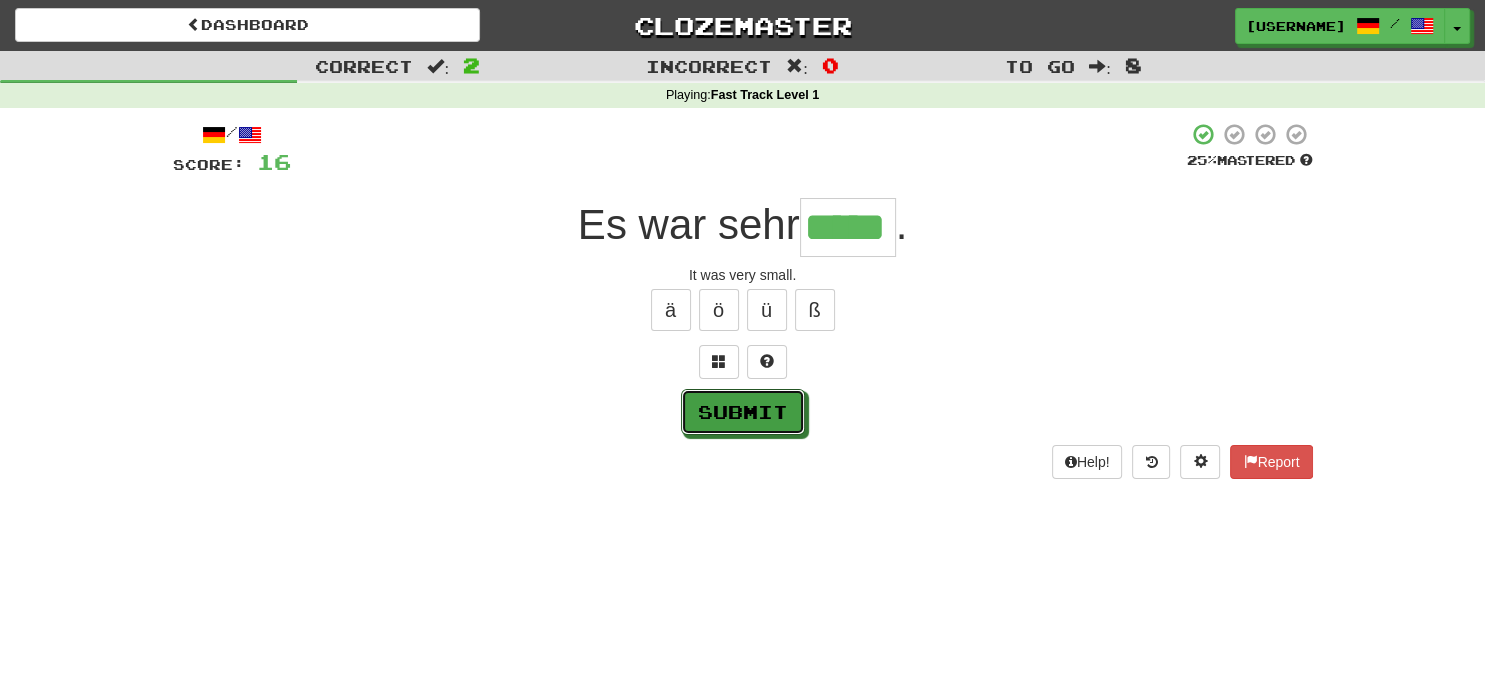 click on "Submit" at bounding box center [743, 412] 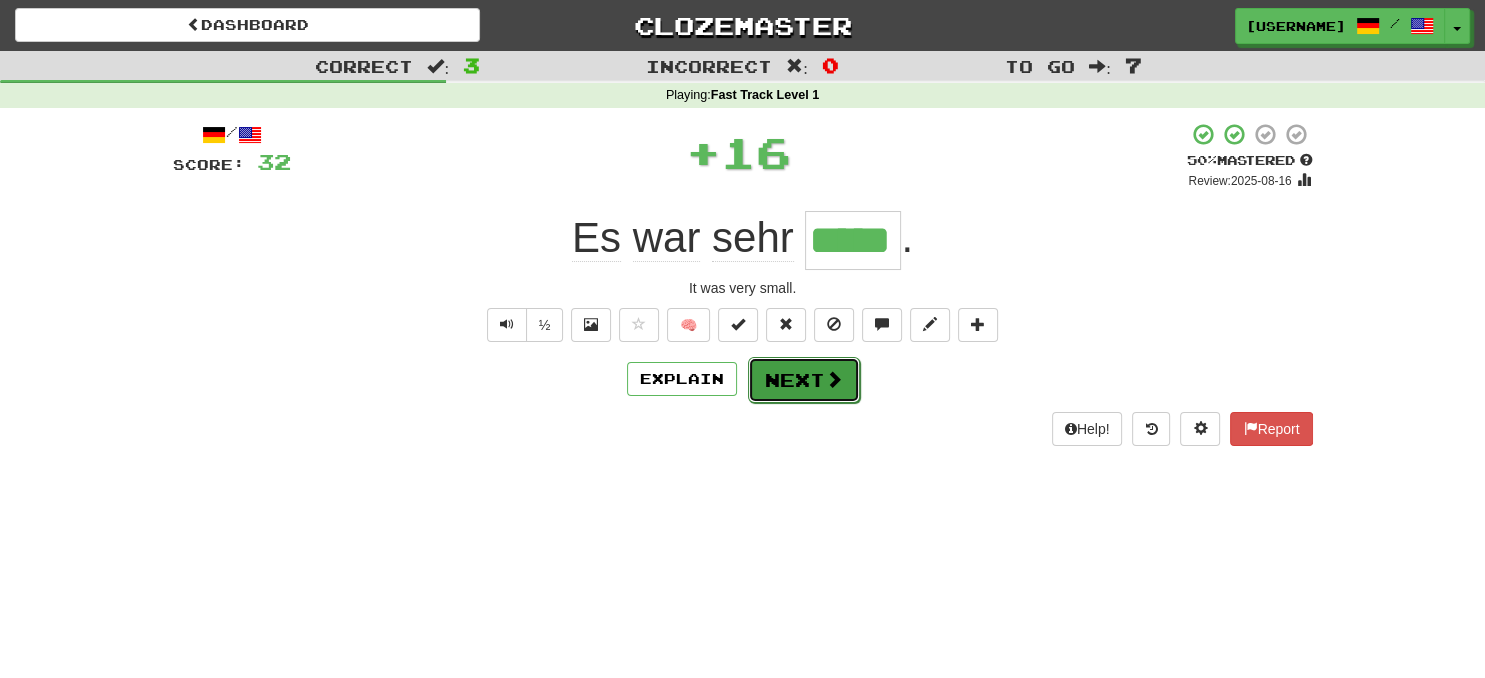 click on "Next" at bounding box center [804, 380] 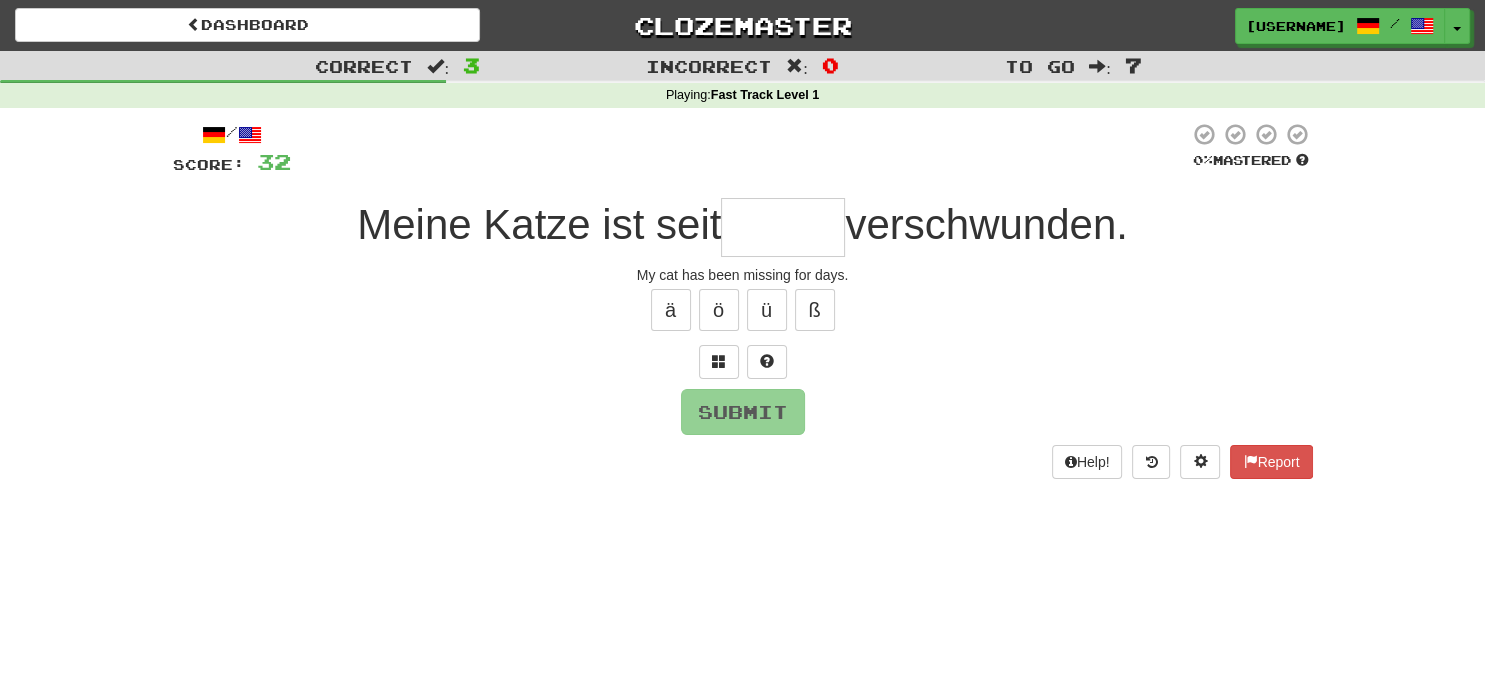 click at bounding box center (783, 227) 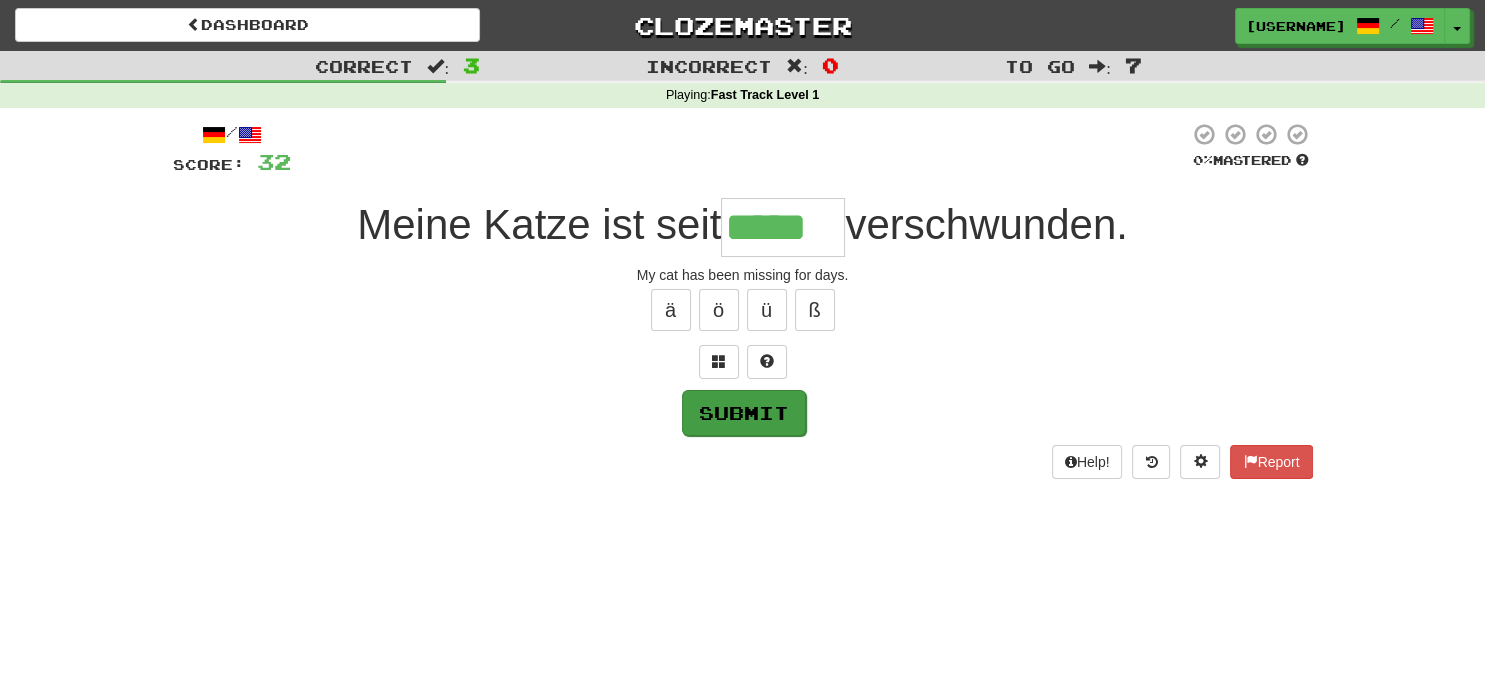 type on "*****" 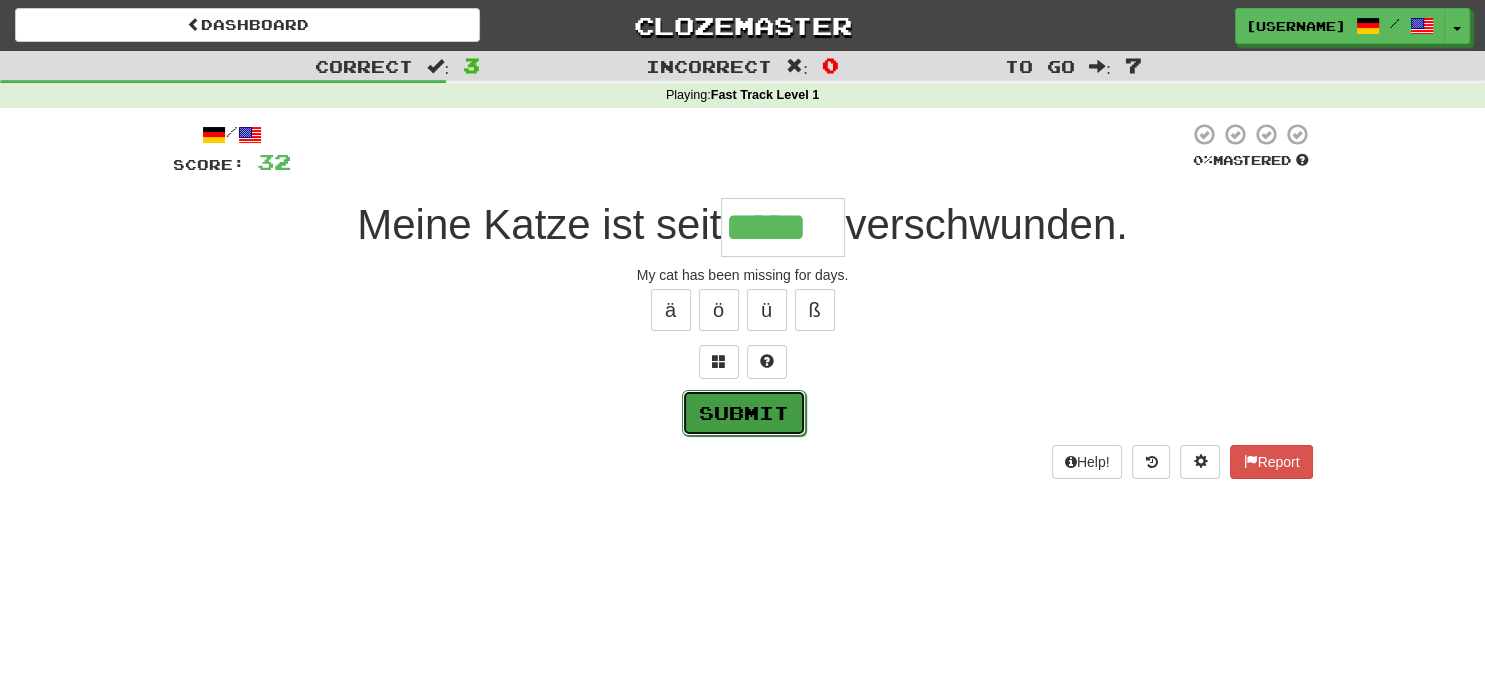 click on "Submit" at bounding box center [744, 413] 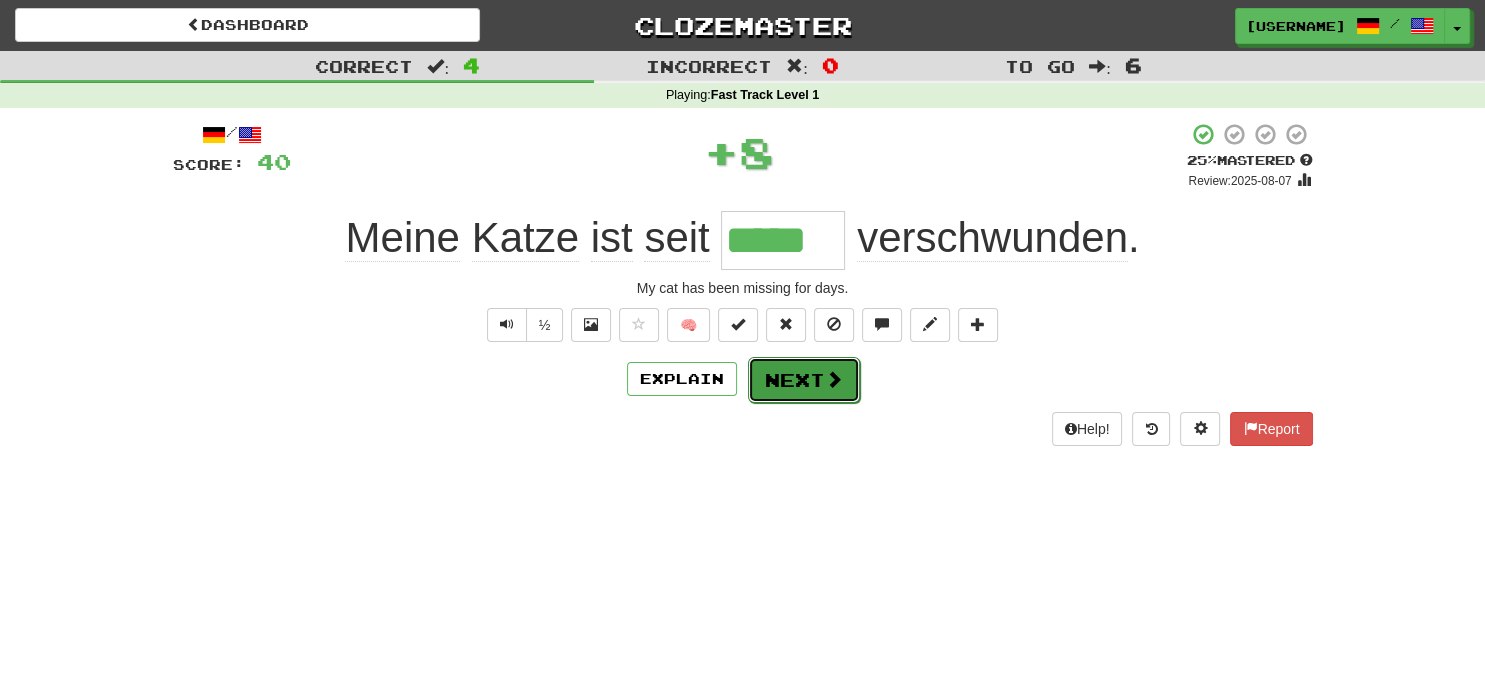 click on "Next" at bounding box center (804, 380) 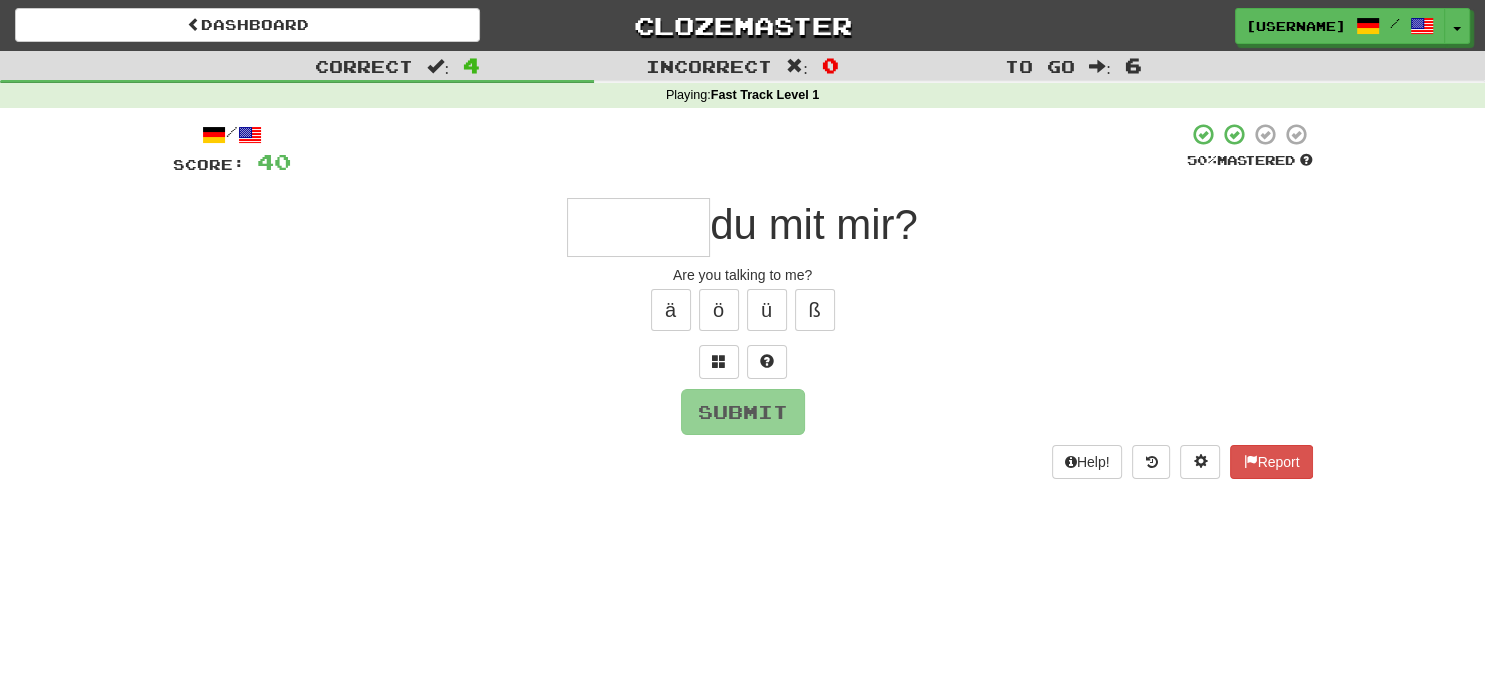 click at bounding box center (638, 227) 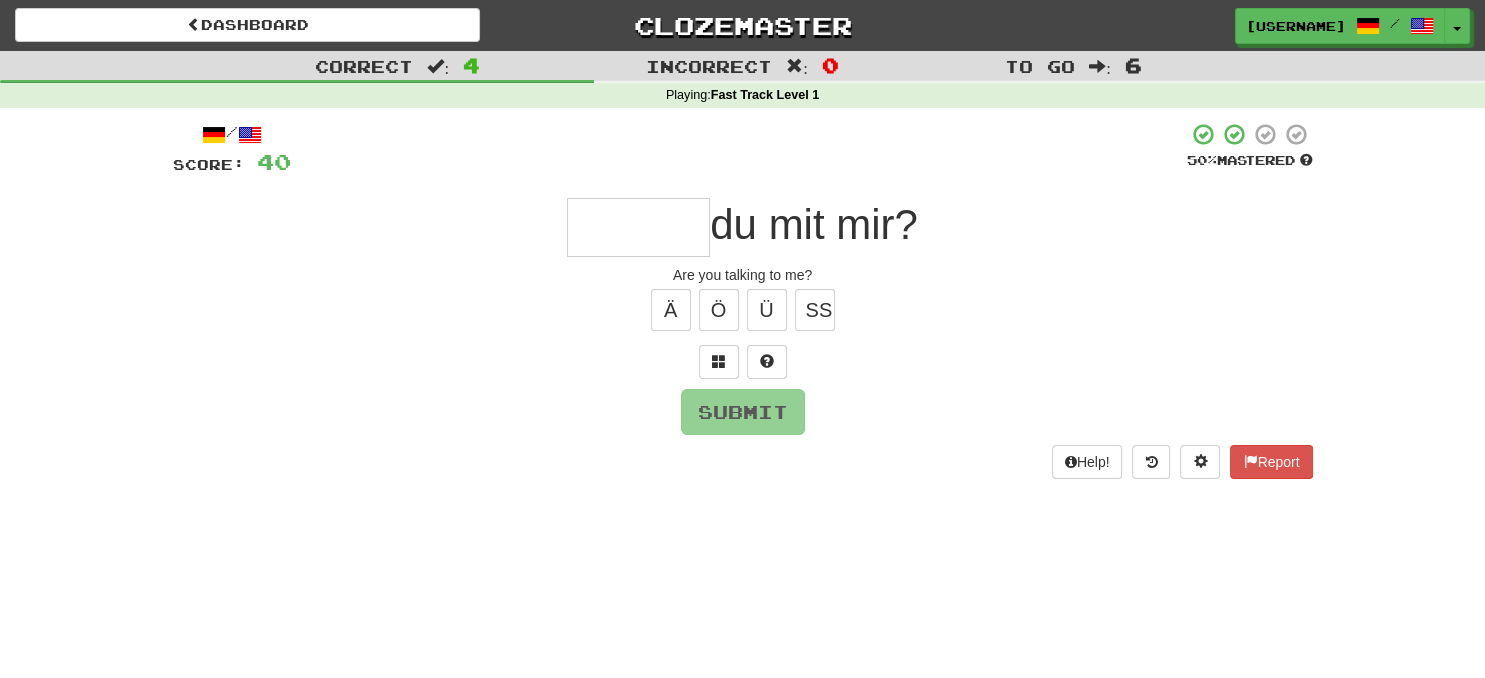 type on "*" 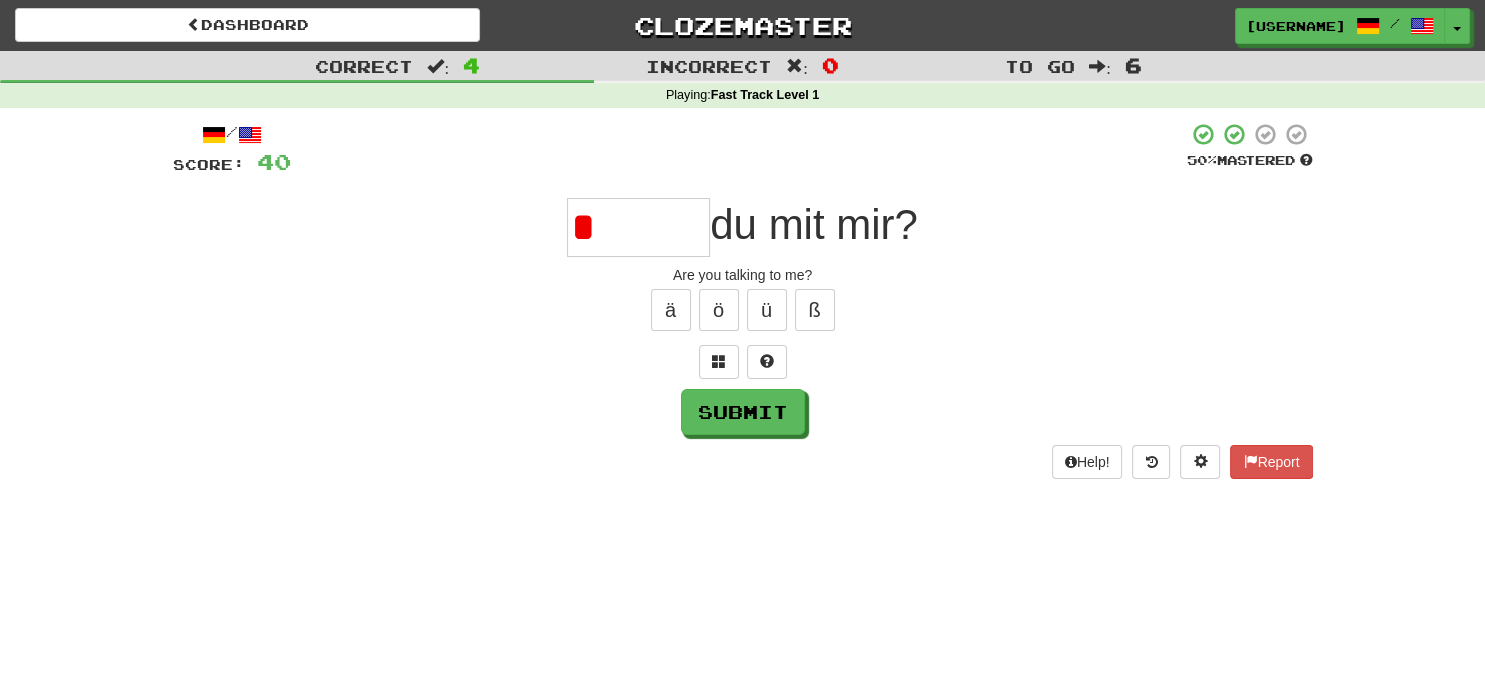 drag, startPoint x: 618, startPoint y: 229, endPoint x: 476, endPoint y: 225, distance: 142.05632 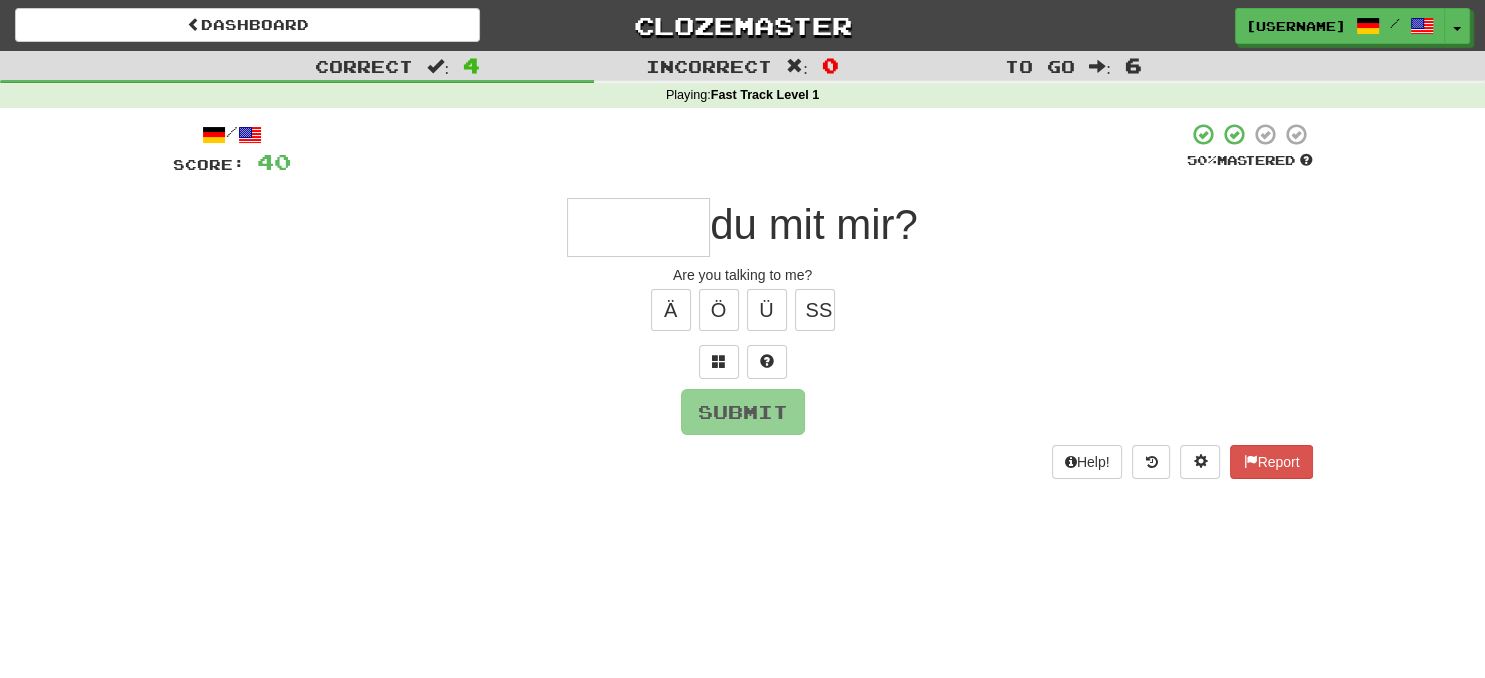type on "*" 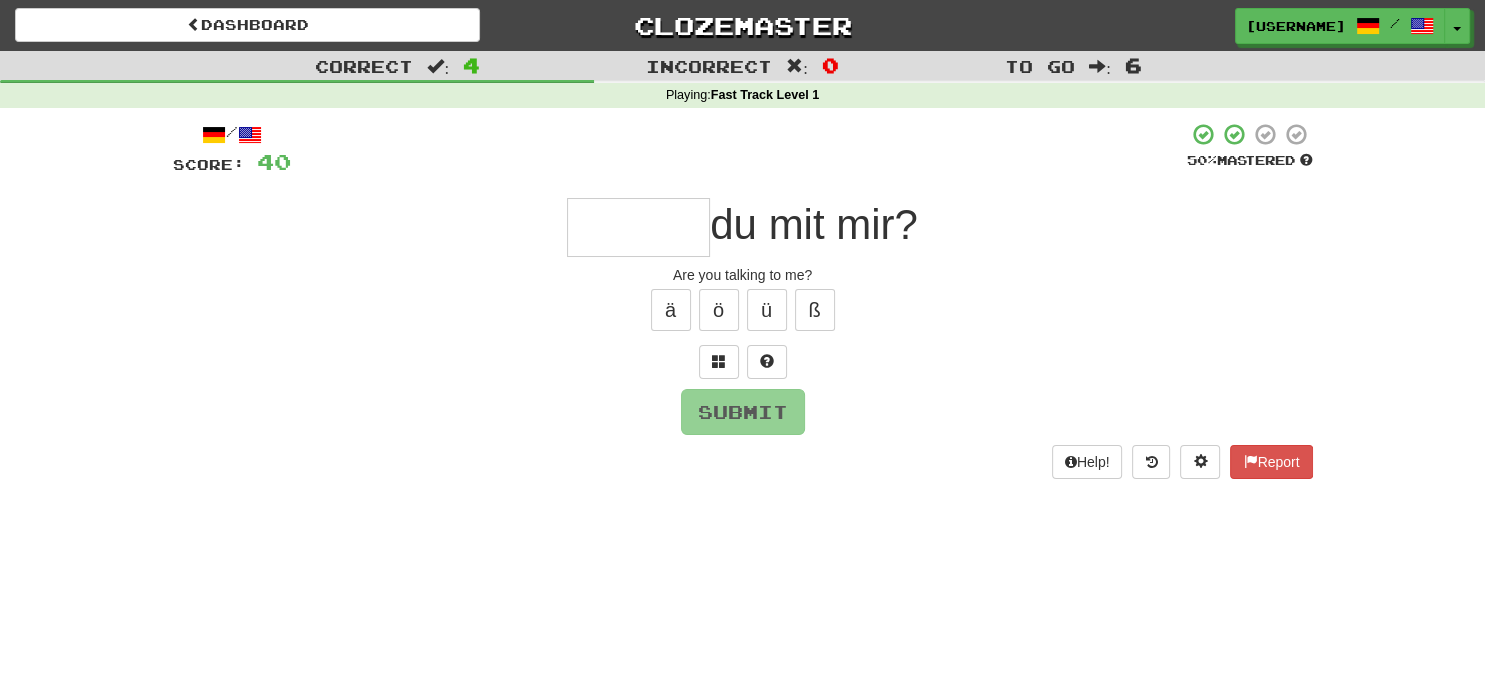 type on "*" 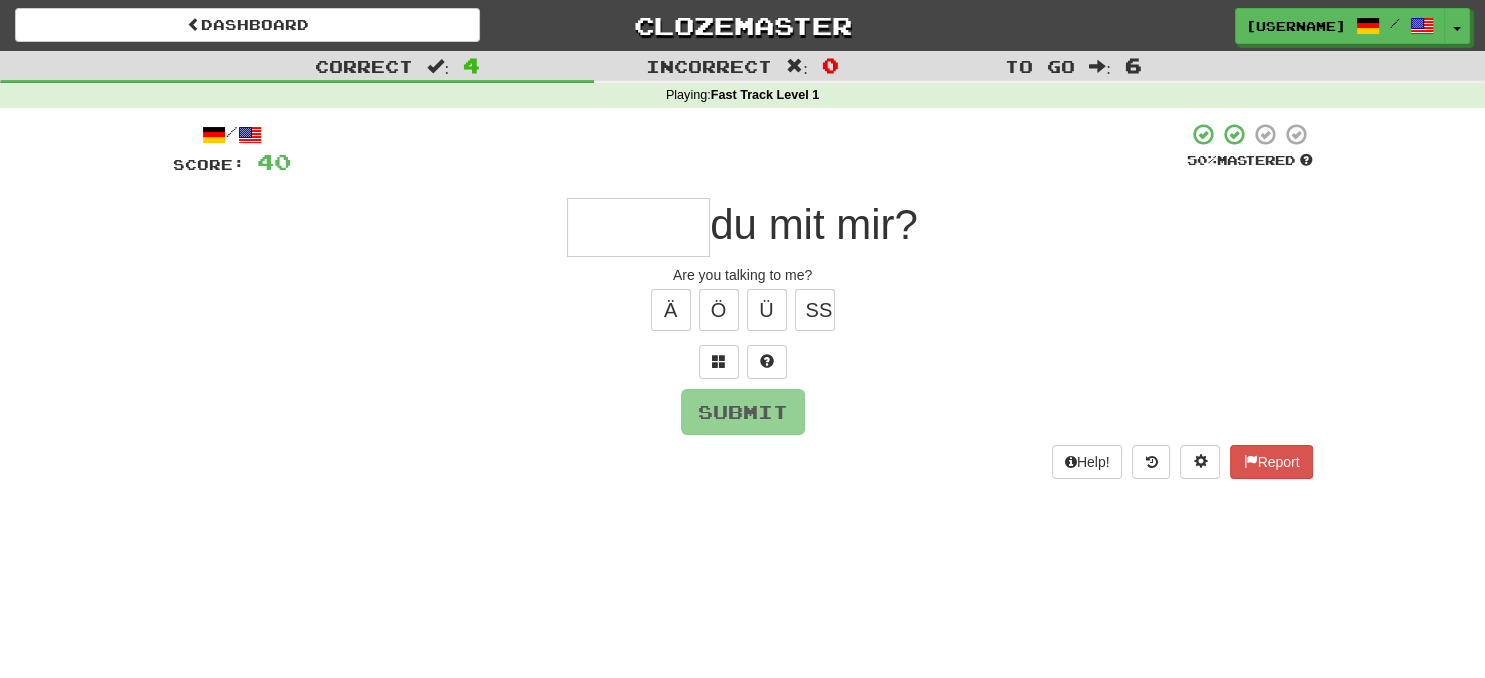type on "*" 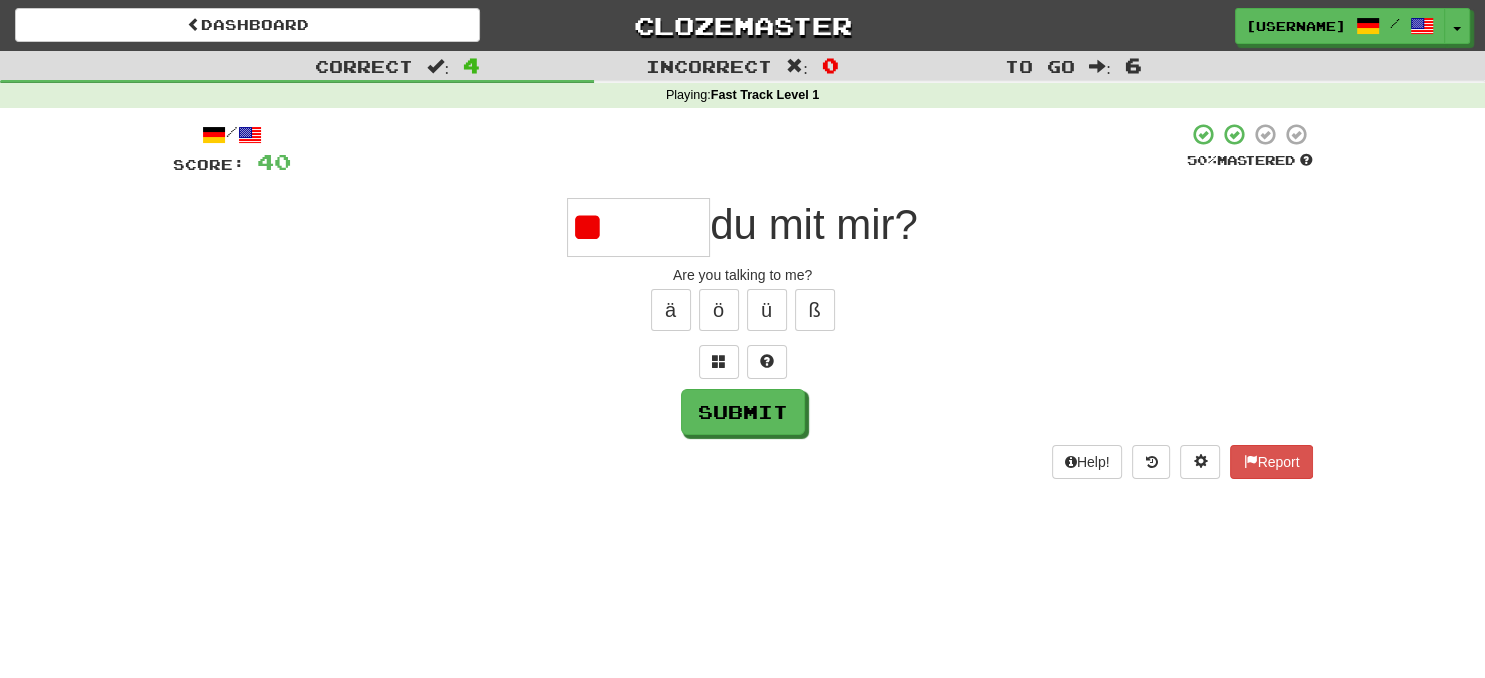 type on "*" 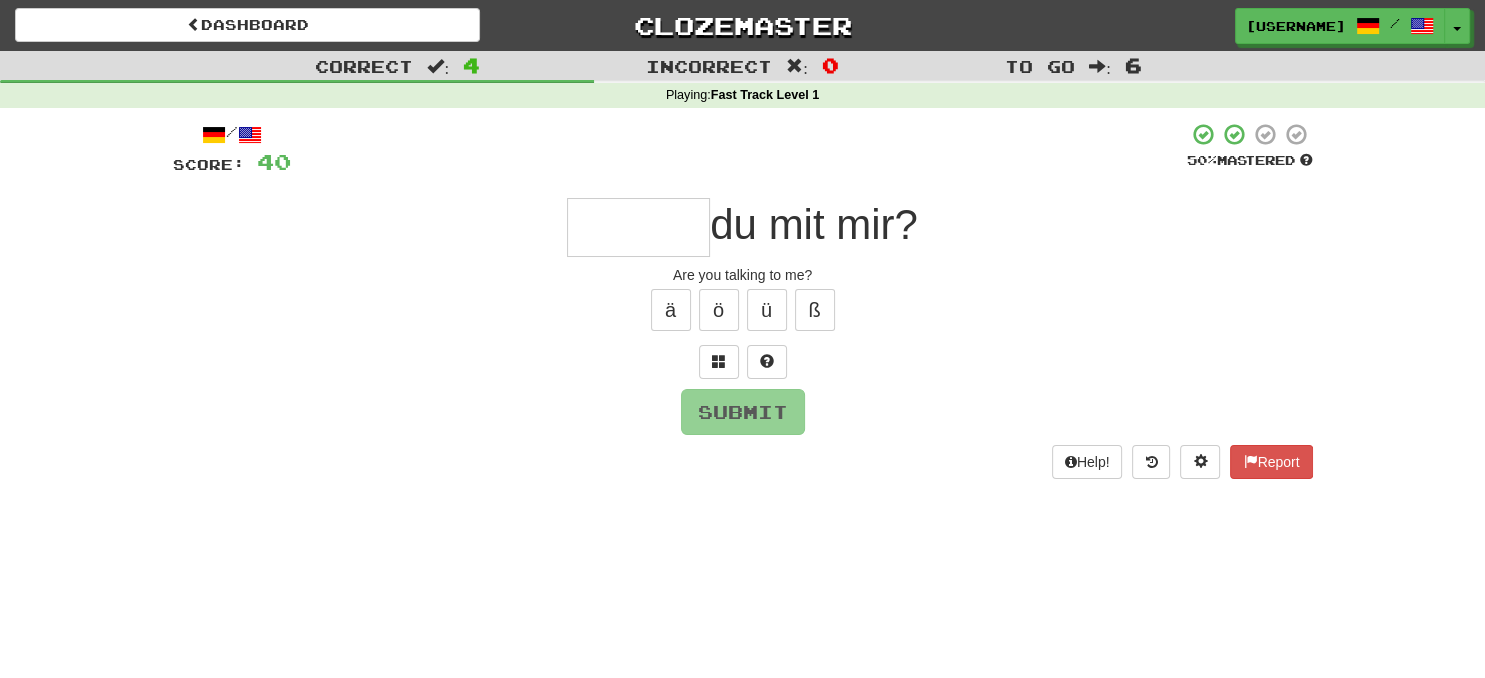 type on "*" 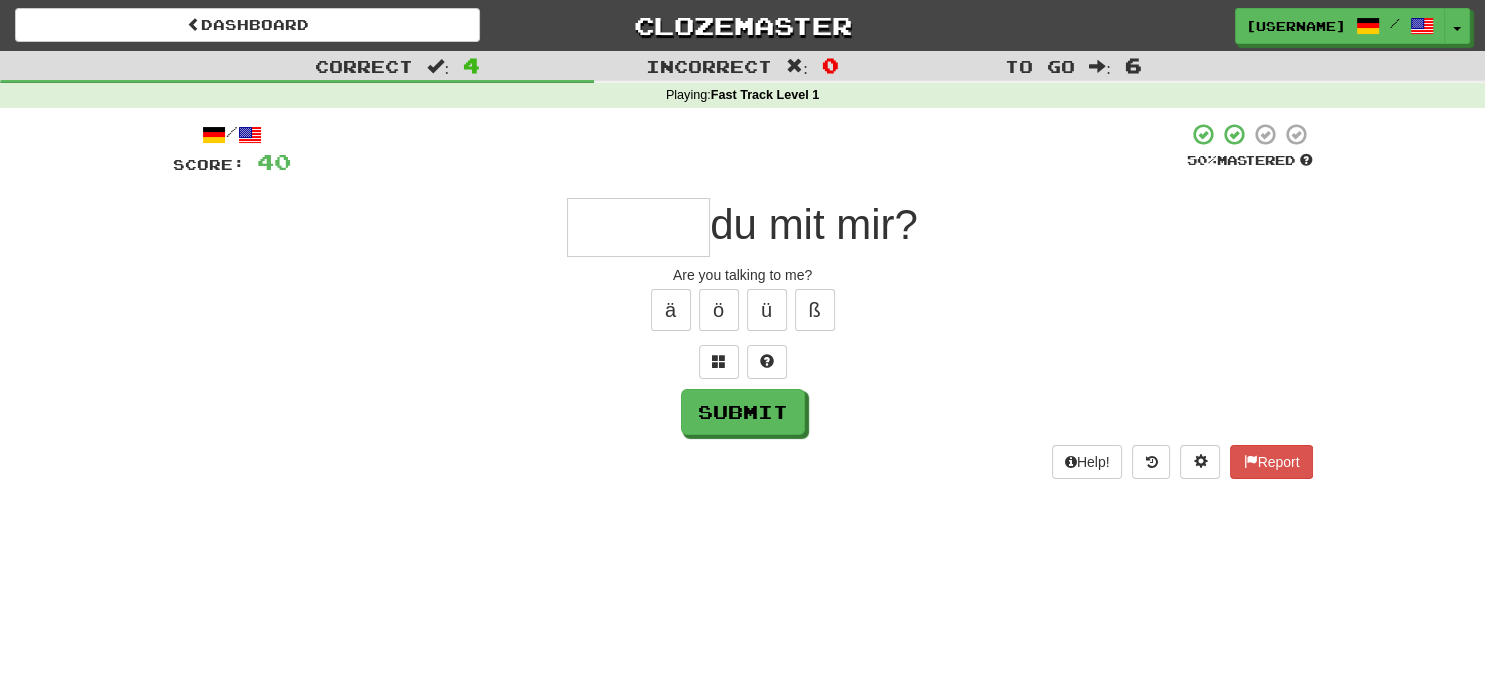 type on "*" 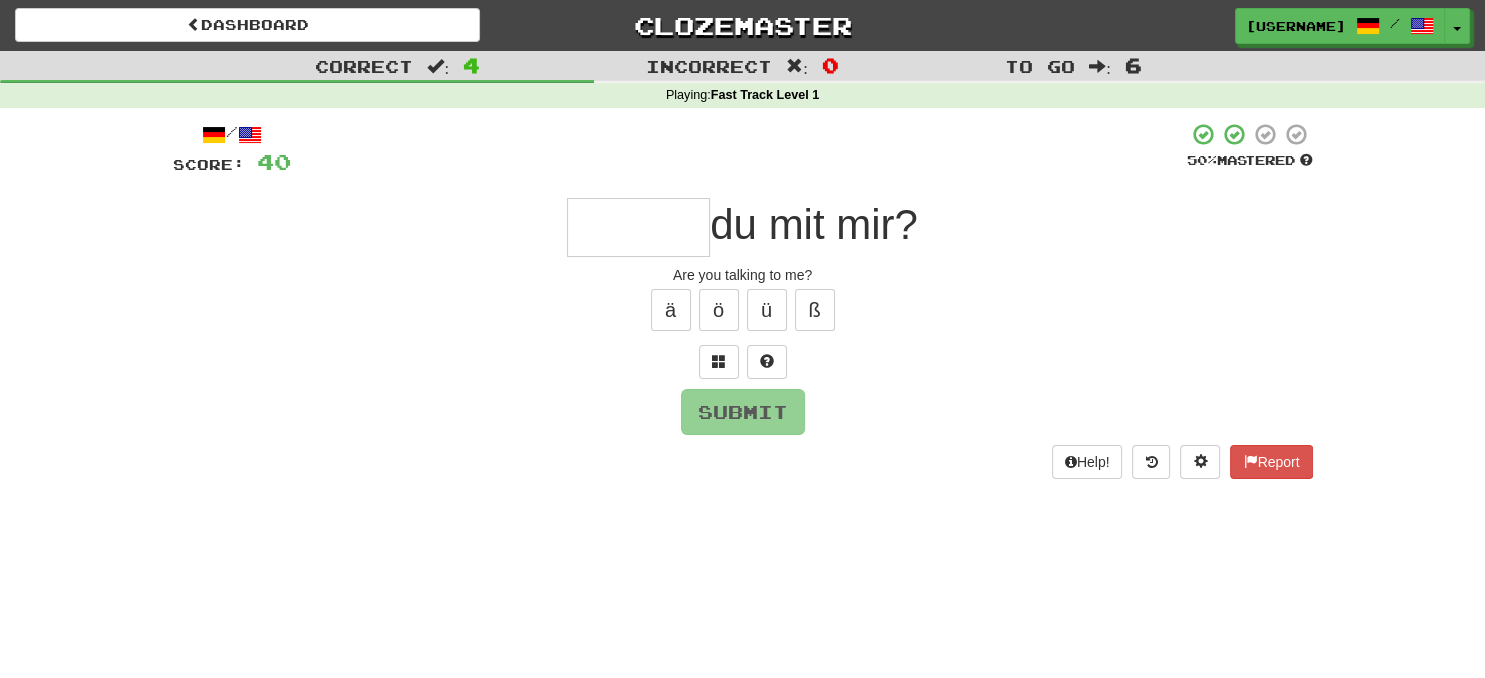 type on "*" 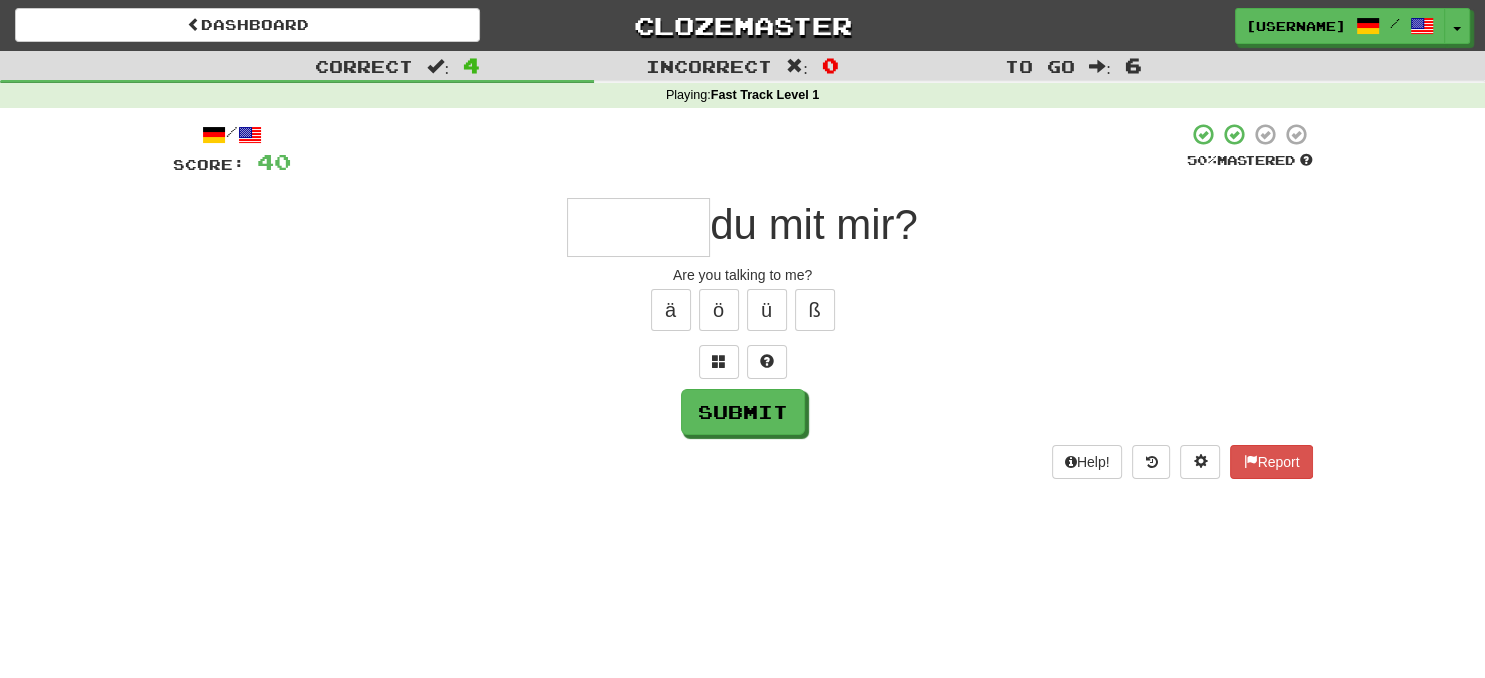 type on "*" 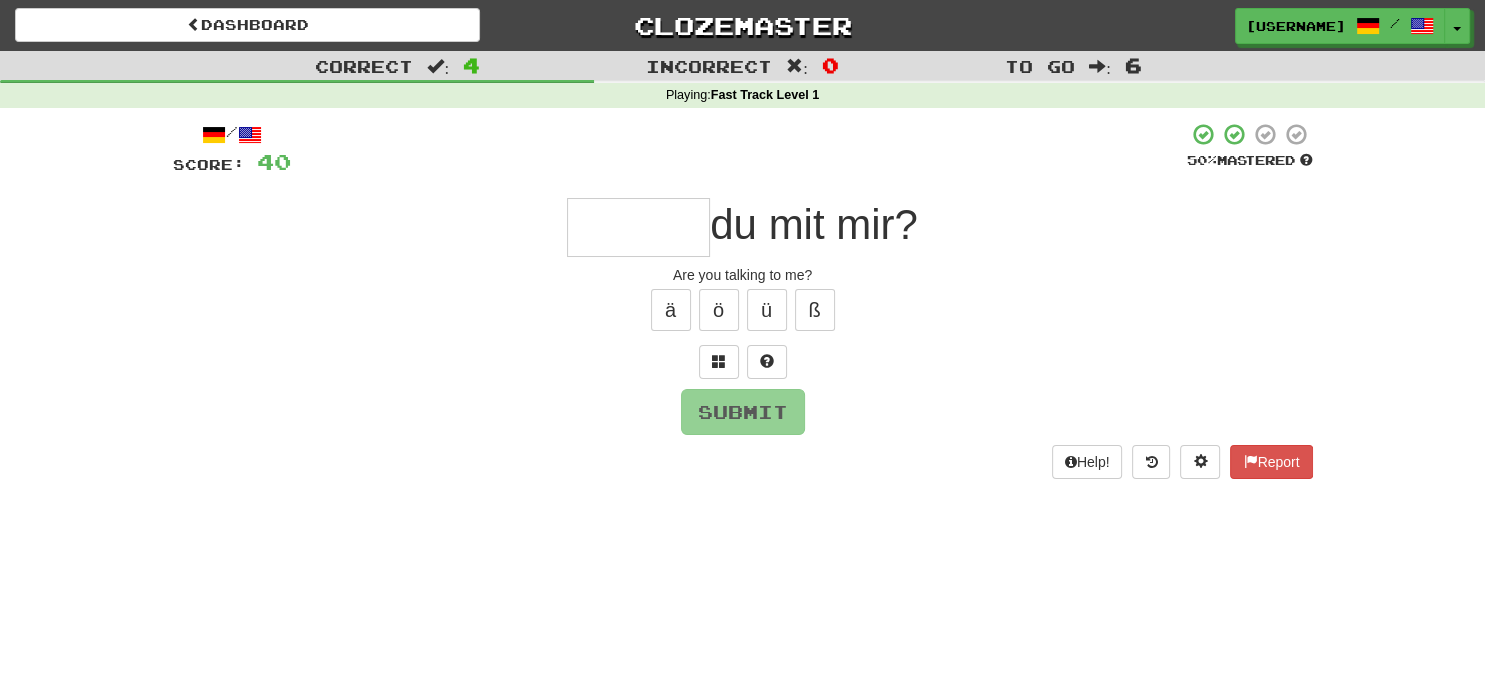 type on "*" 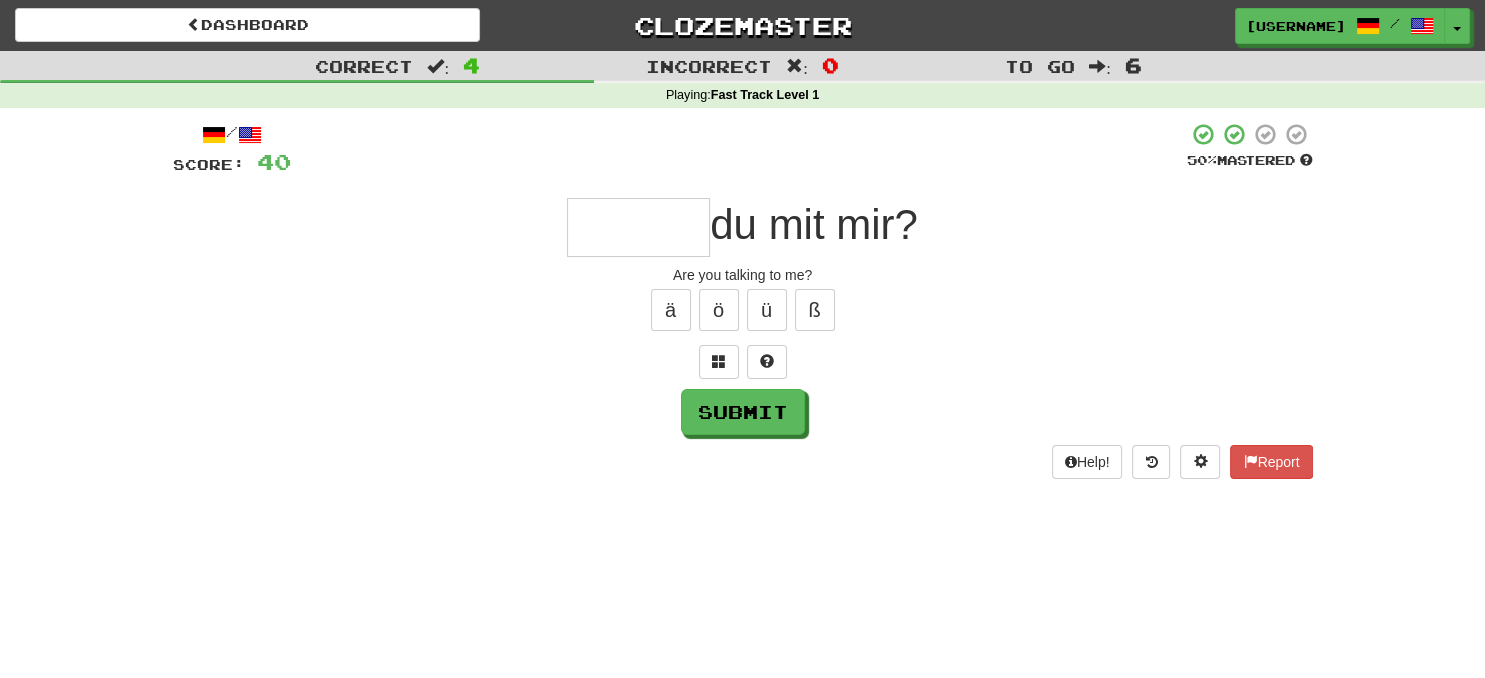 type on "*" 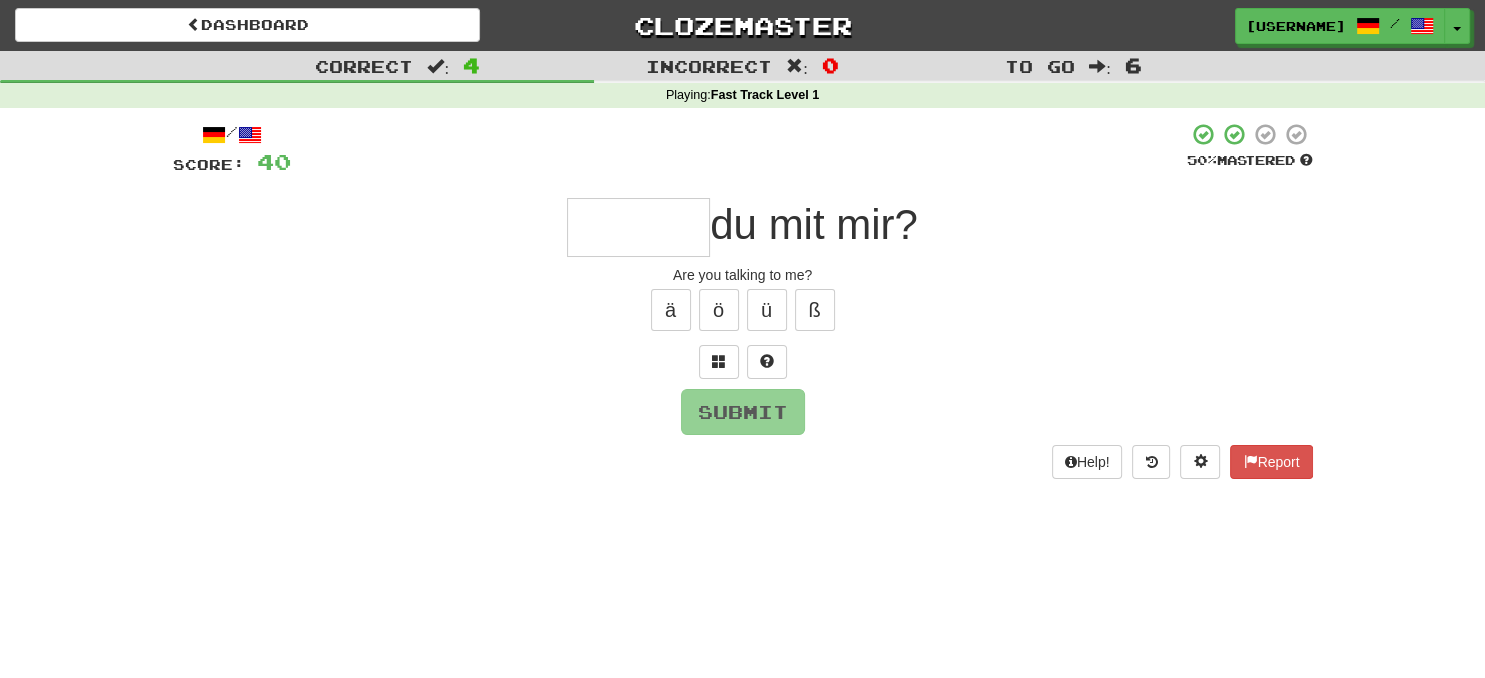 type on "*" 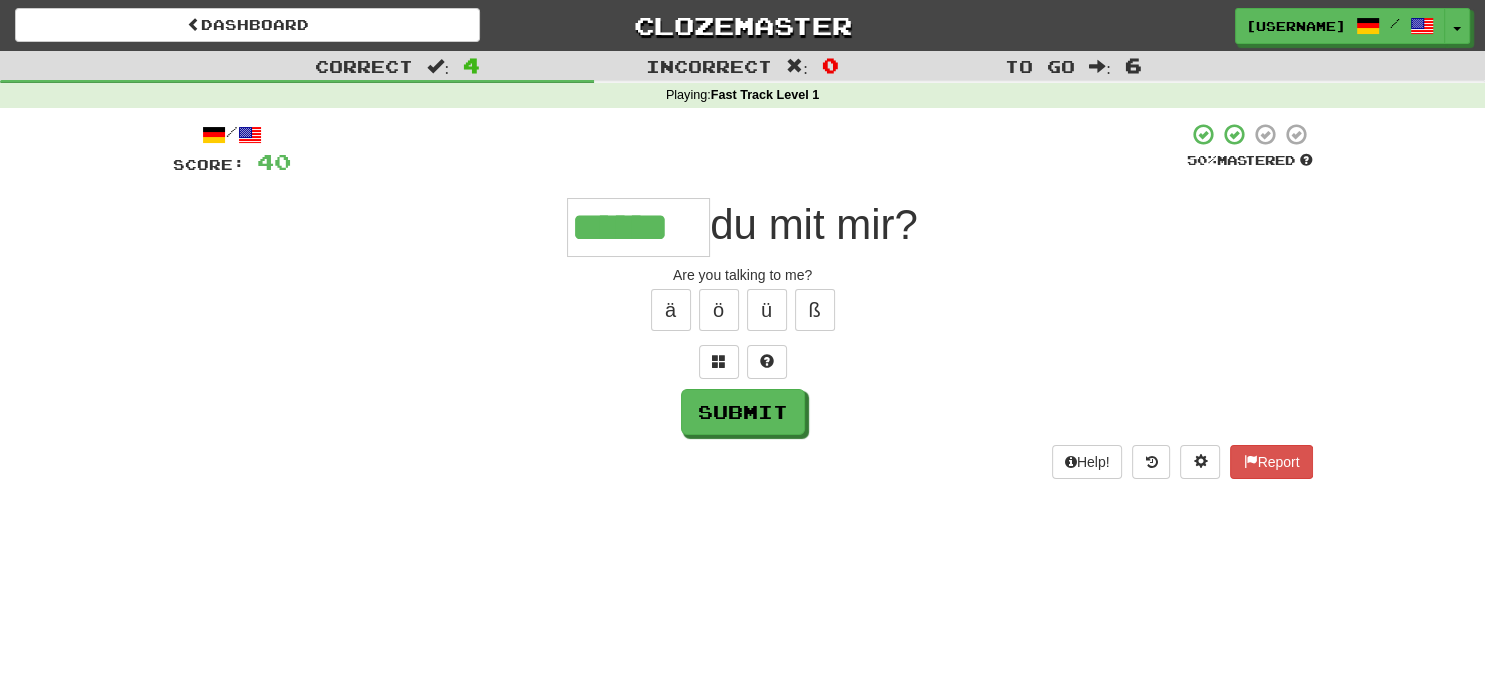 type on "******" 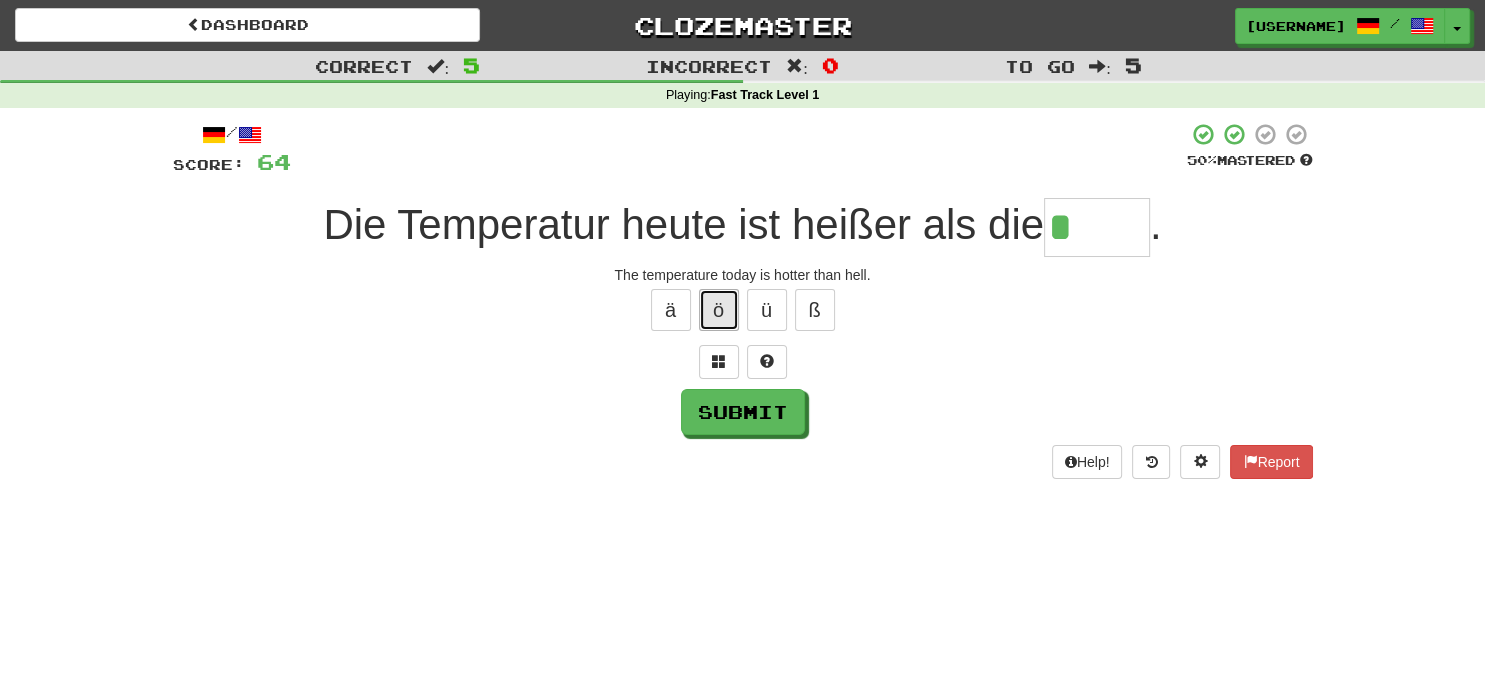 click on "ö" at bounding box center (719, 310) 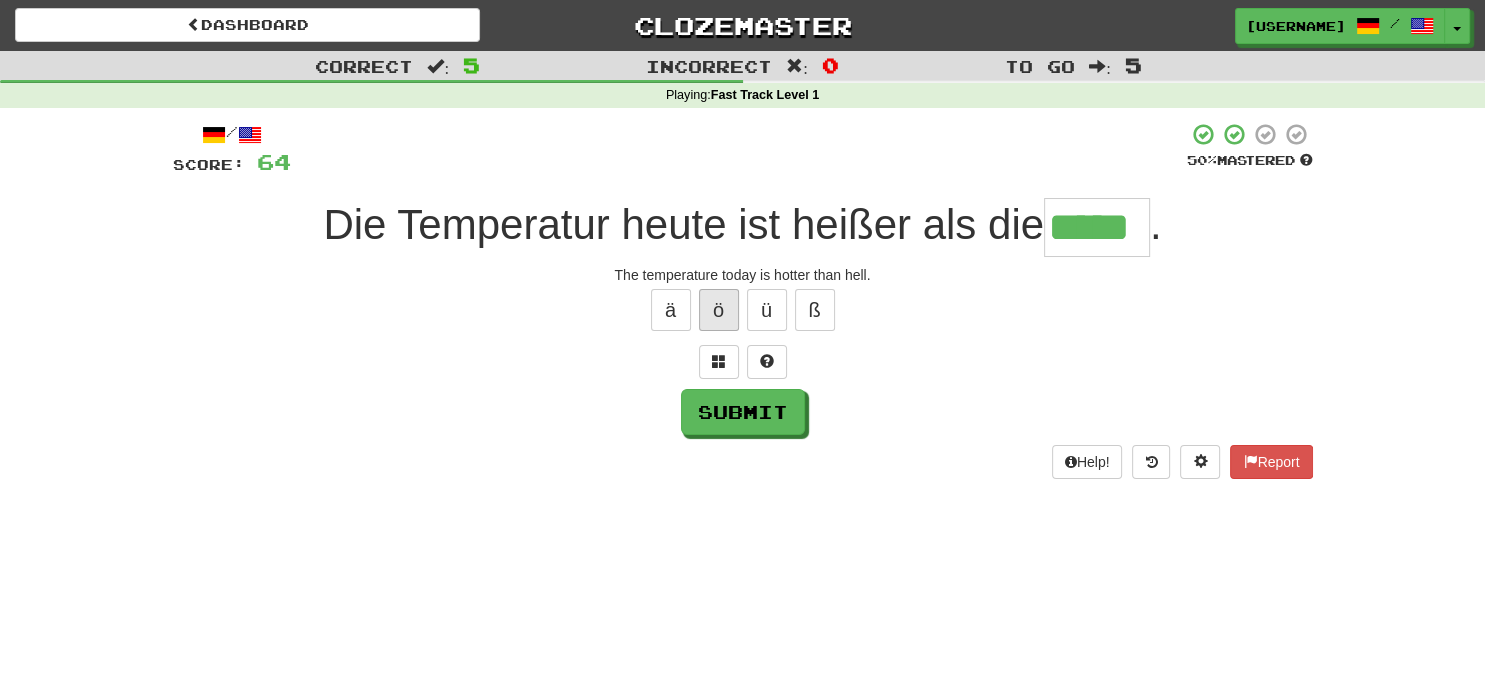 type on "*****" 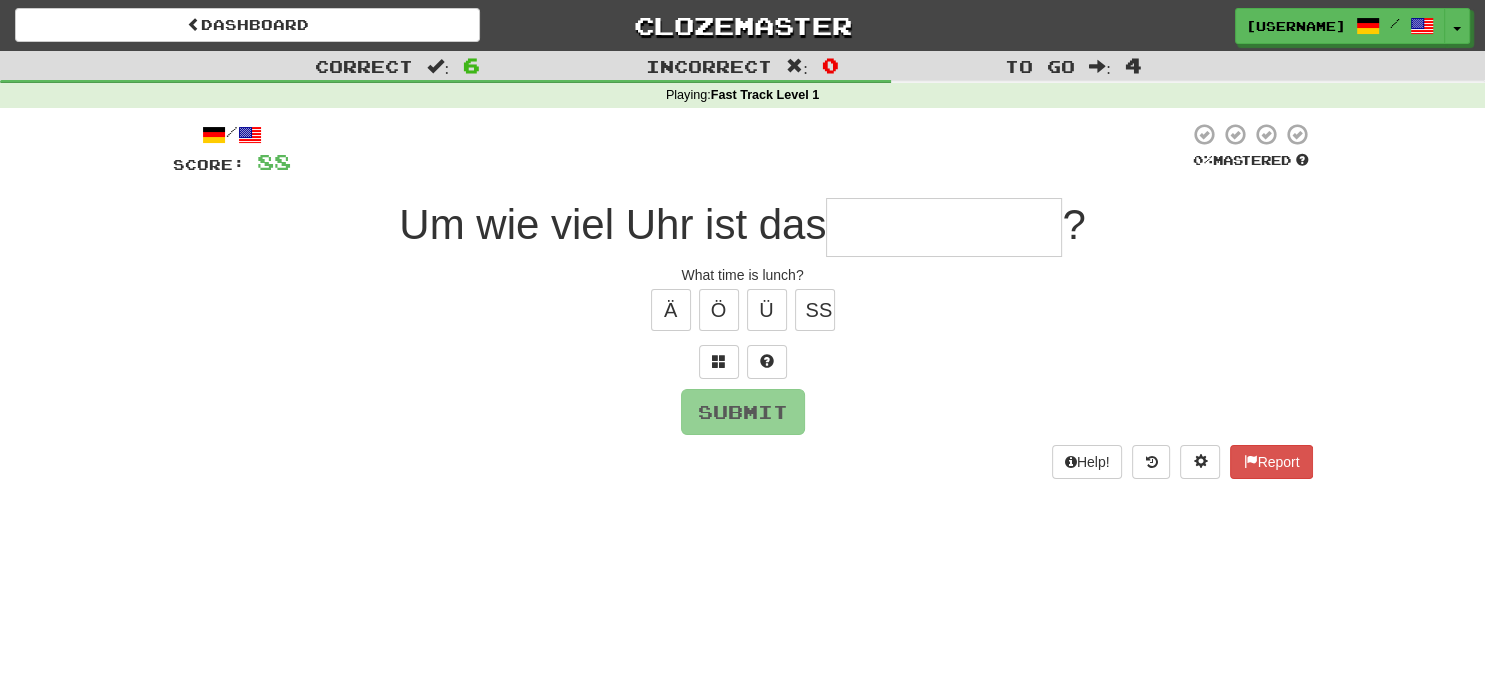 type on "*" 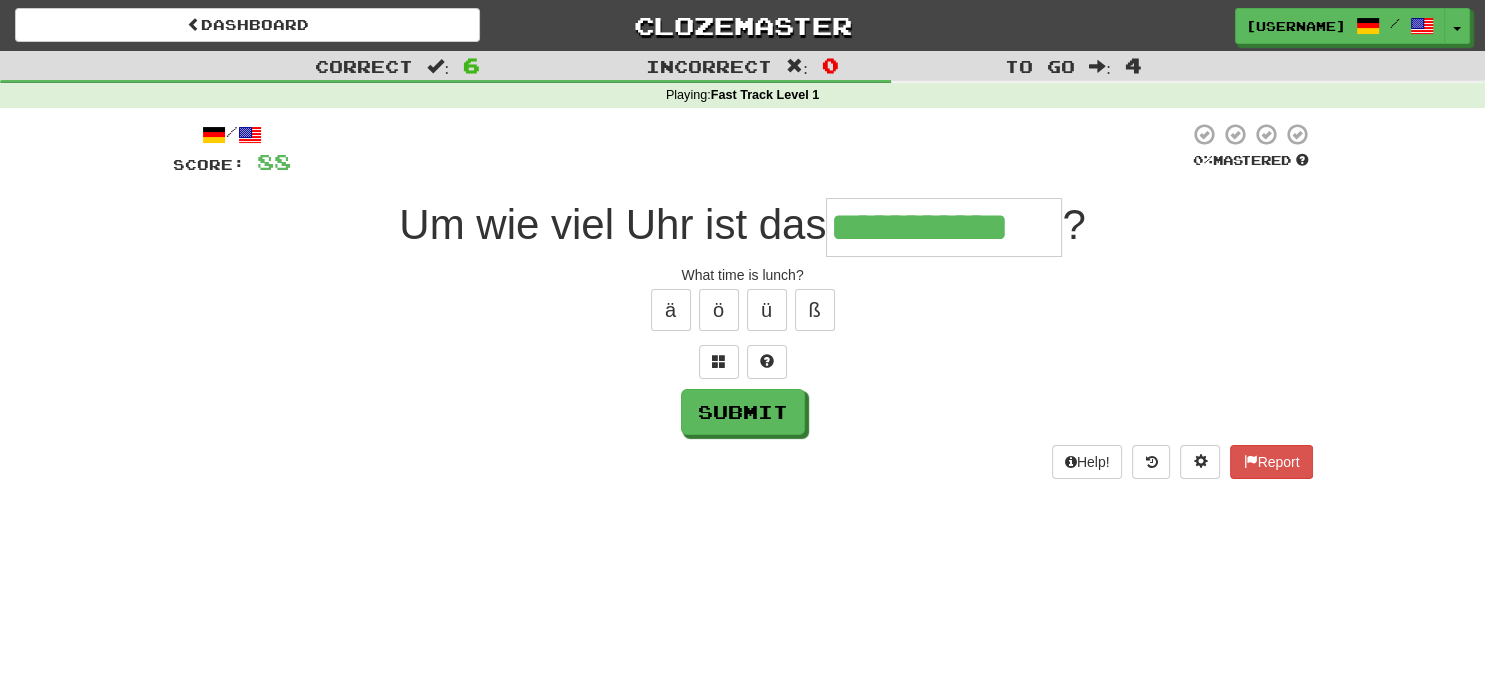 type on "**********" 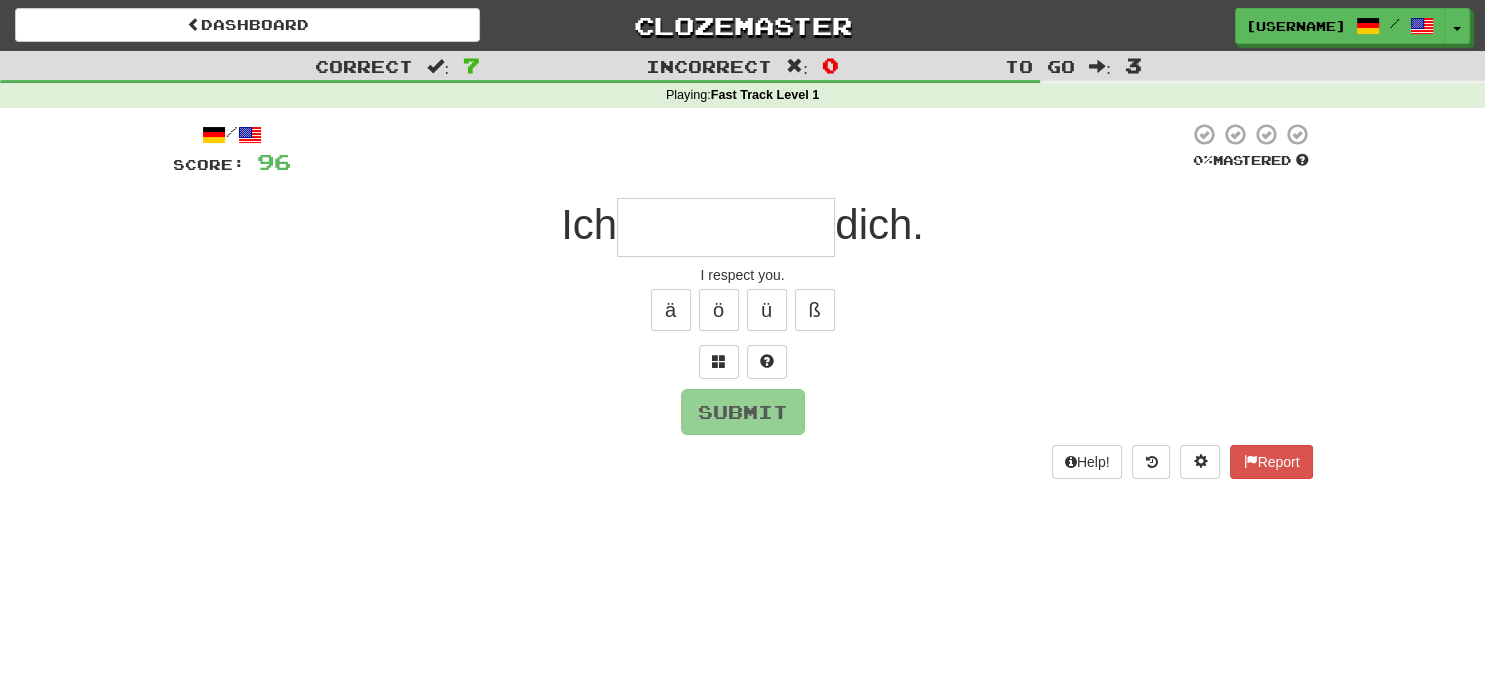 type on "*" 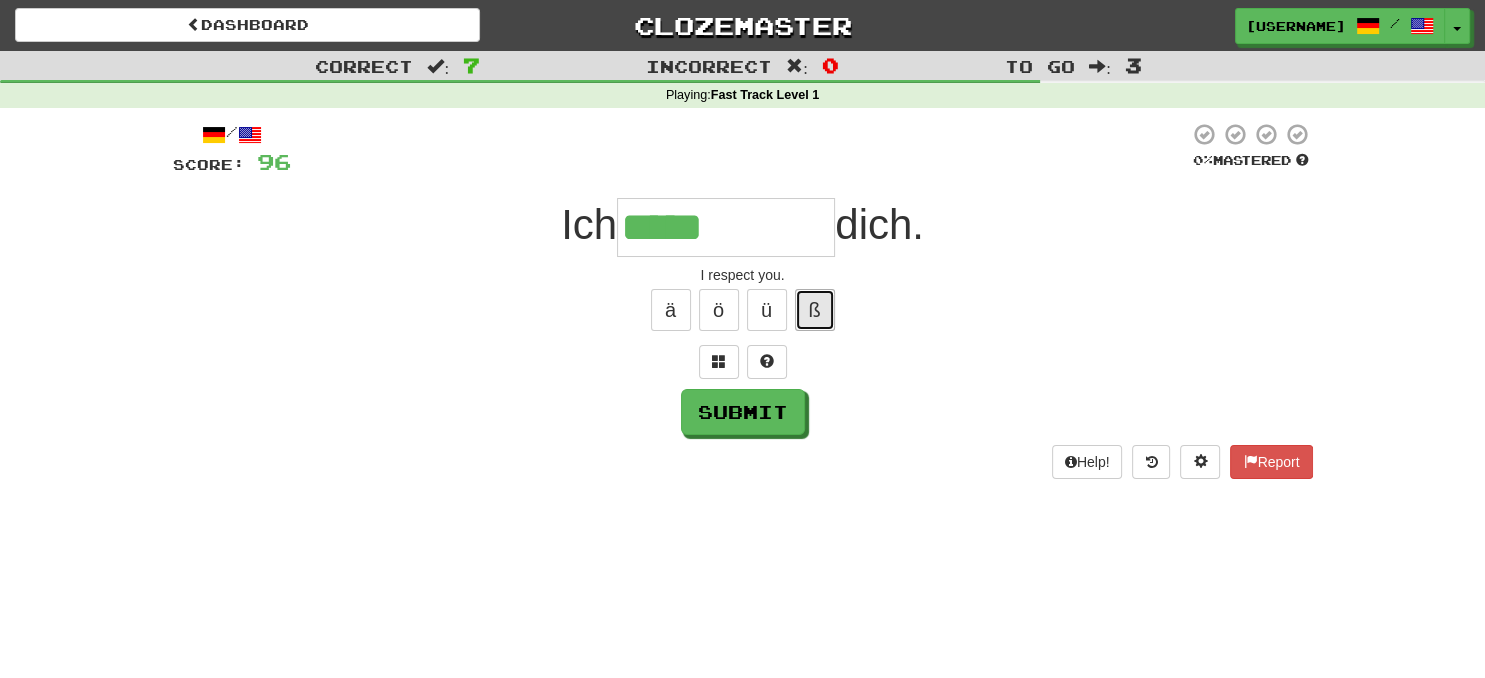 click on "ß" at bounding box center (815, 310) 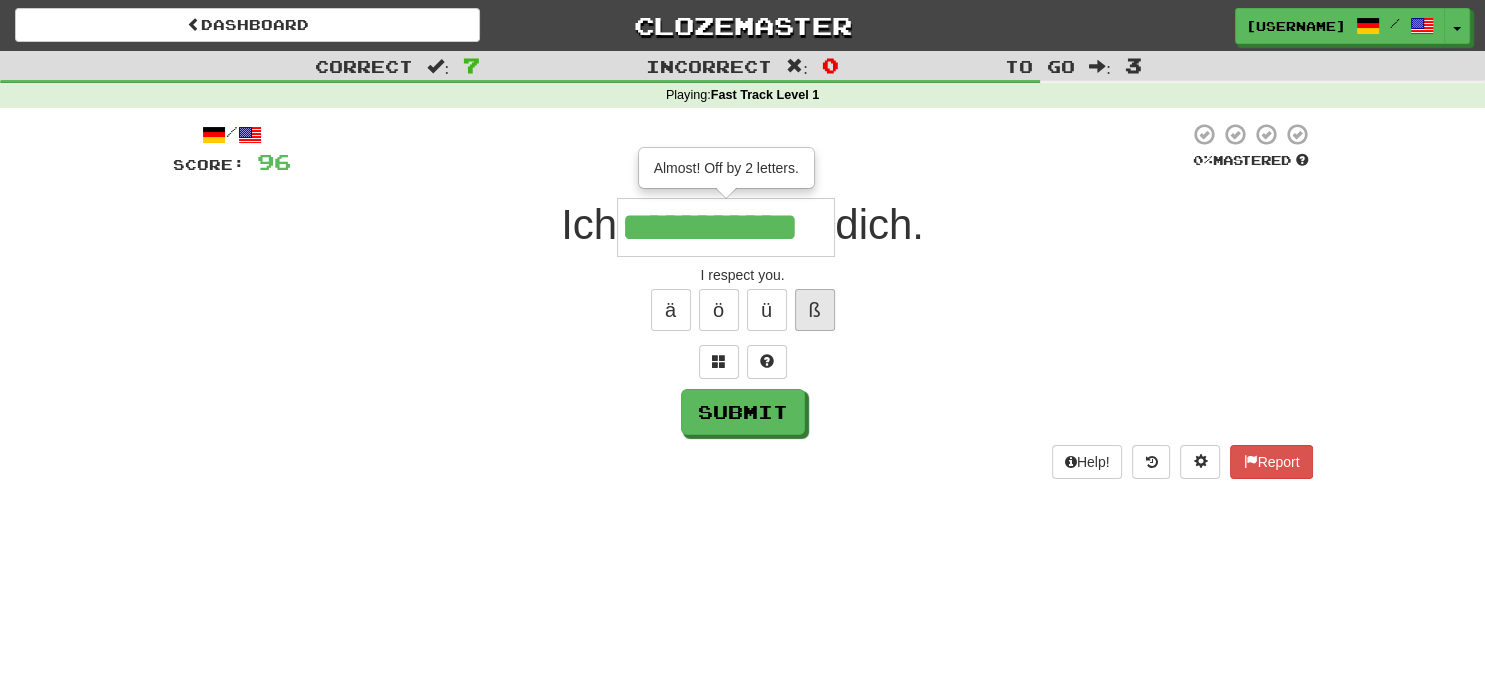 type on "**********" 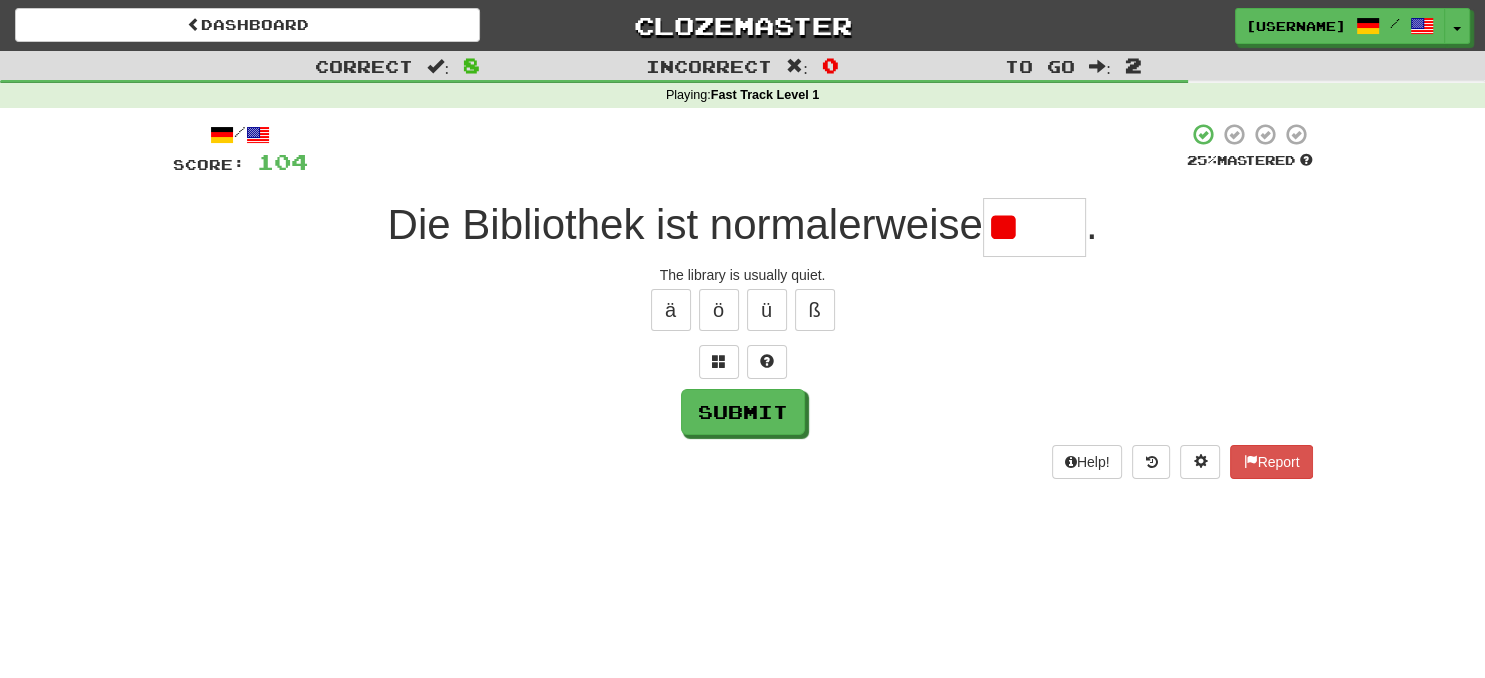 type on "*" 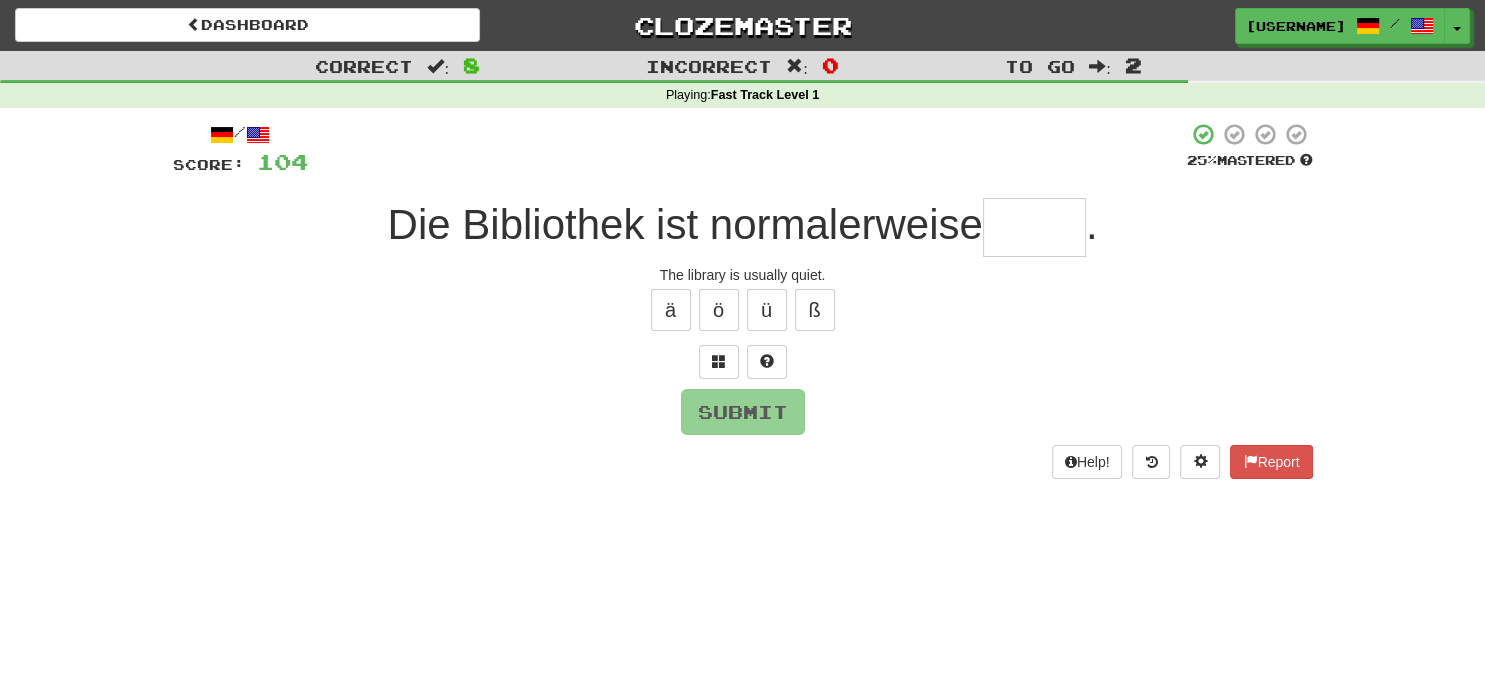 type on "*" 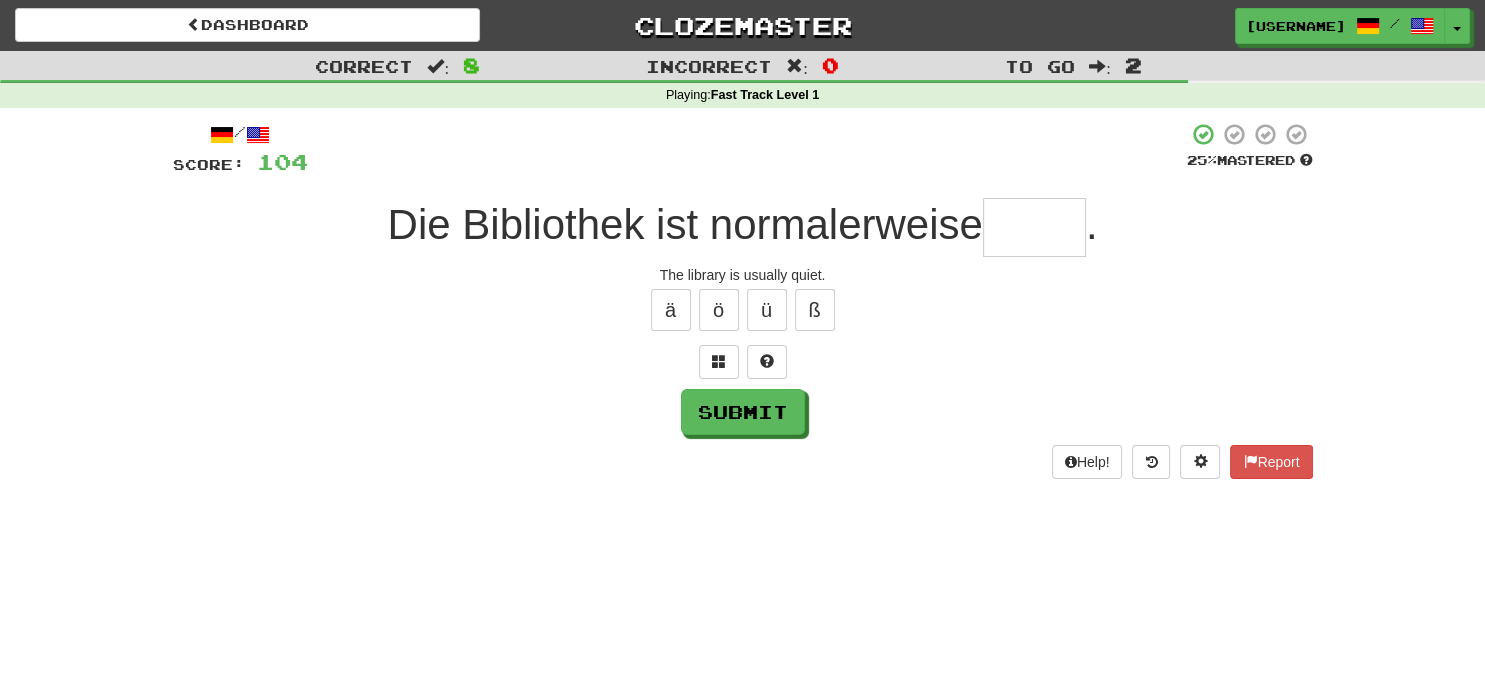 type on "*" 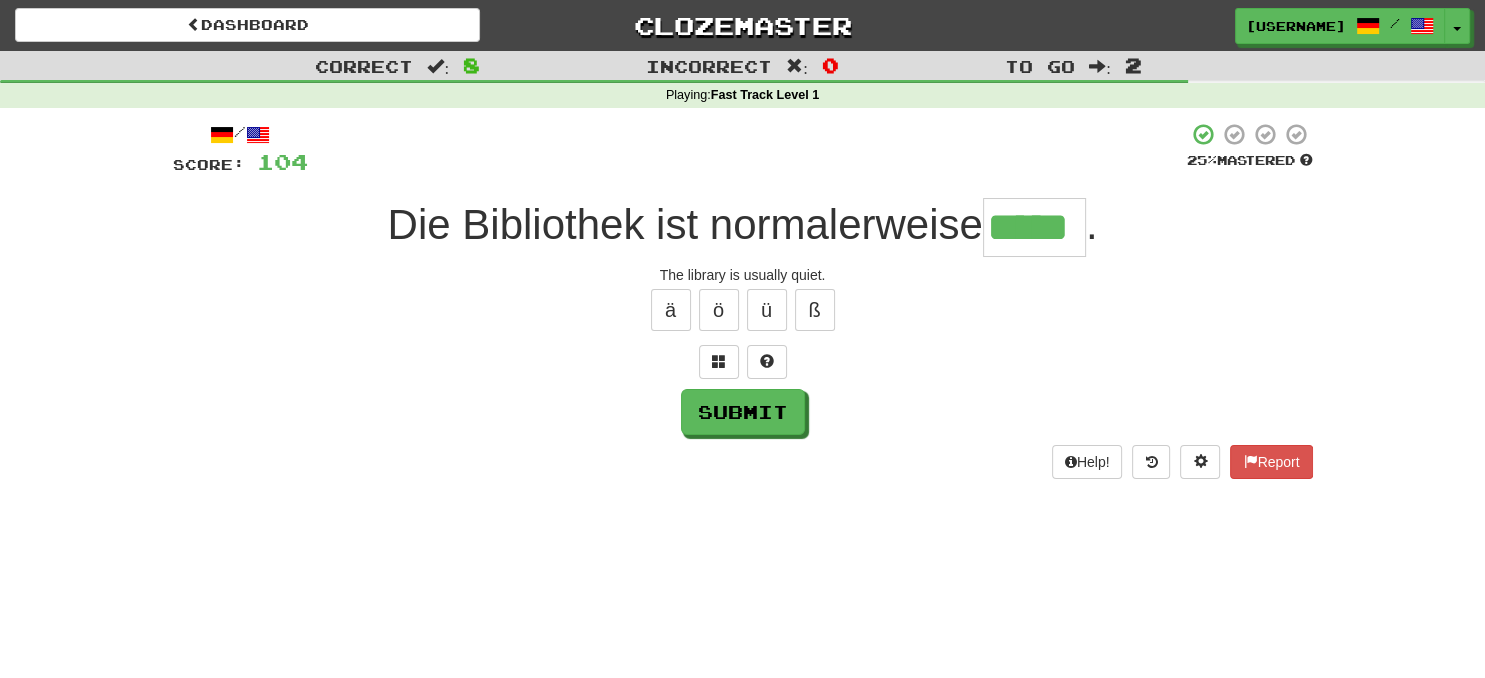 type on "*****" 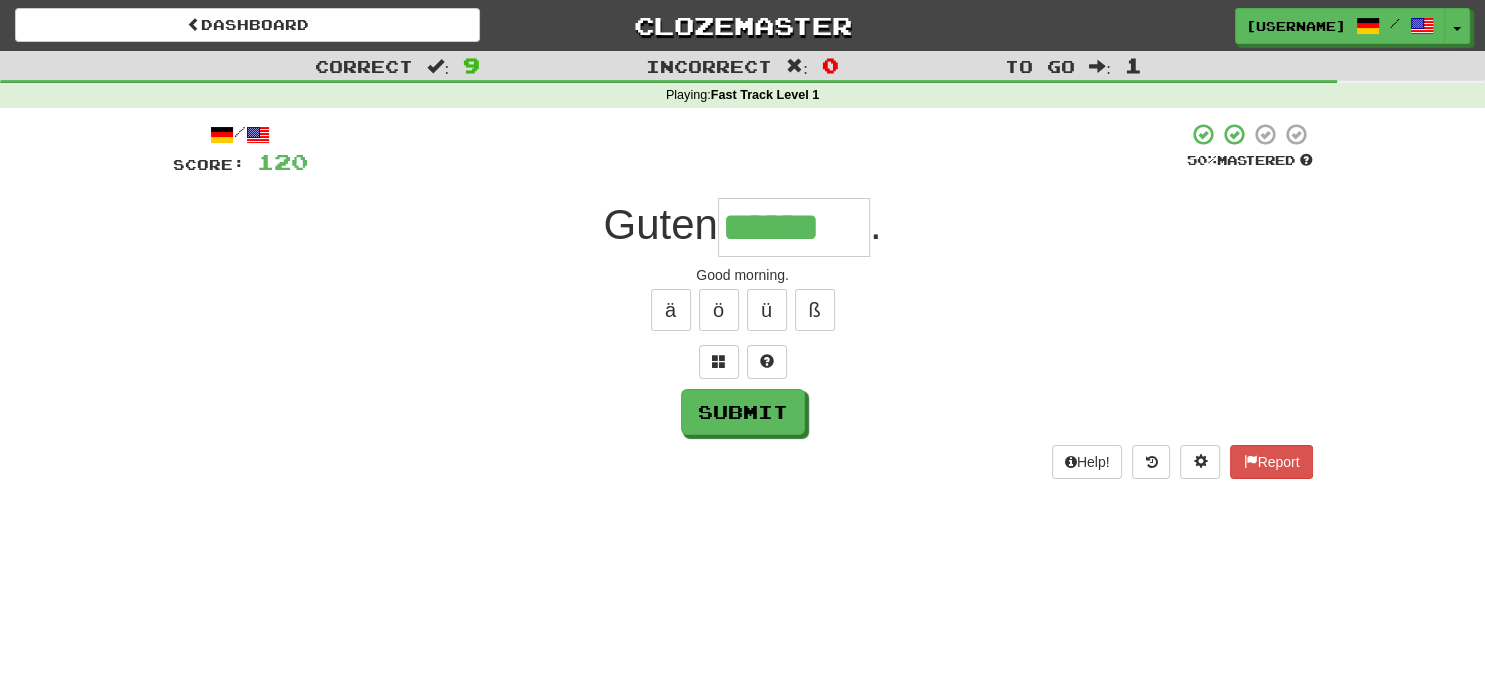 type on "******" 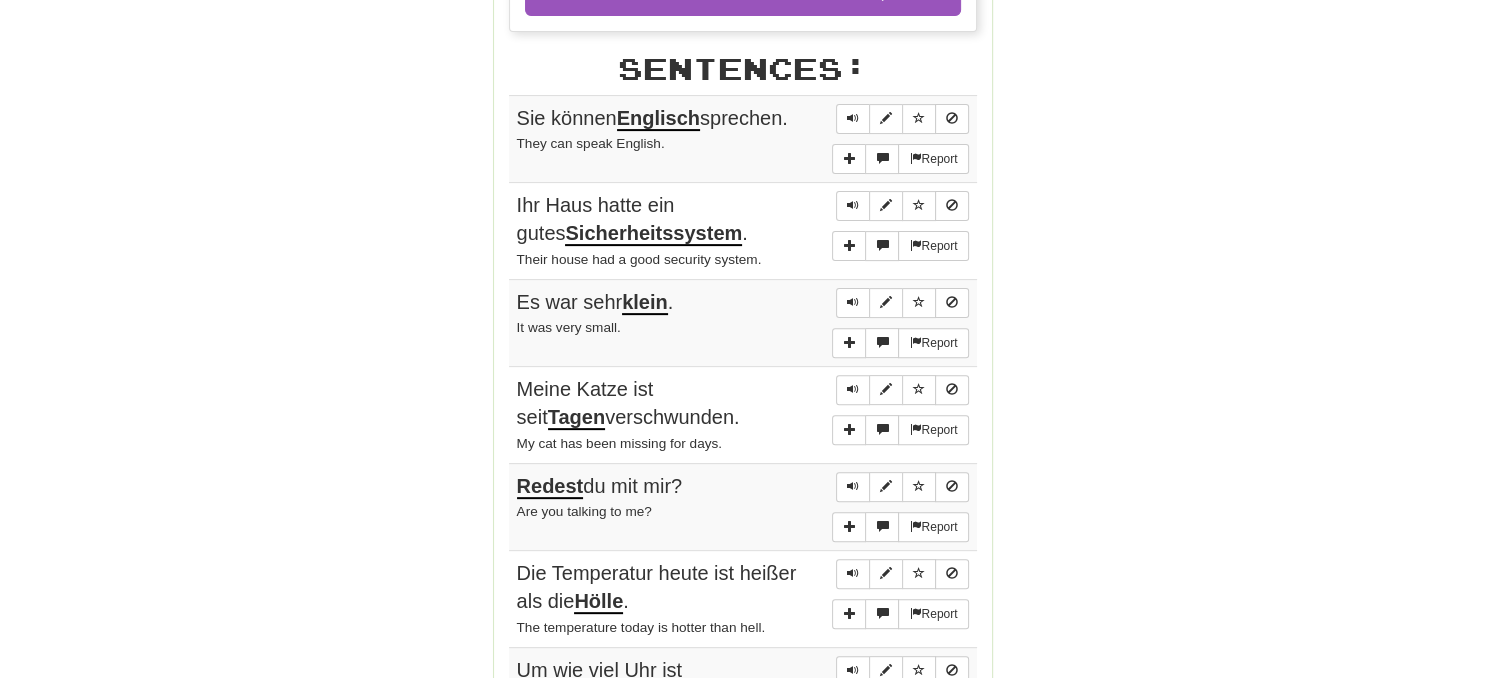 scroll, scrollTop: 739, scrollLeft: 0, axis: vertical 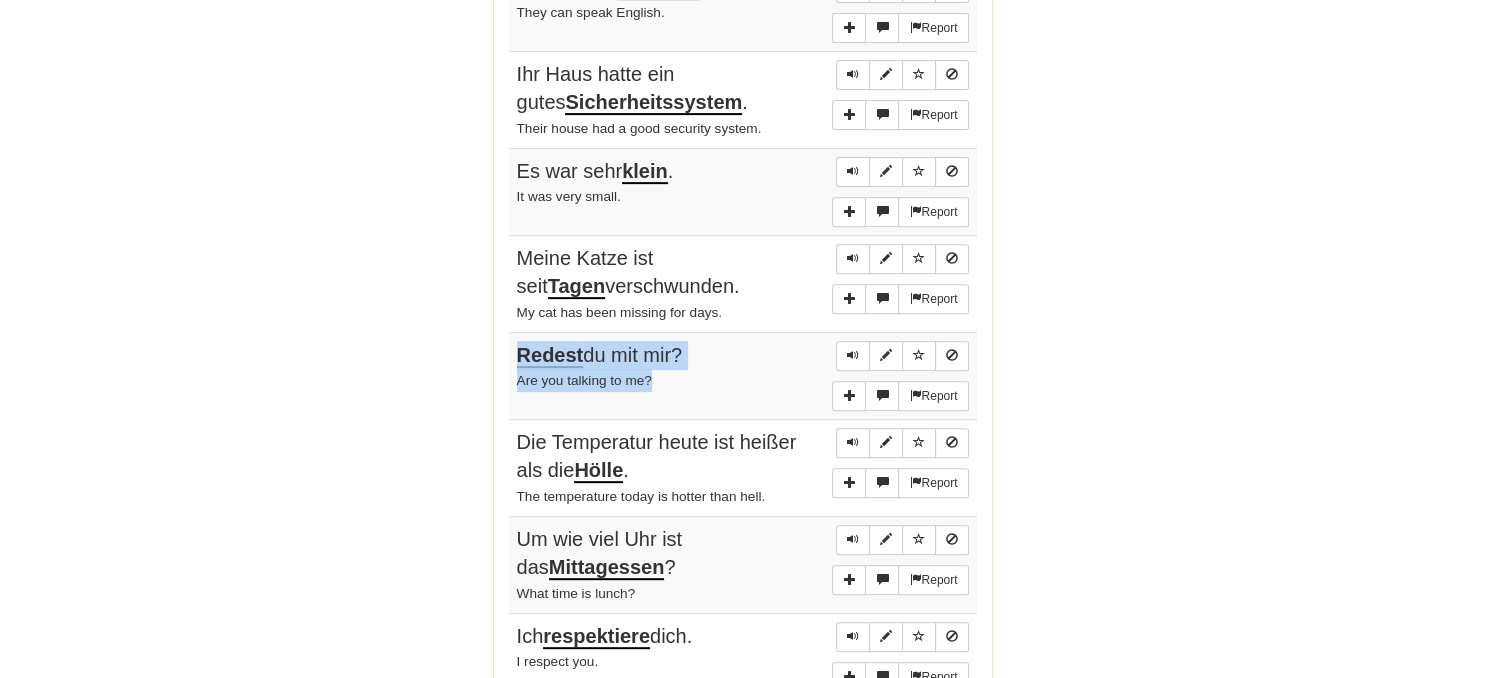 drag, startPoint x: 515, startPoint y: 250, endPoint x: 696, endPoint y: 379, distance: 222.26561 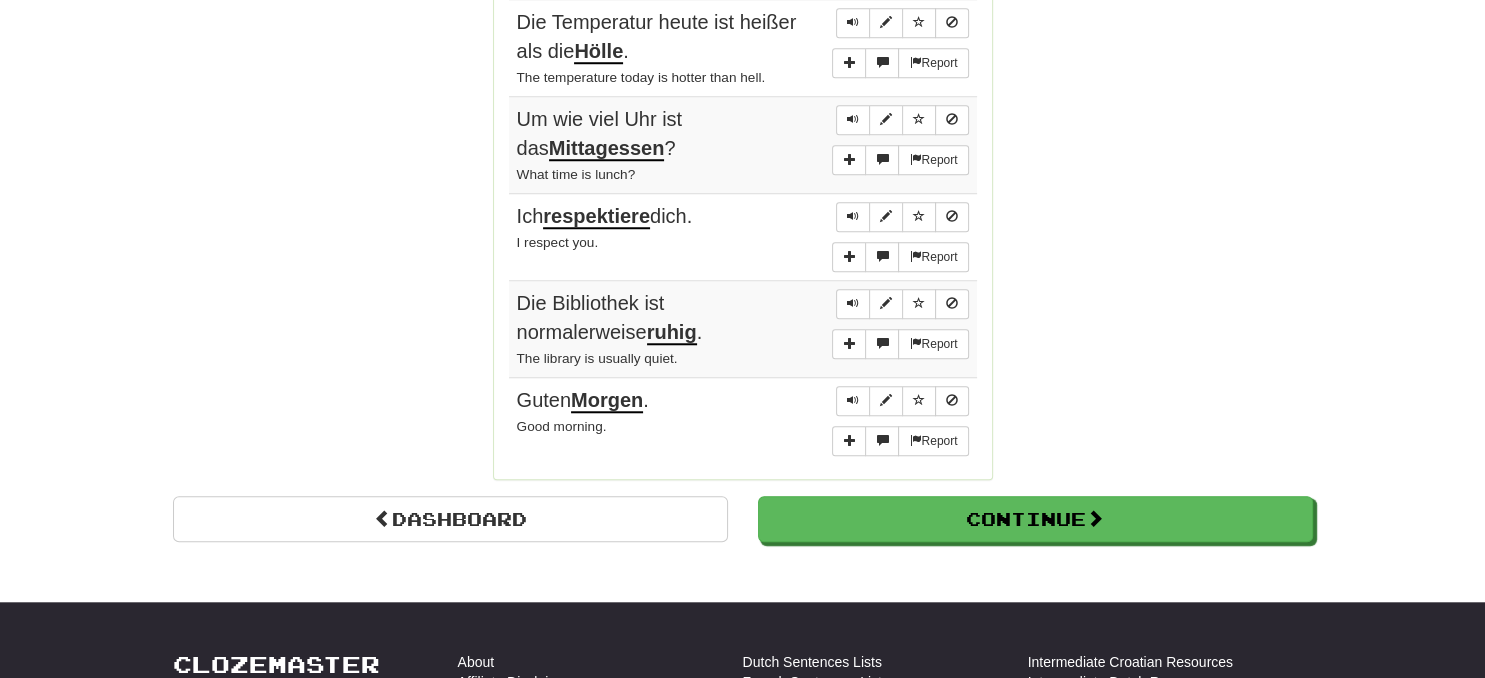scroll, scrollTop: 1544, scrollLeft: 0, axis: vertical 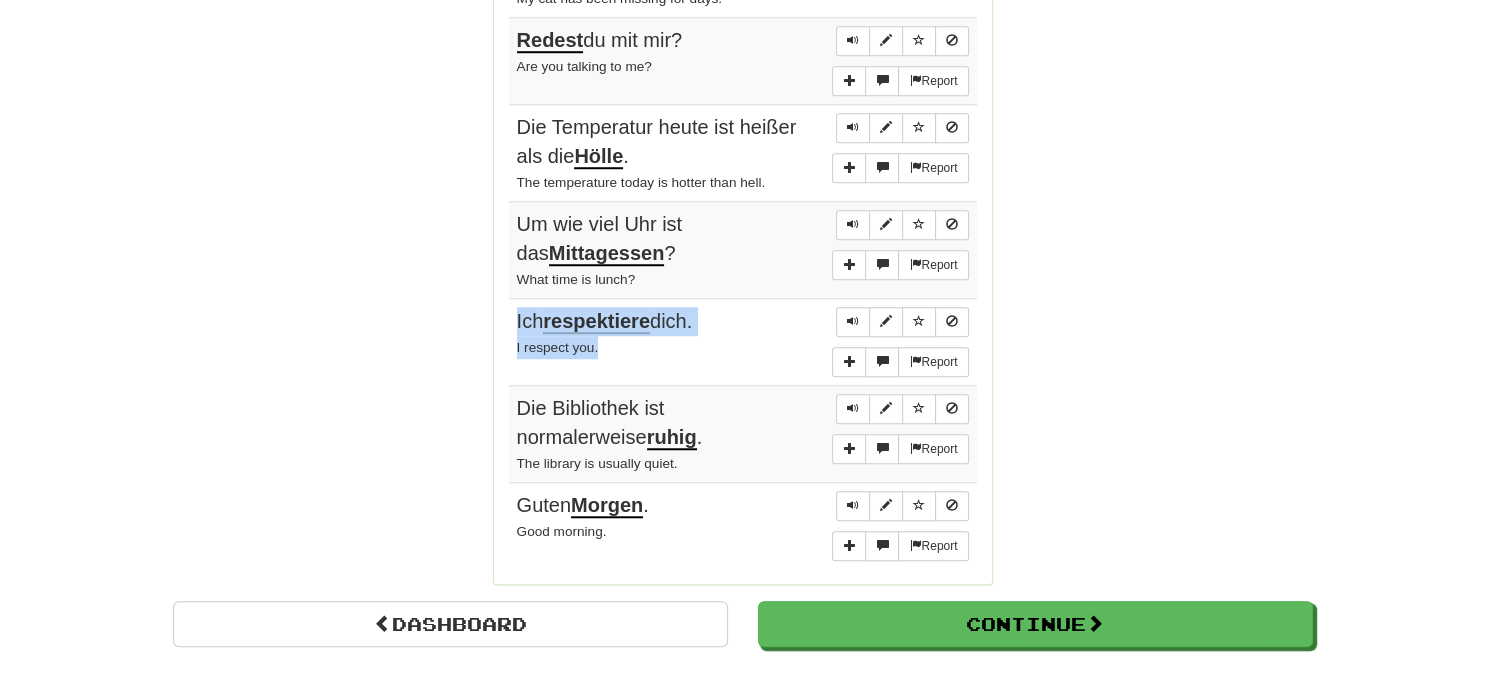 drag, startPoint x: 518, startPoint y: 312, endPoint x: 648, endPoint y: 345, distance: 134.12308 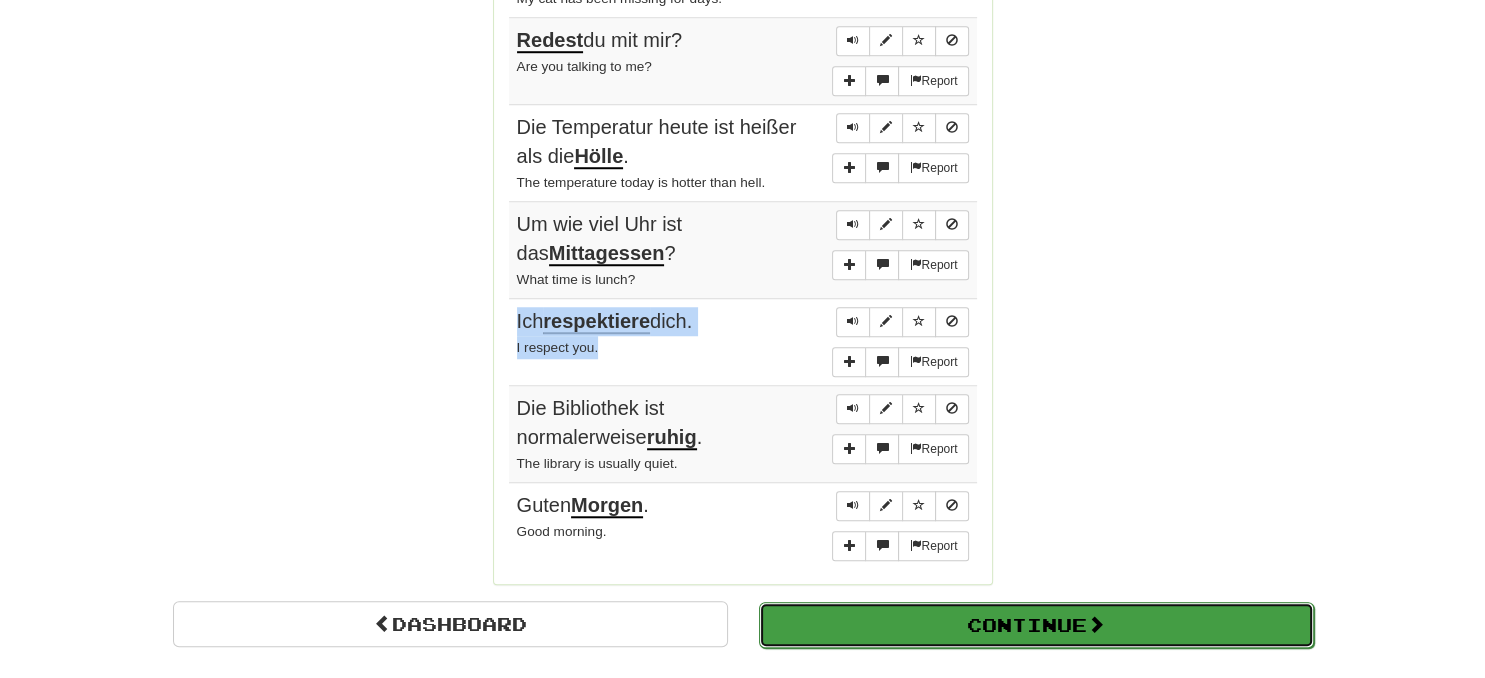 click on "Continue" at bounding box center [1036, 625] 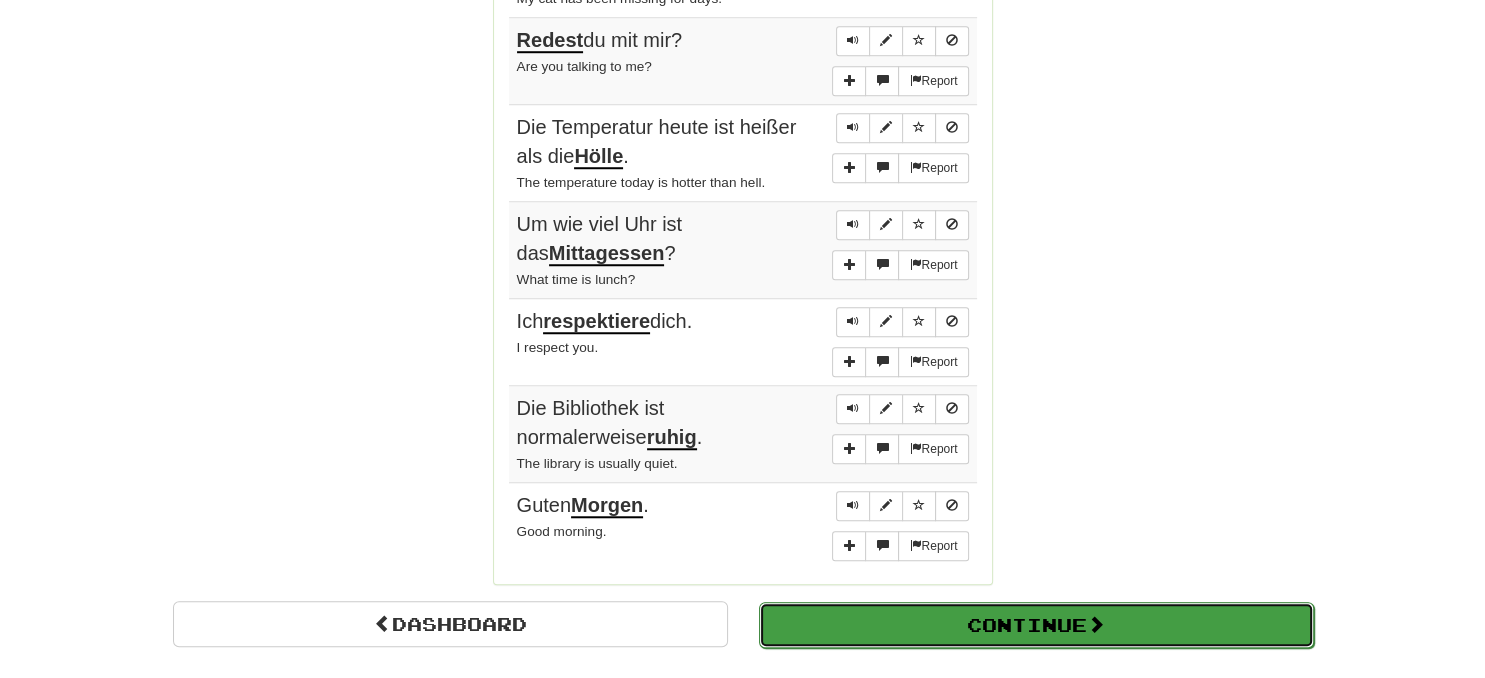 scroll, scrollTop: 710, scrollLeft: 0, axis: vertical 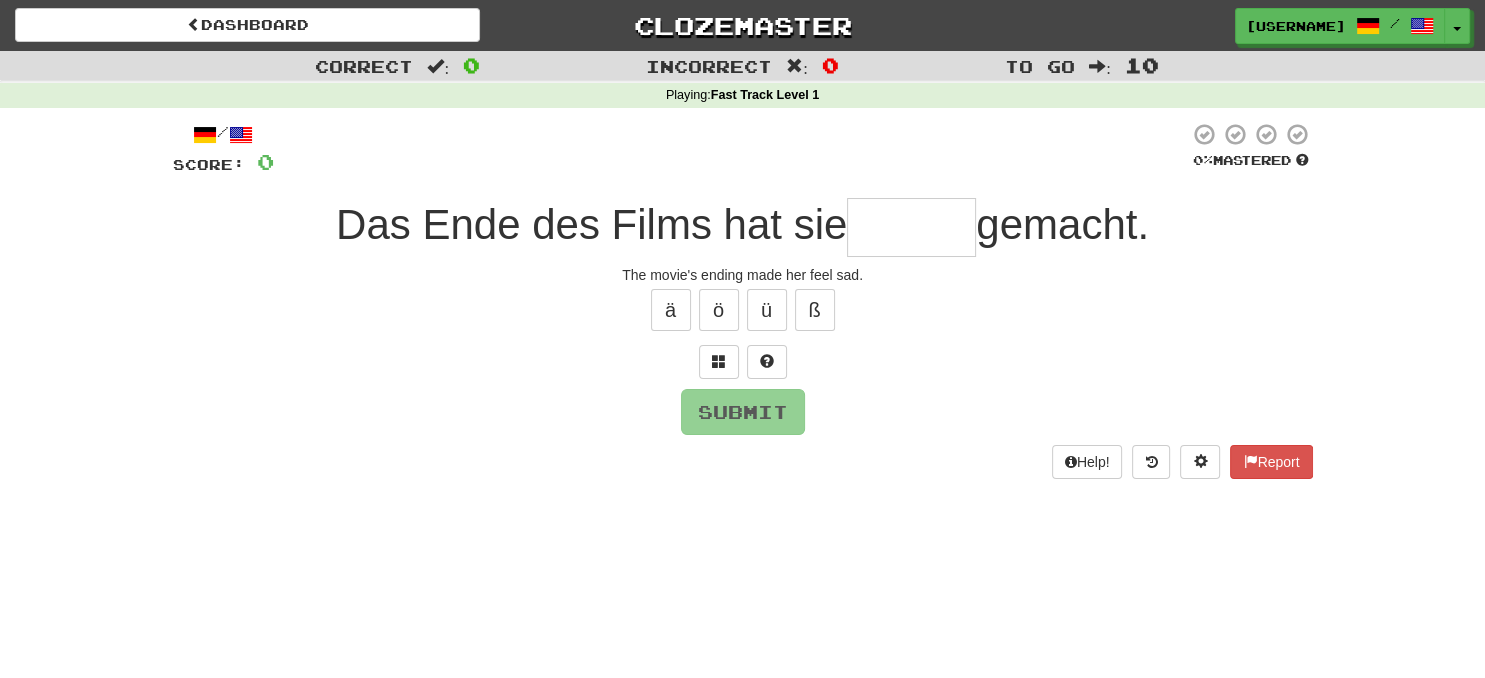 click at bounding box center (911, 227) 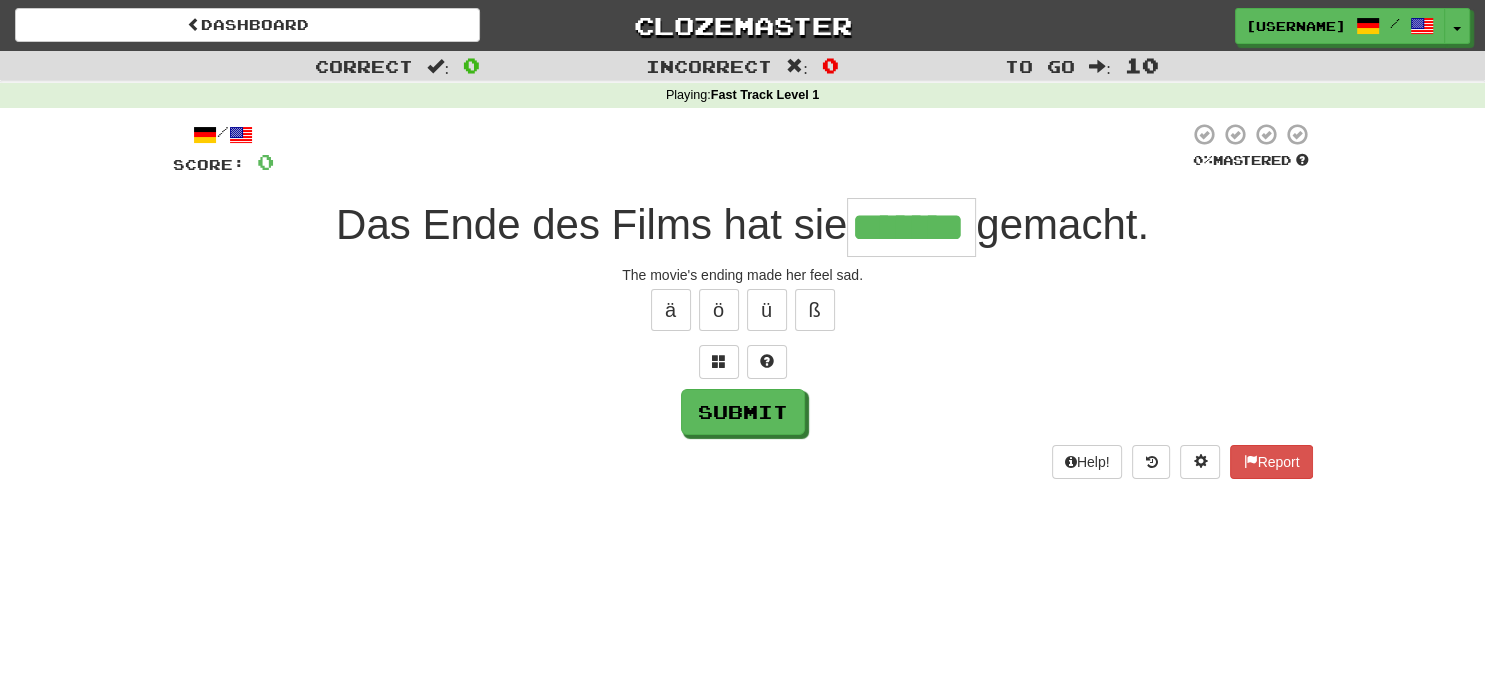type on "*******" 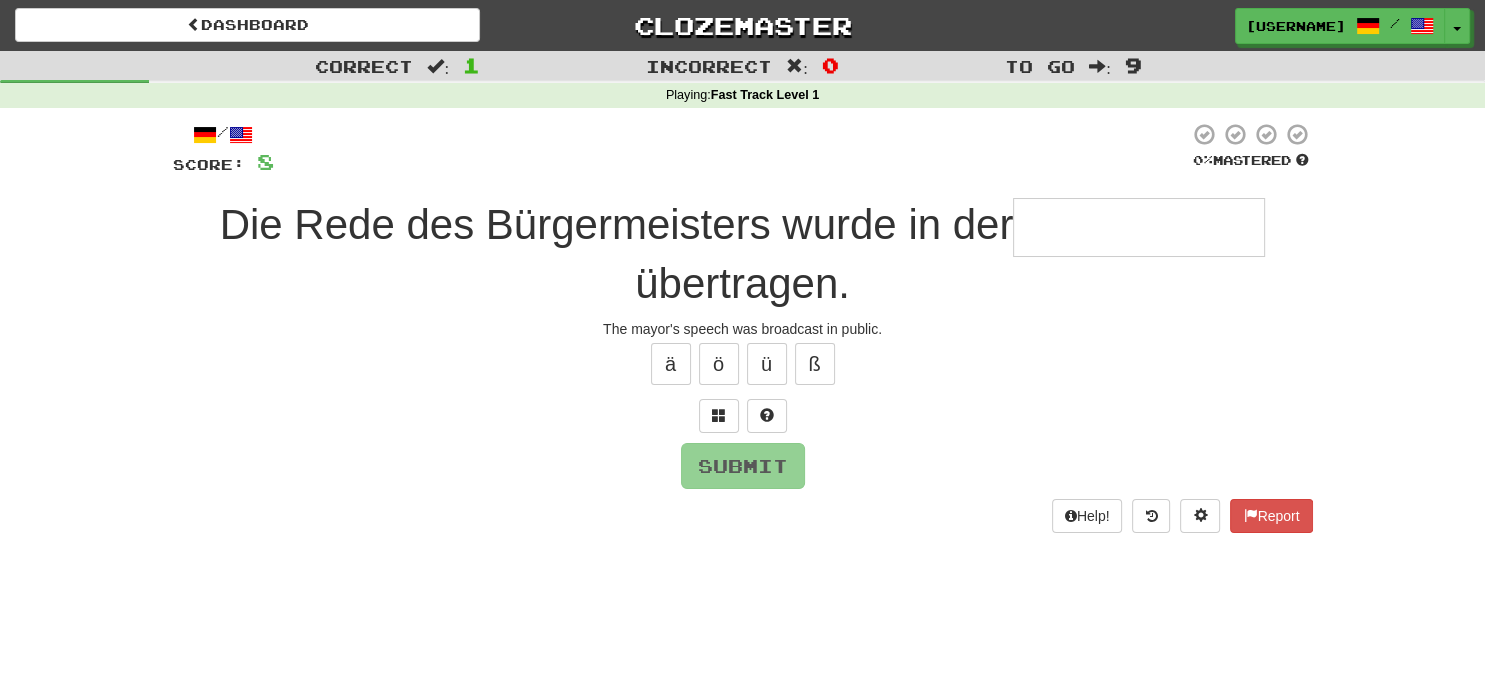 type on "*" 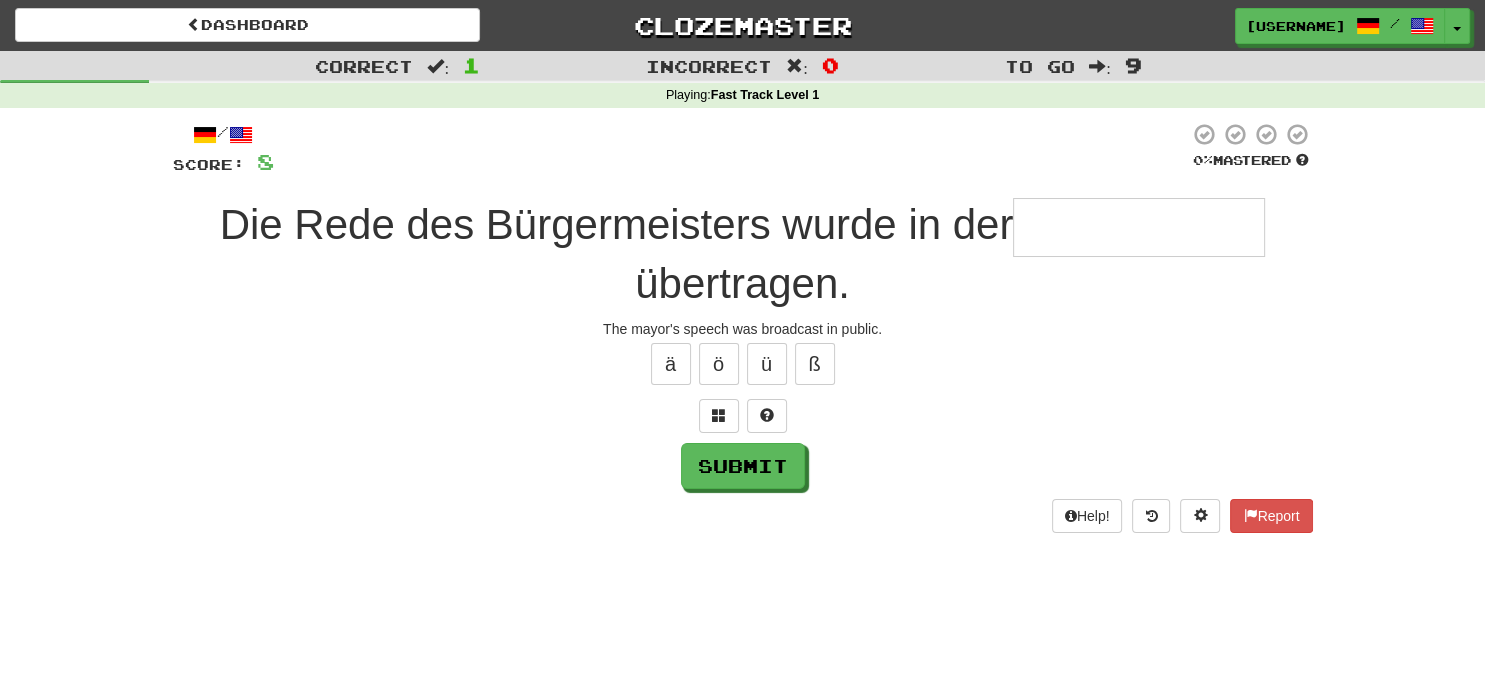 type on "*" 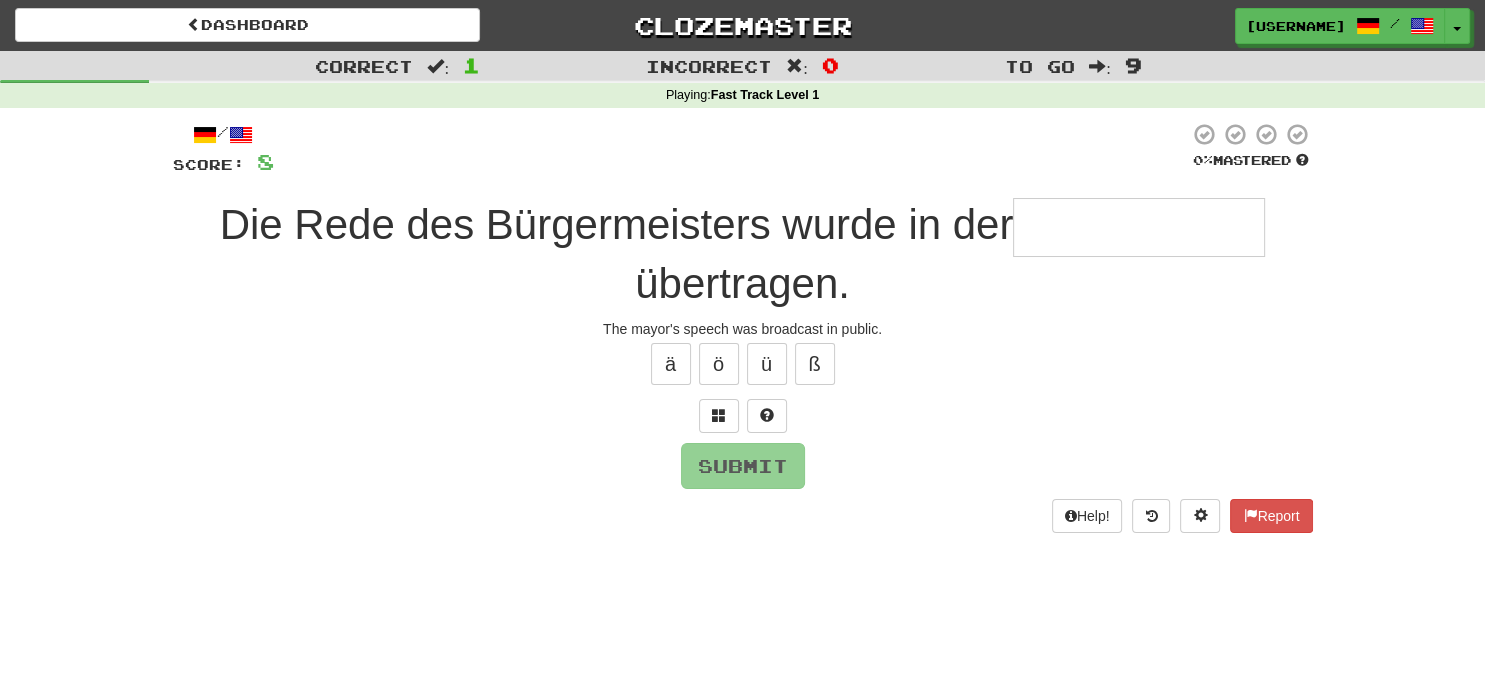 type on "*" 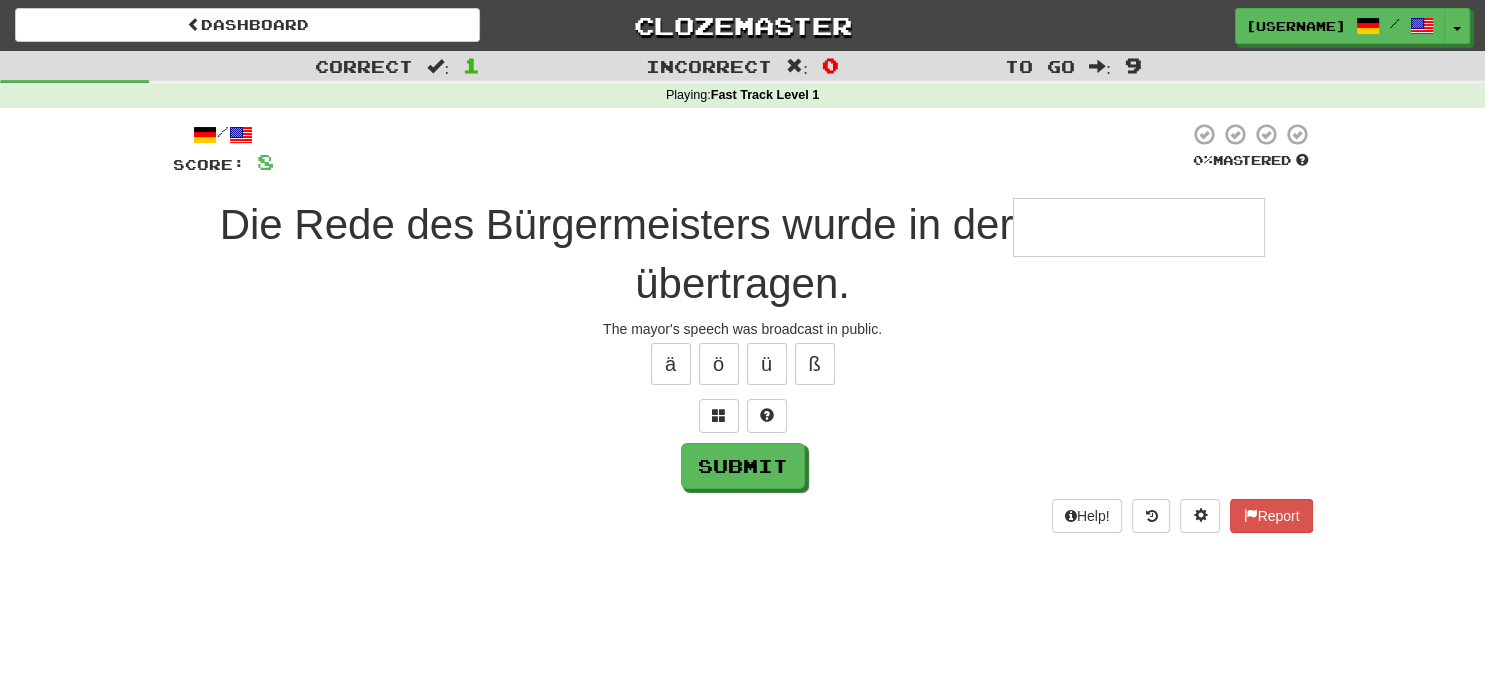 type on "*" 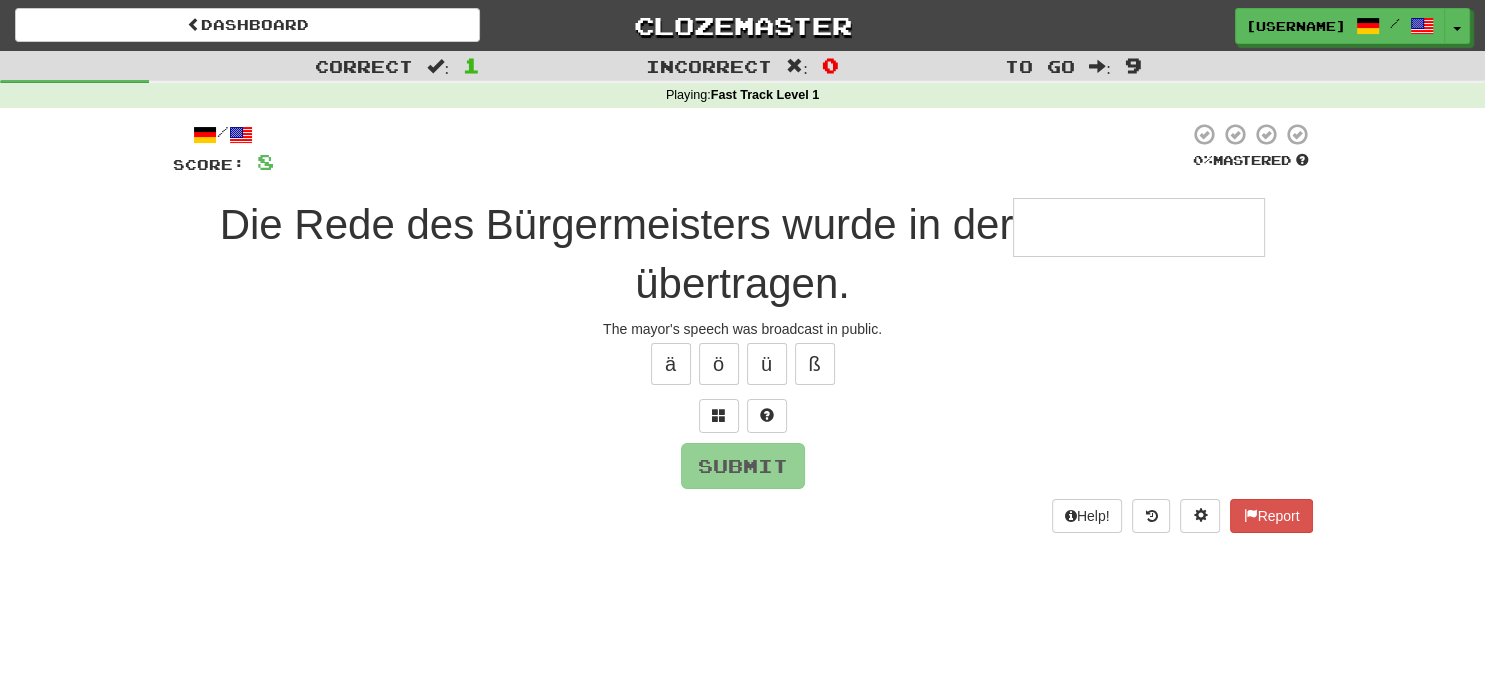 type on "*" 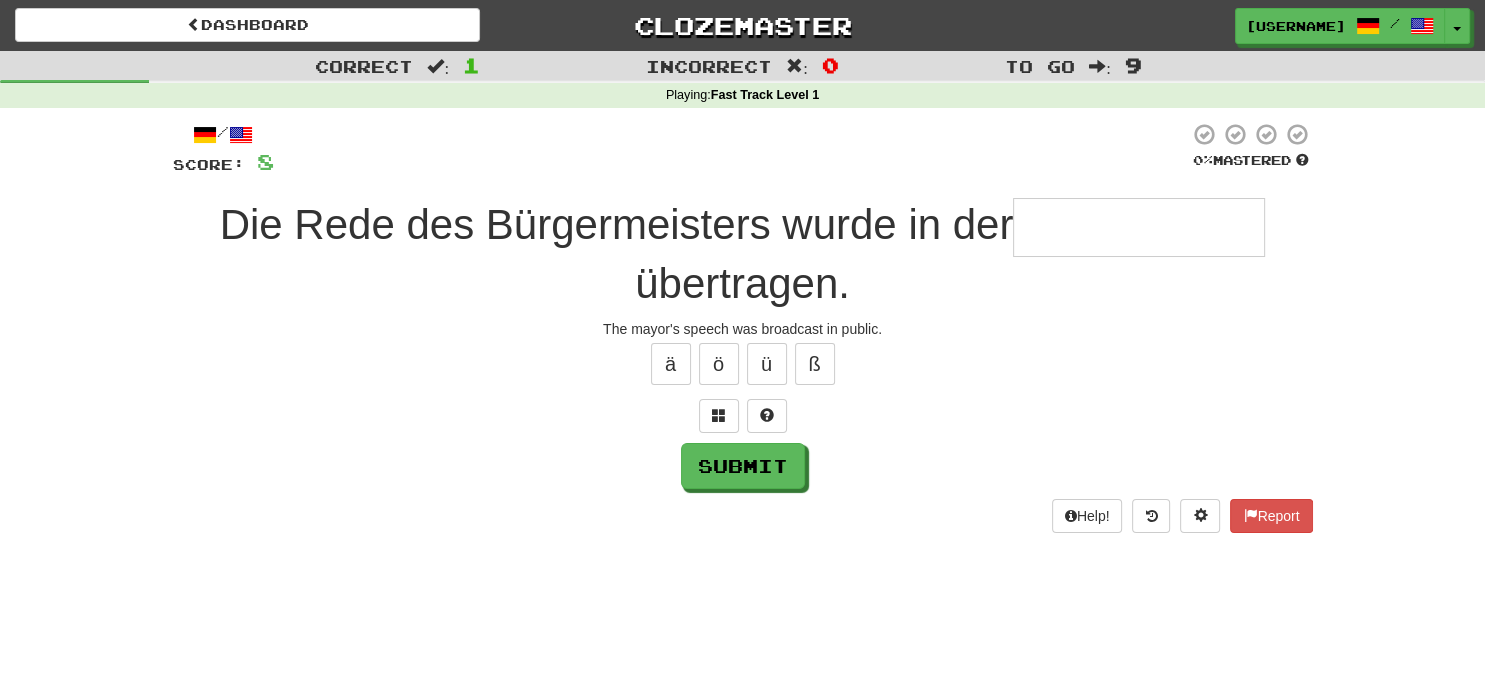type on "*" 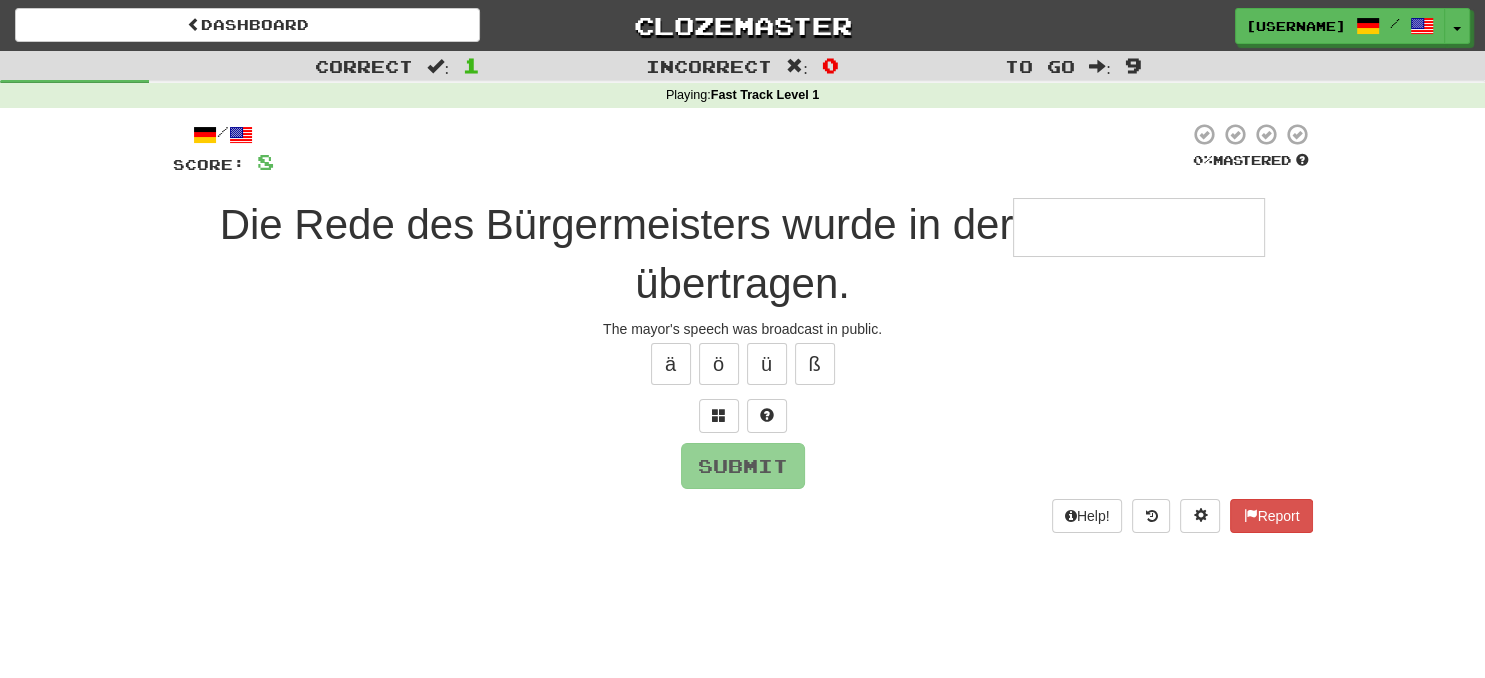 type on "*" 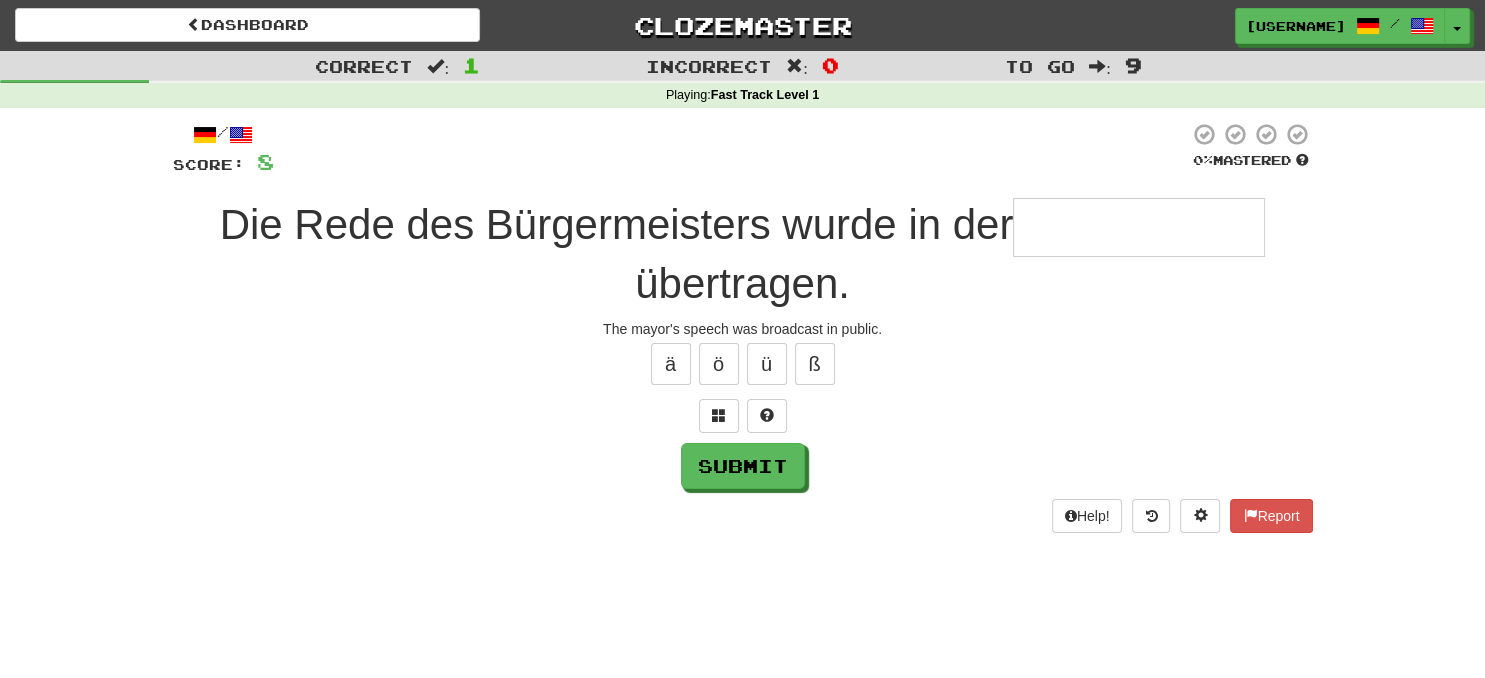 type on "*" 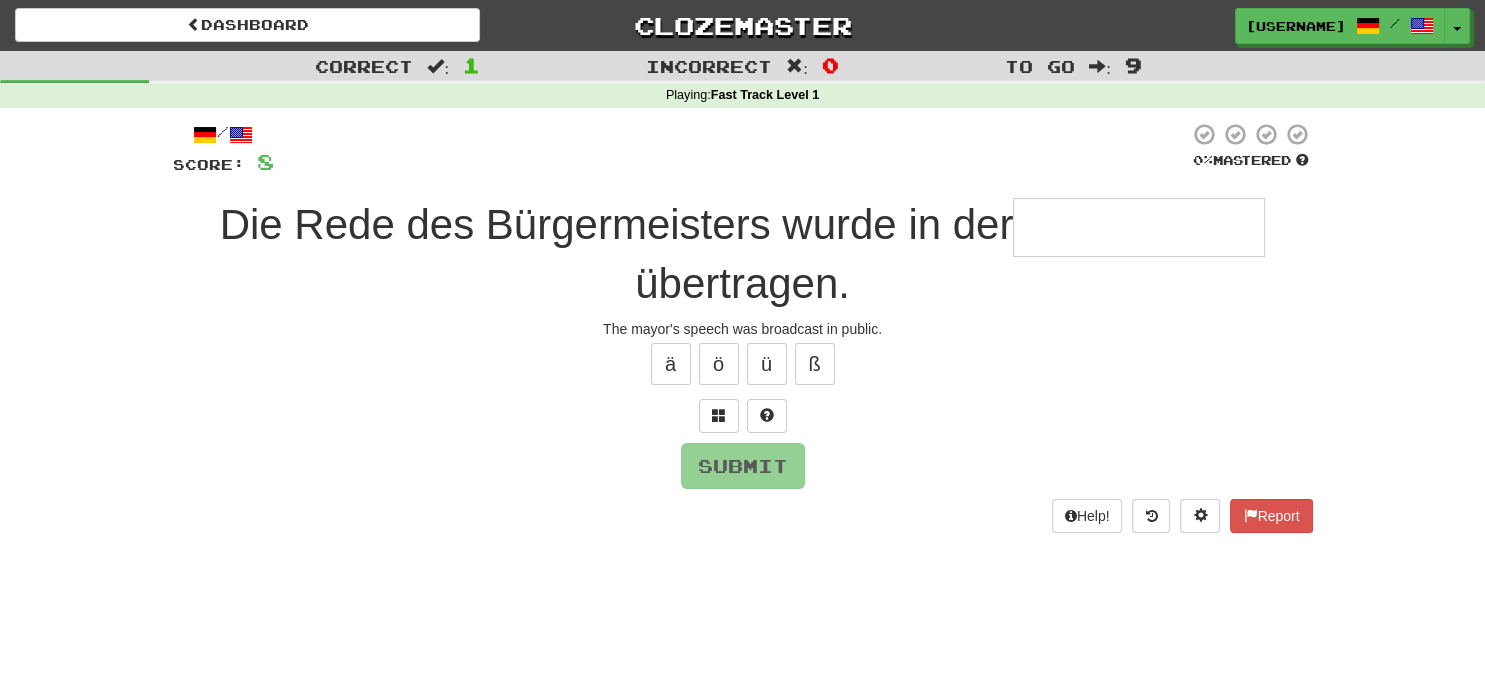 type on "*" 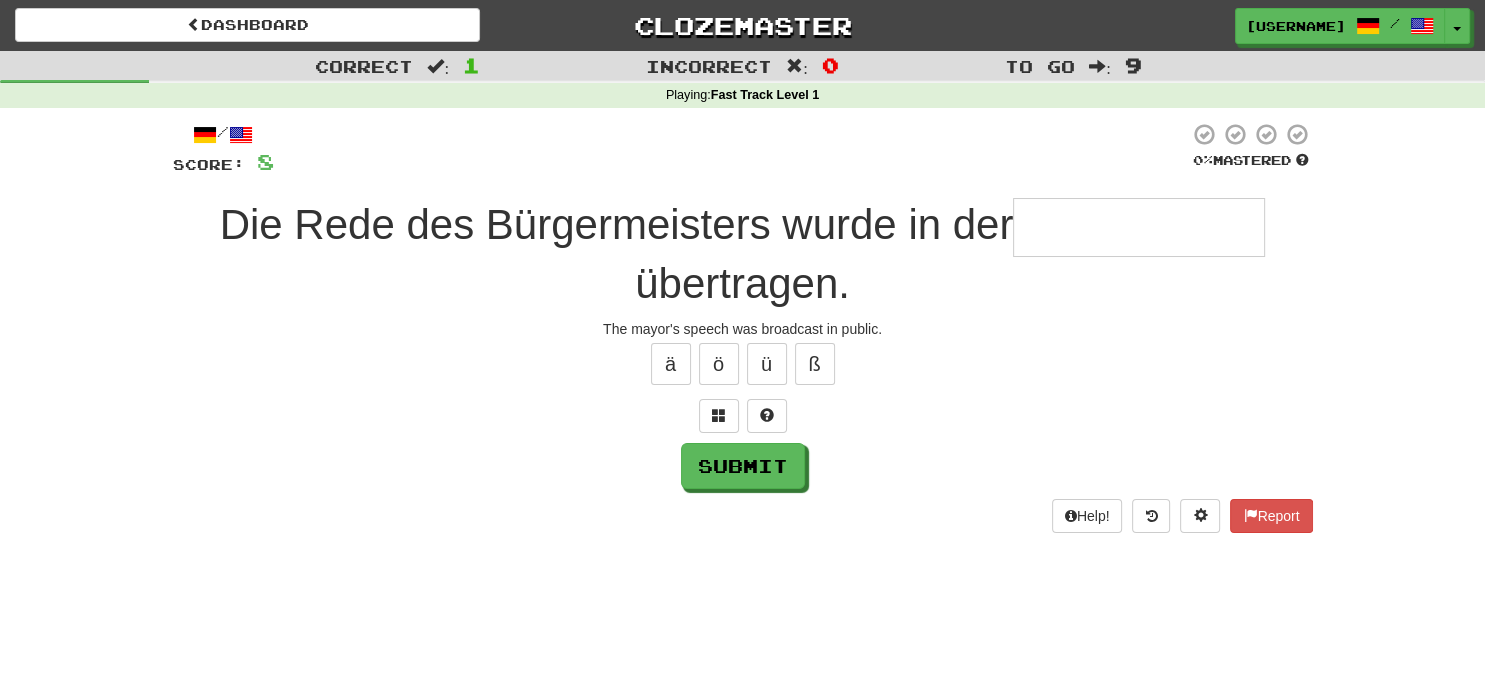 type on "*" 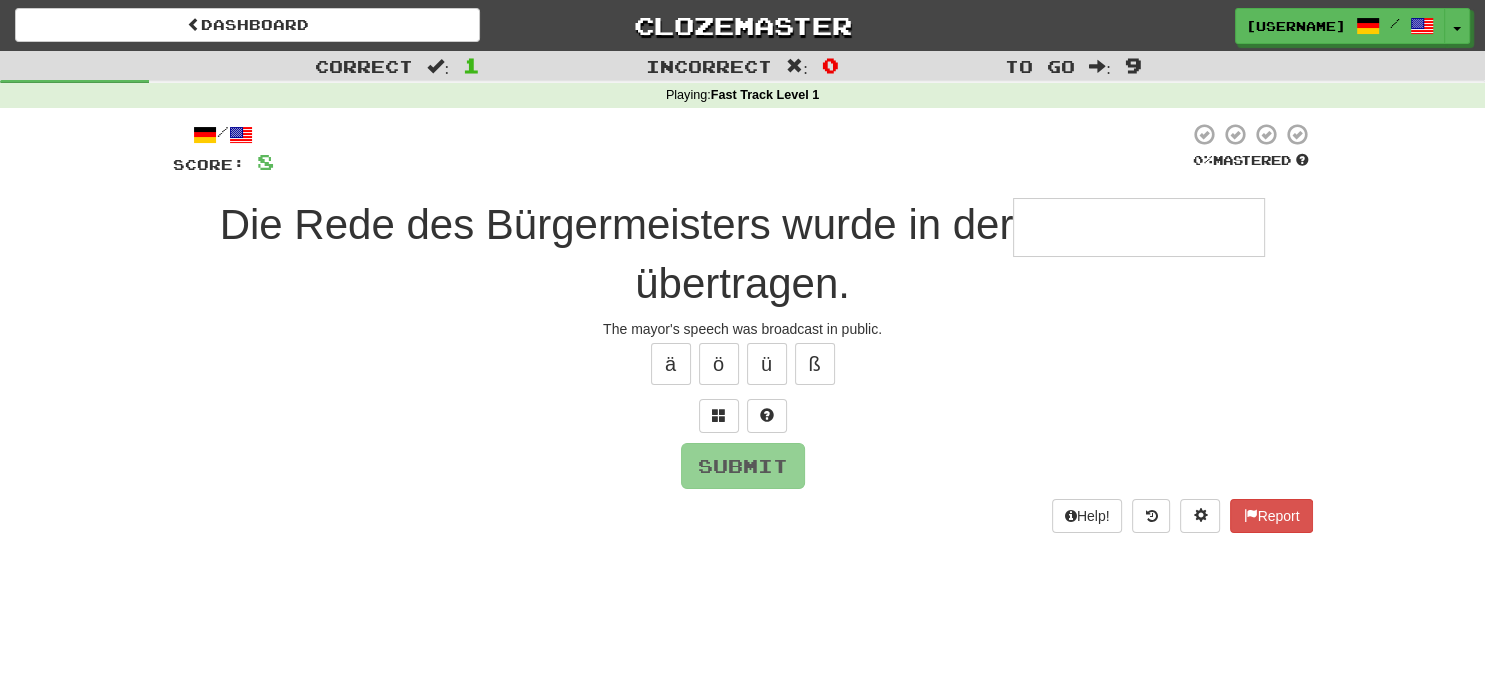 type on "*" 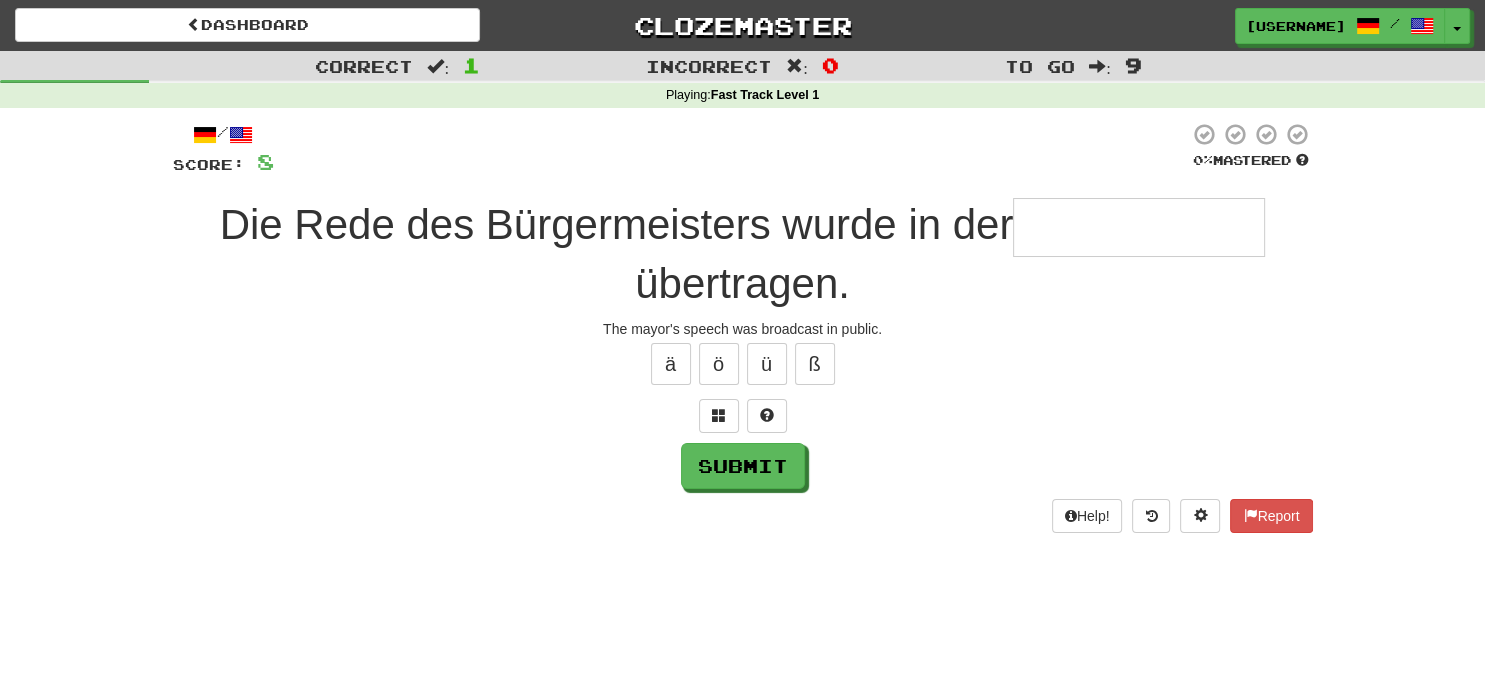 type on "*" 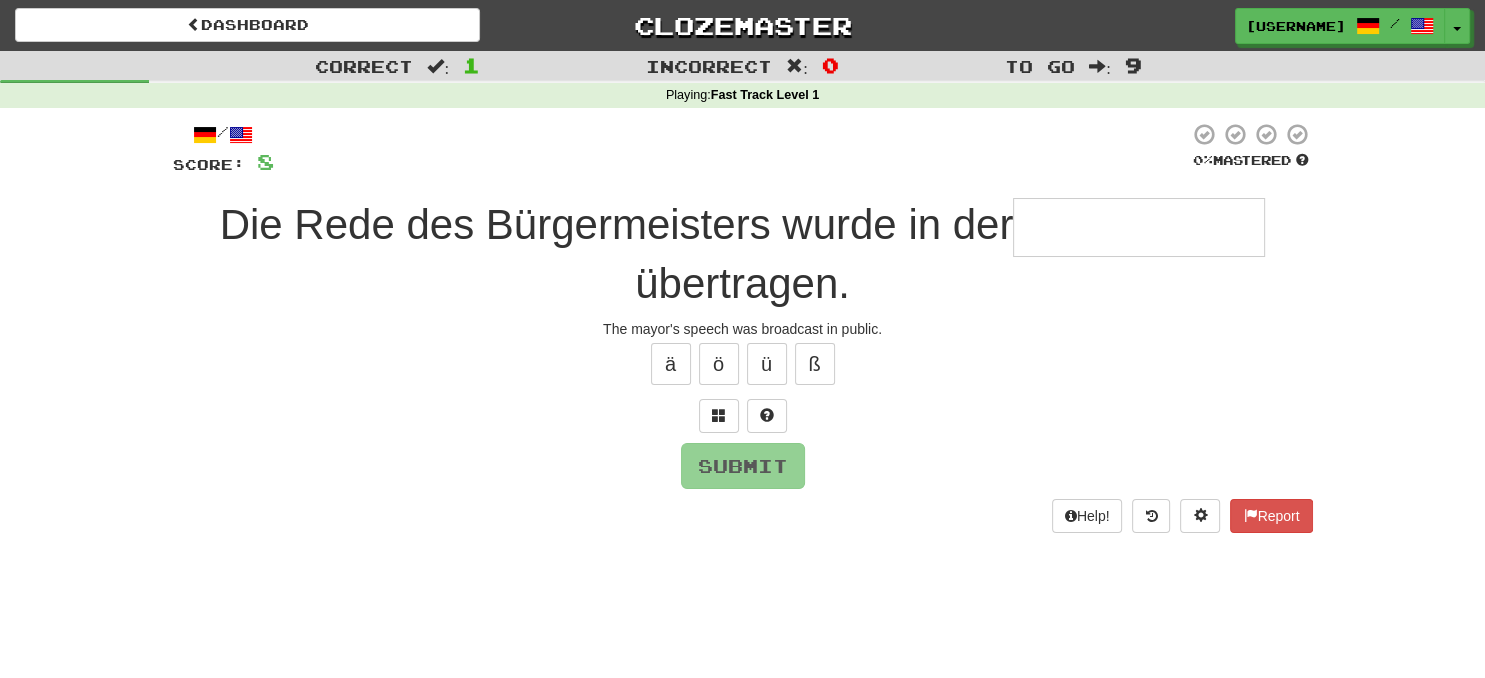 type on "*" 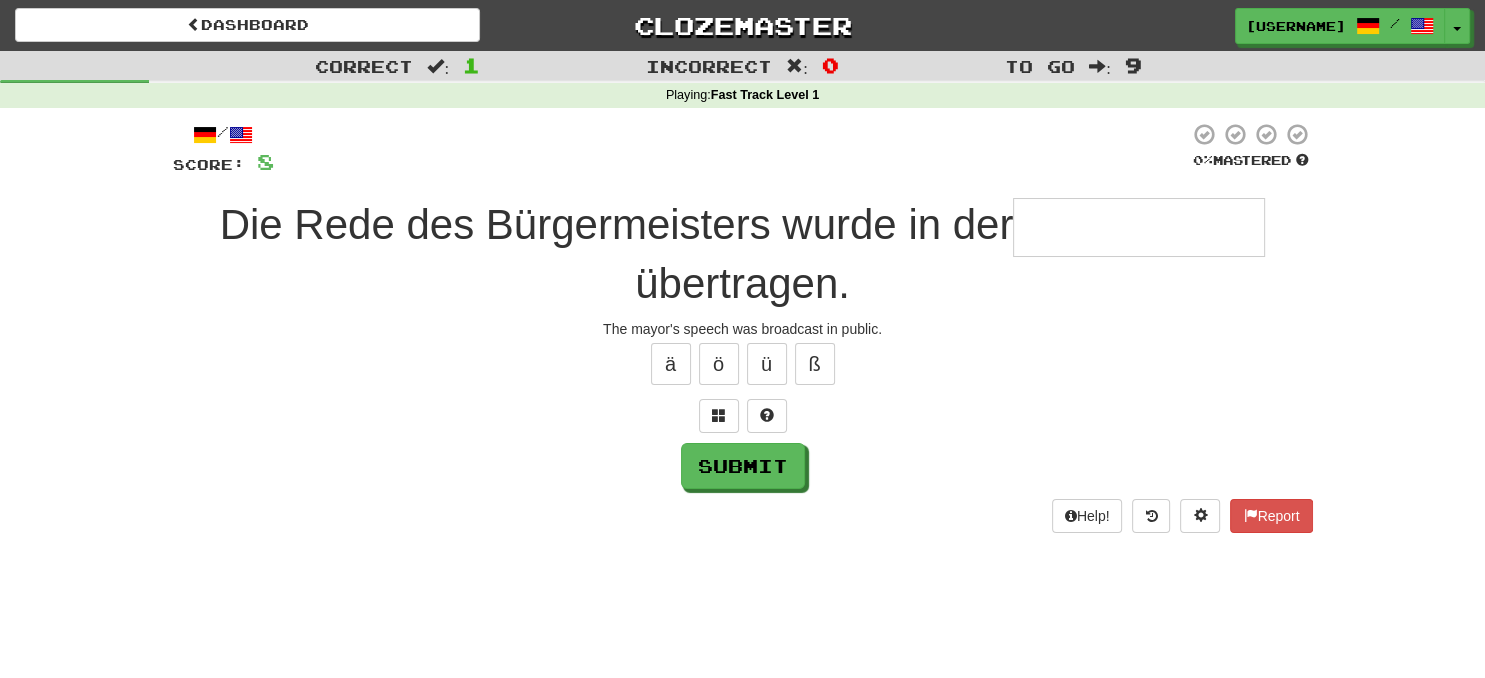 type on "*" 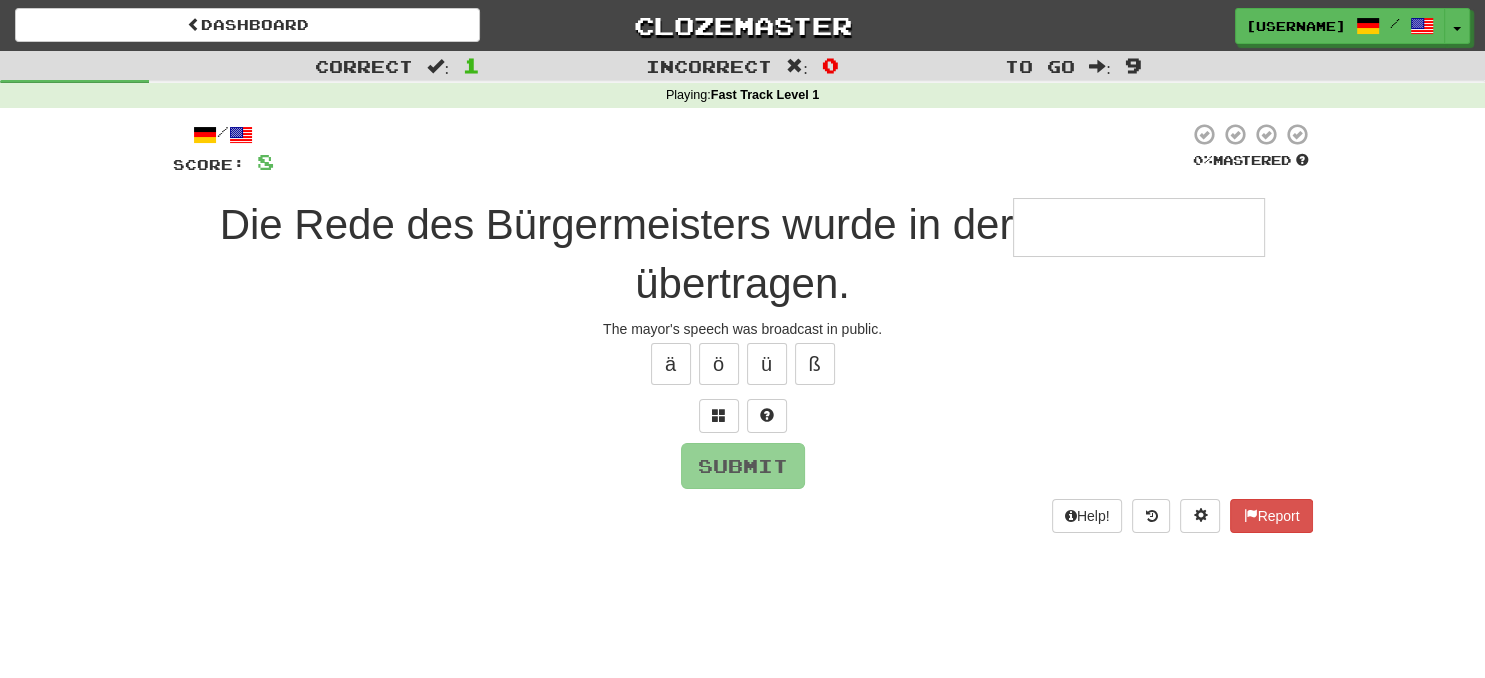 type on "*" 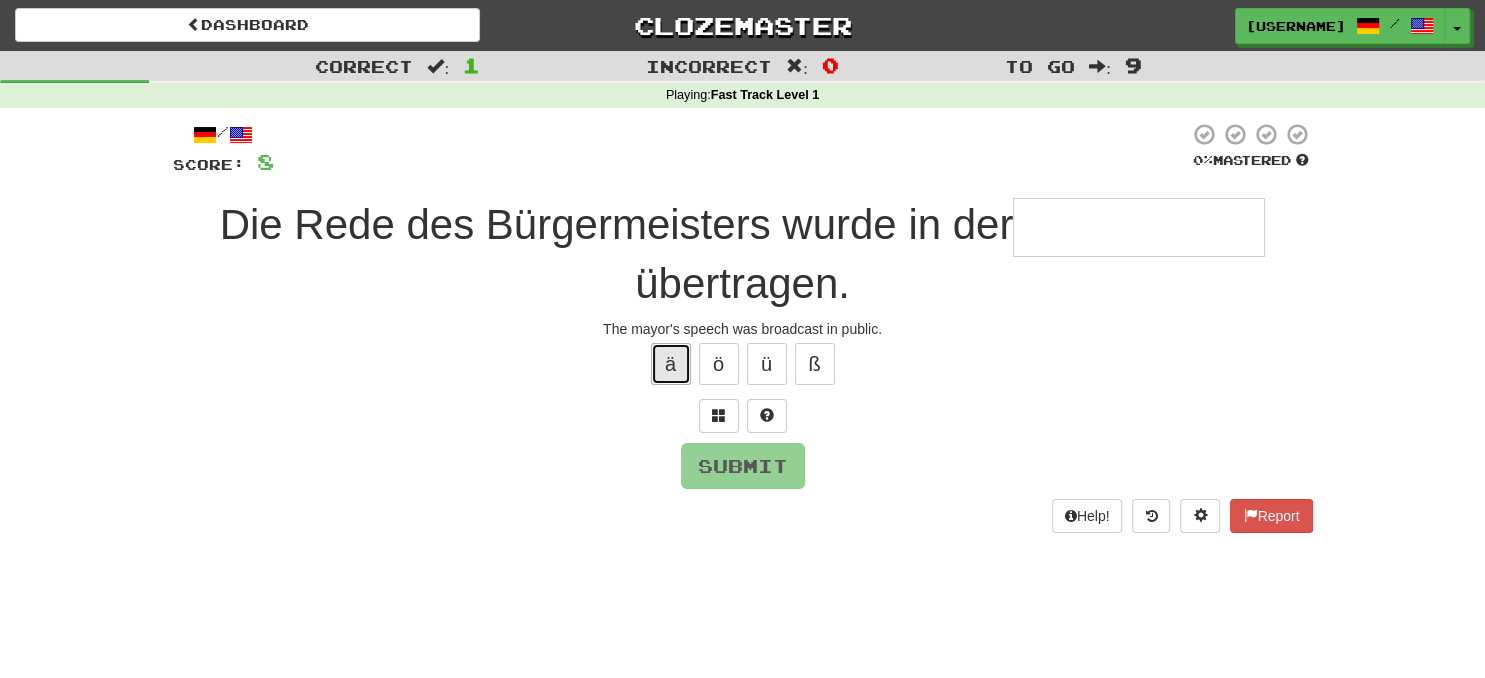 click on "ä" at bounding box center (671, 364) 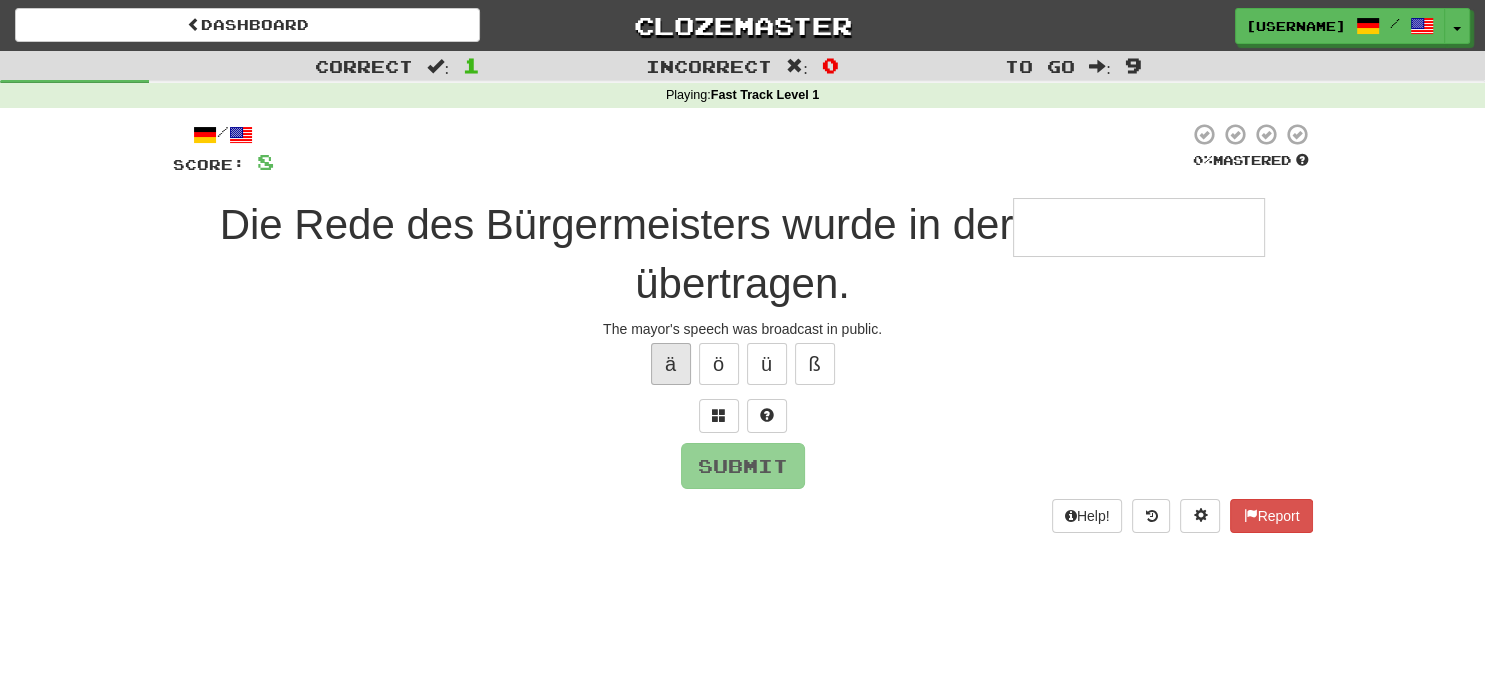 type on "*" 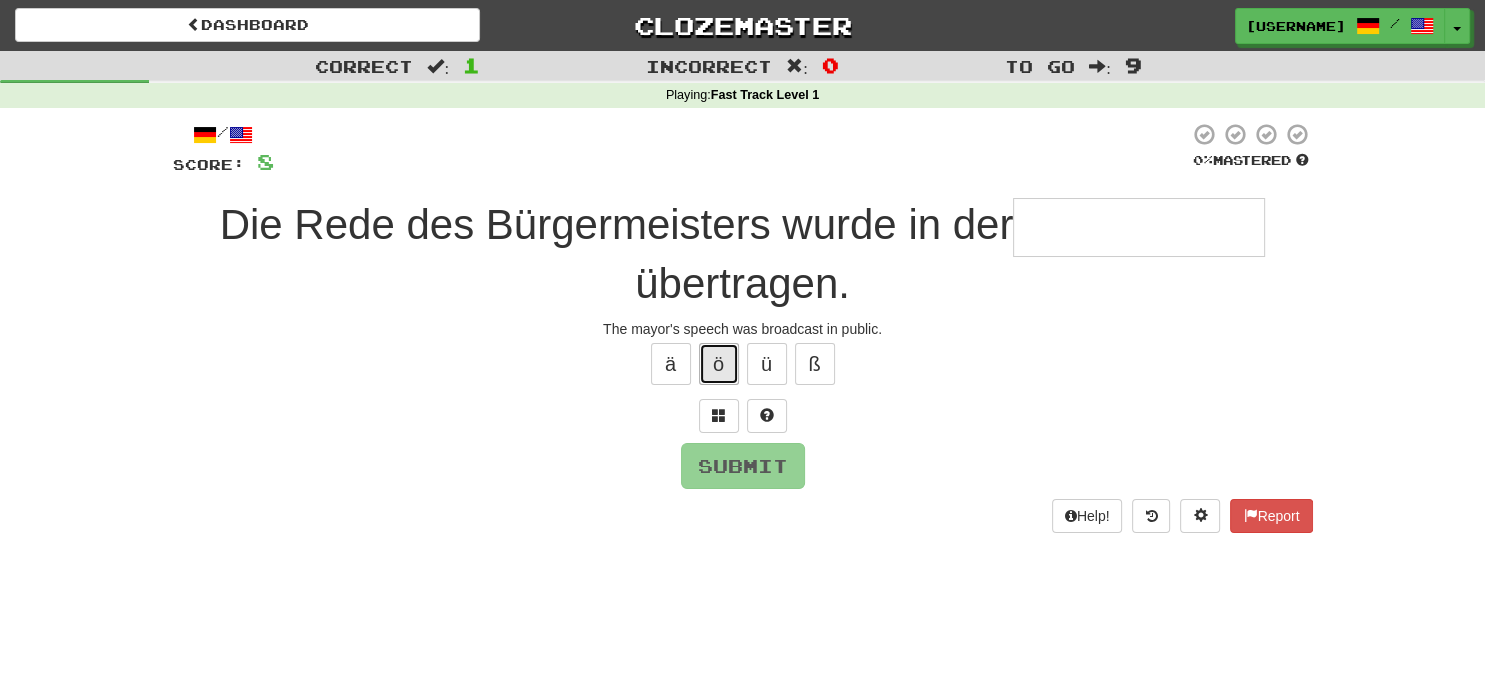 click on "ö" at bounding box center (719, 364) 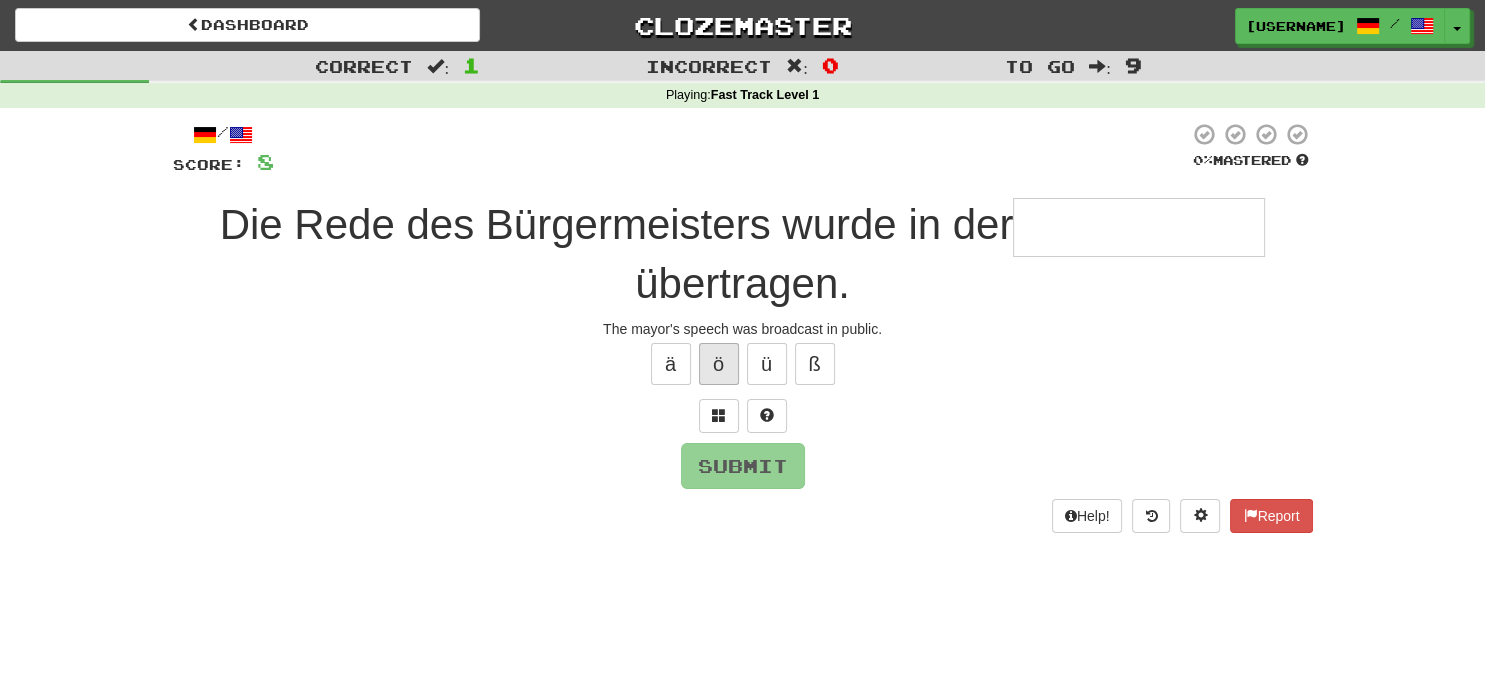 type on "*" 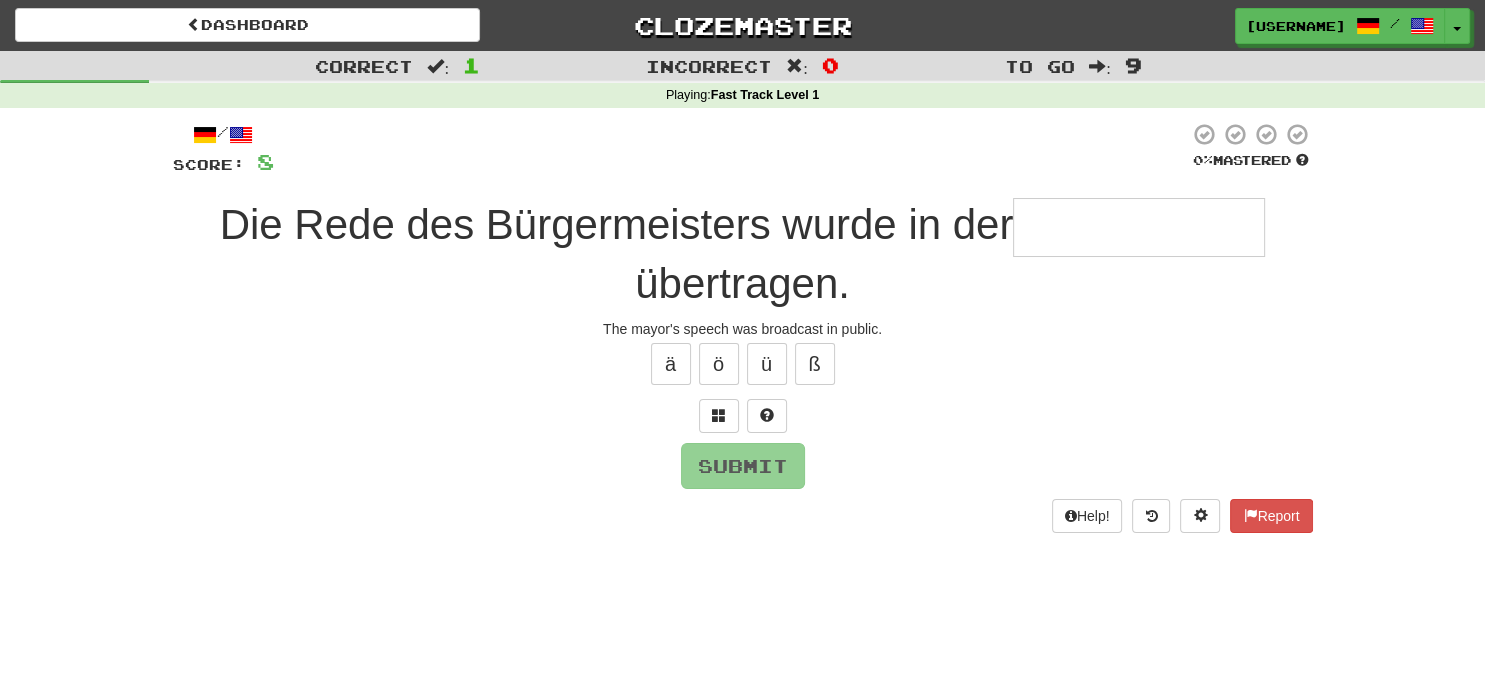 click at bounding box center [1139, 227] 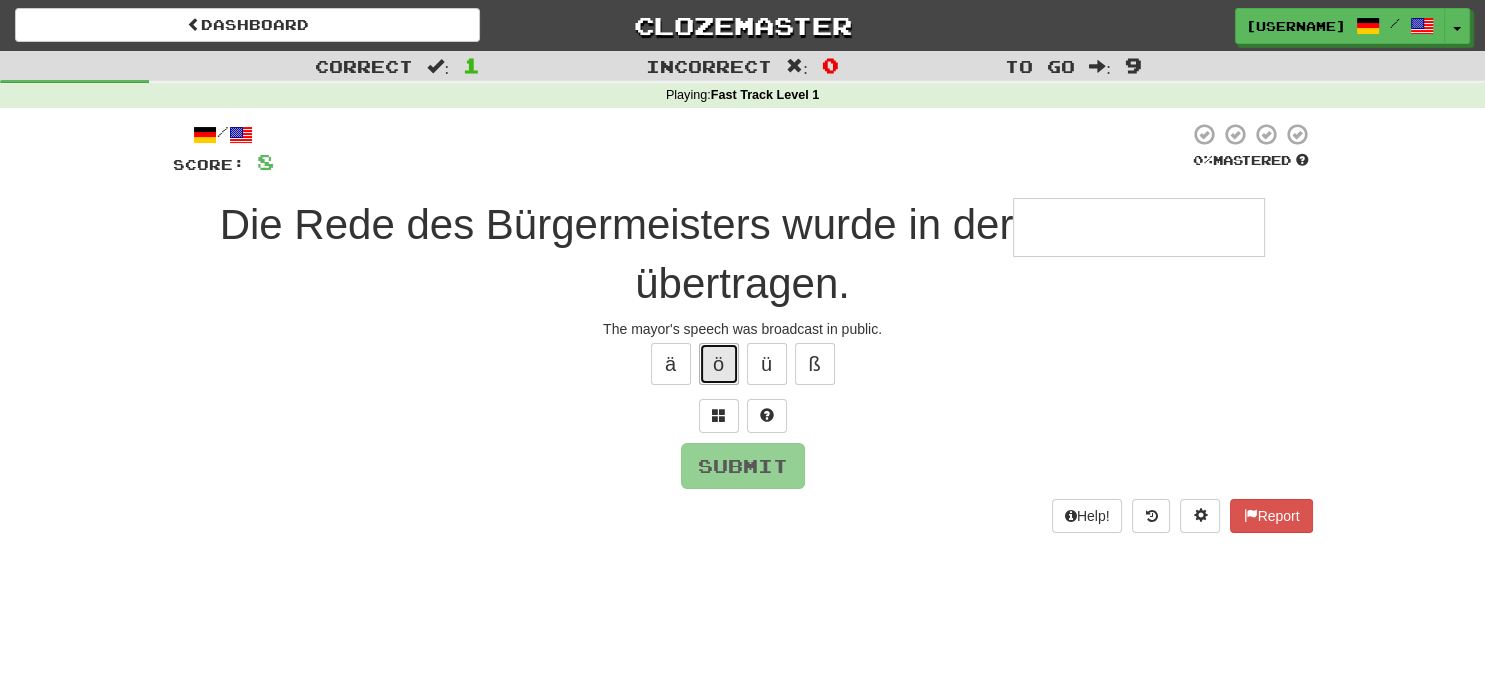click on "ö" at bounding box center (719, 364) 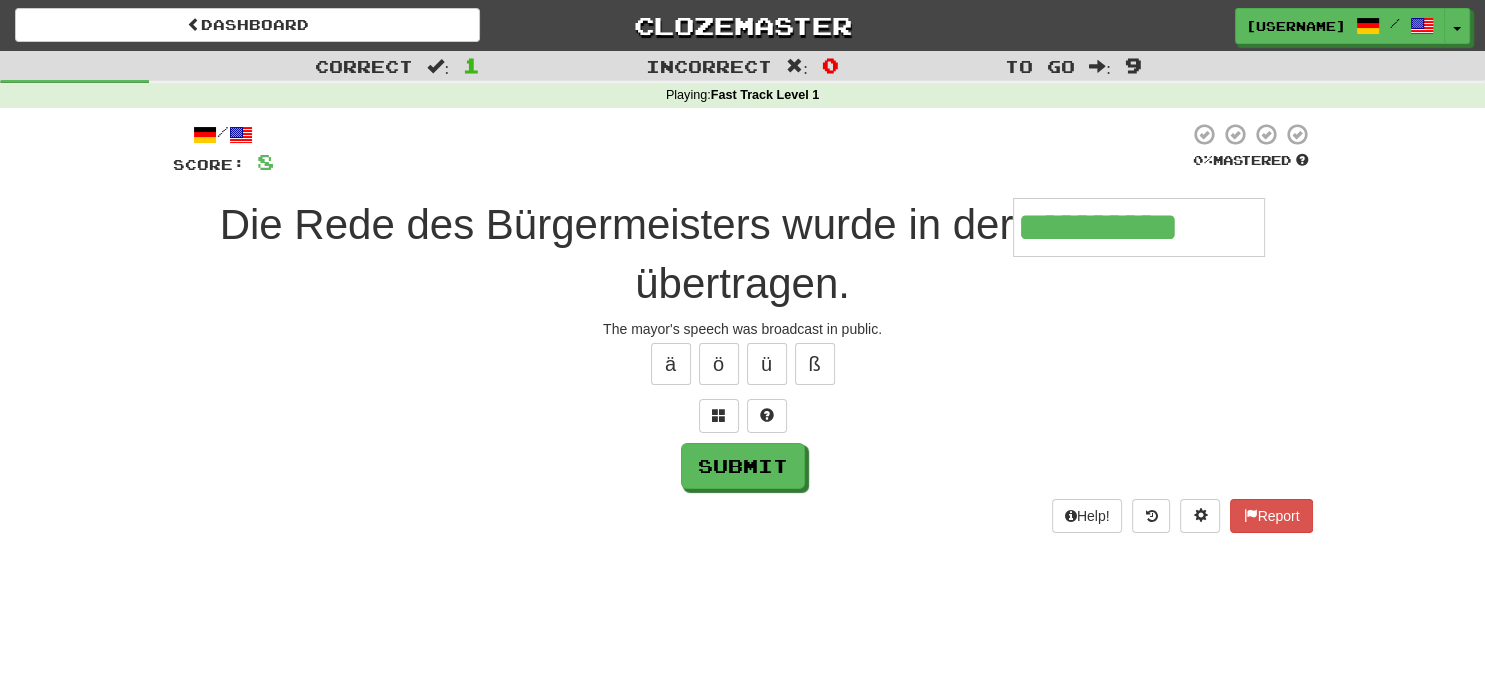 type on "**********" 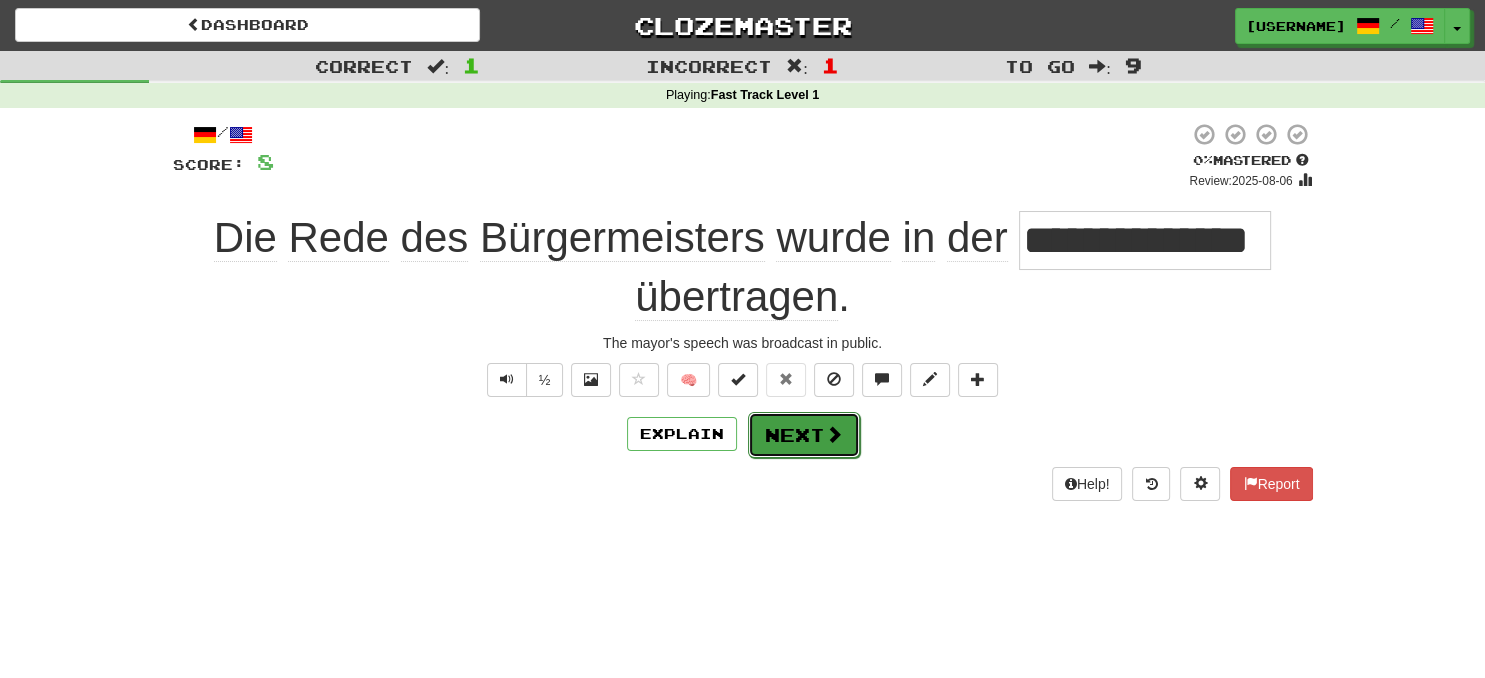click at bounding box center (834, 434) 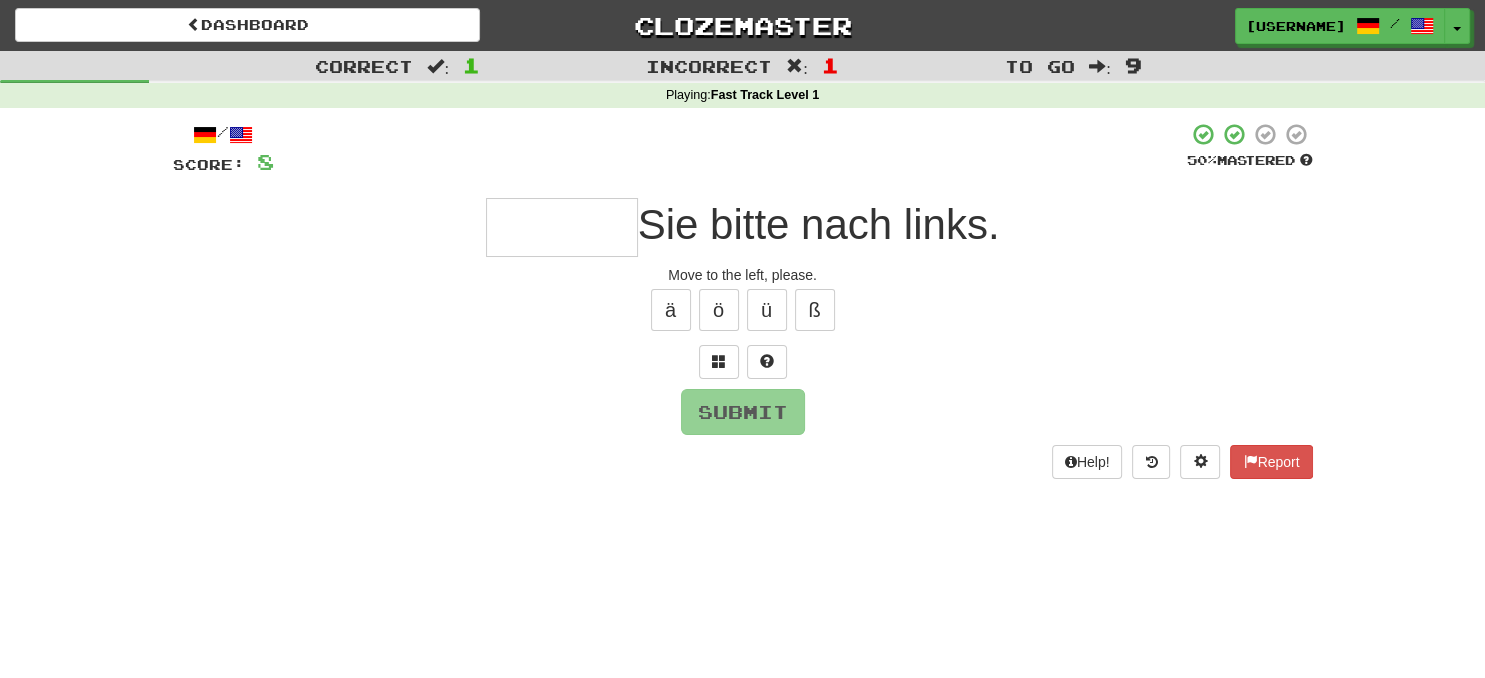 click at bounding box center (562, 227) 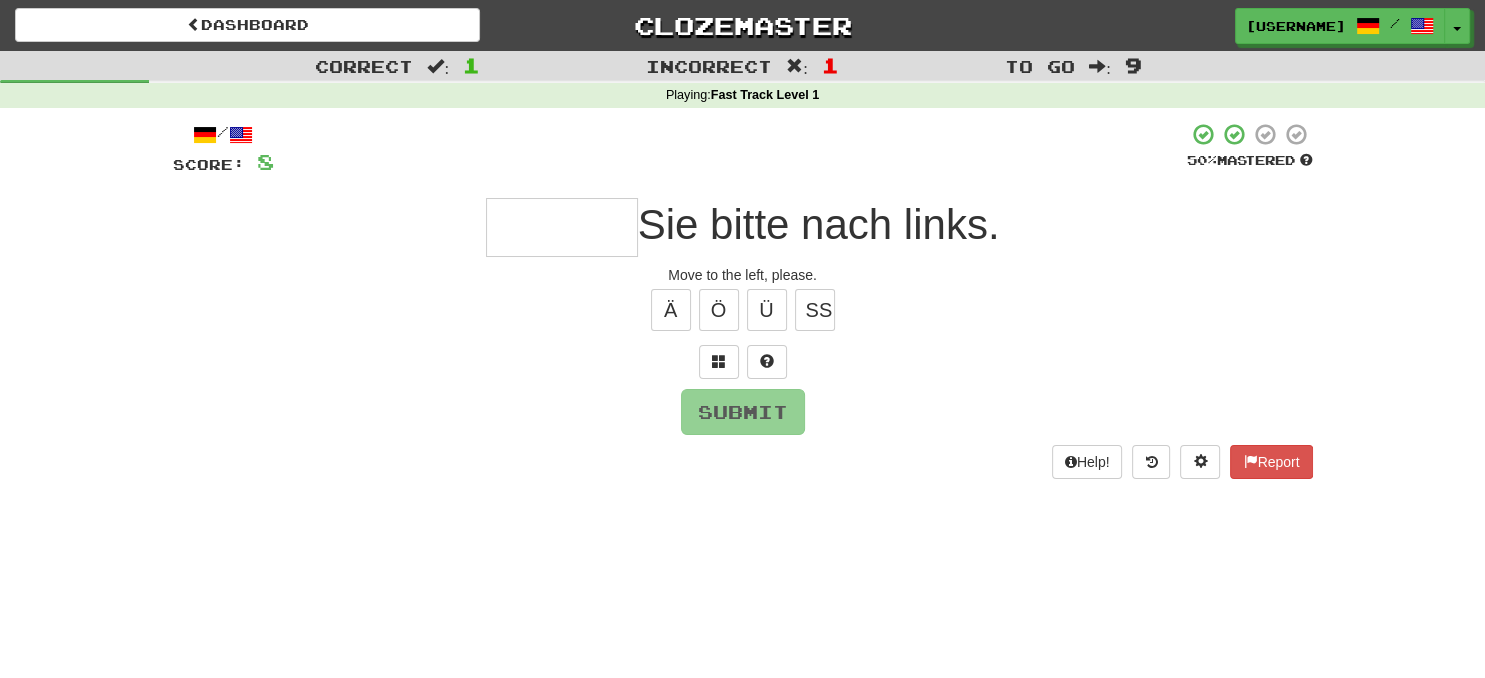 type on "*" 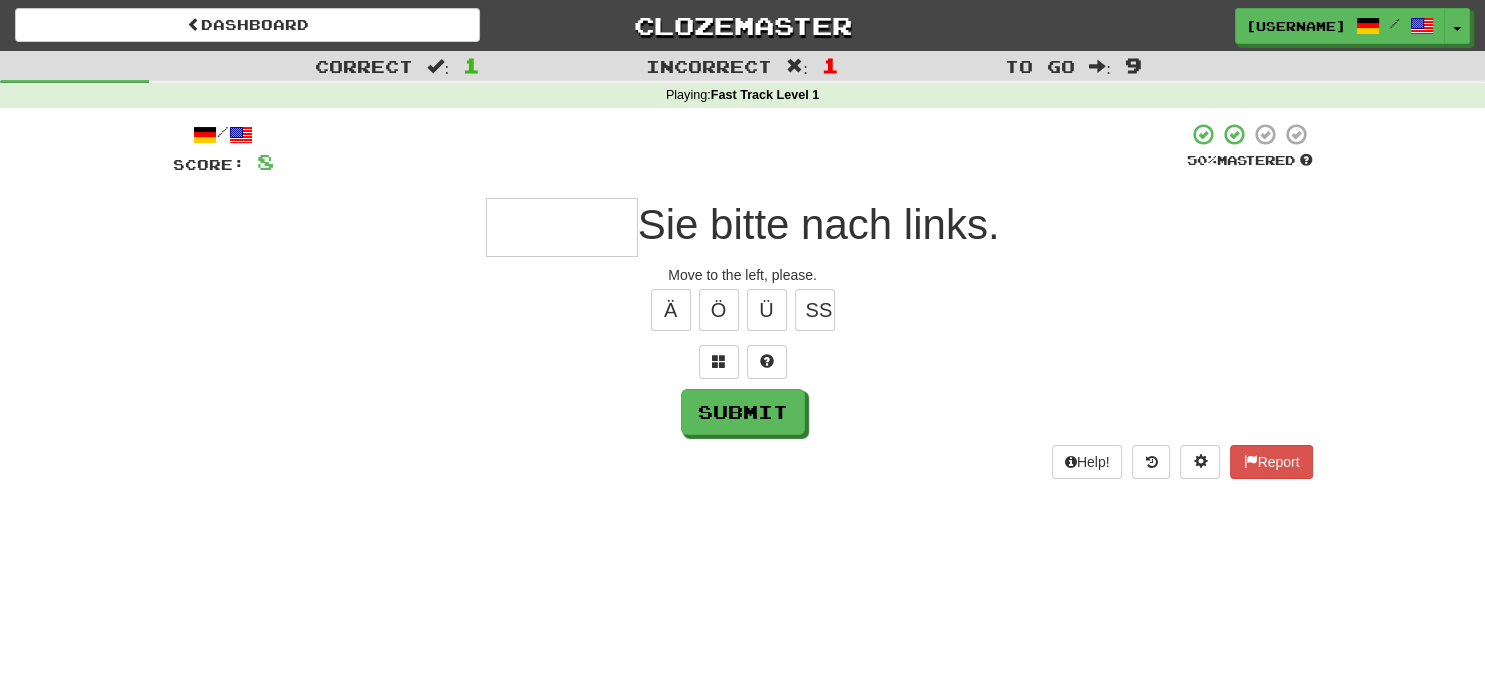 type on "*" 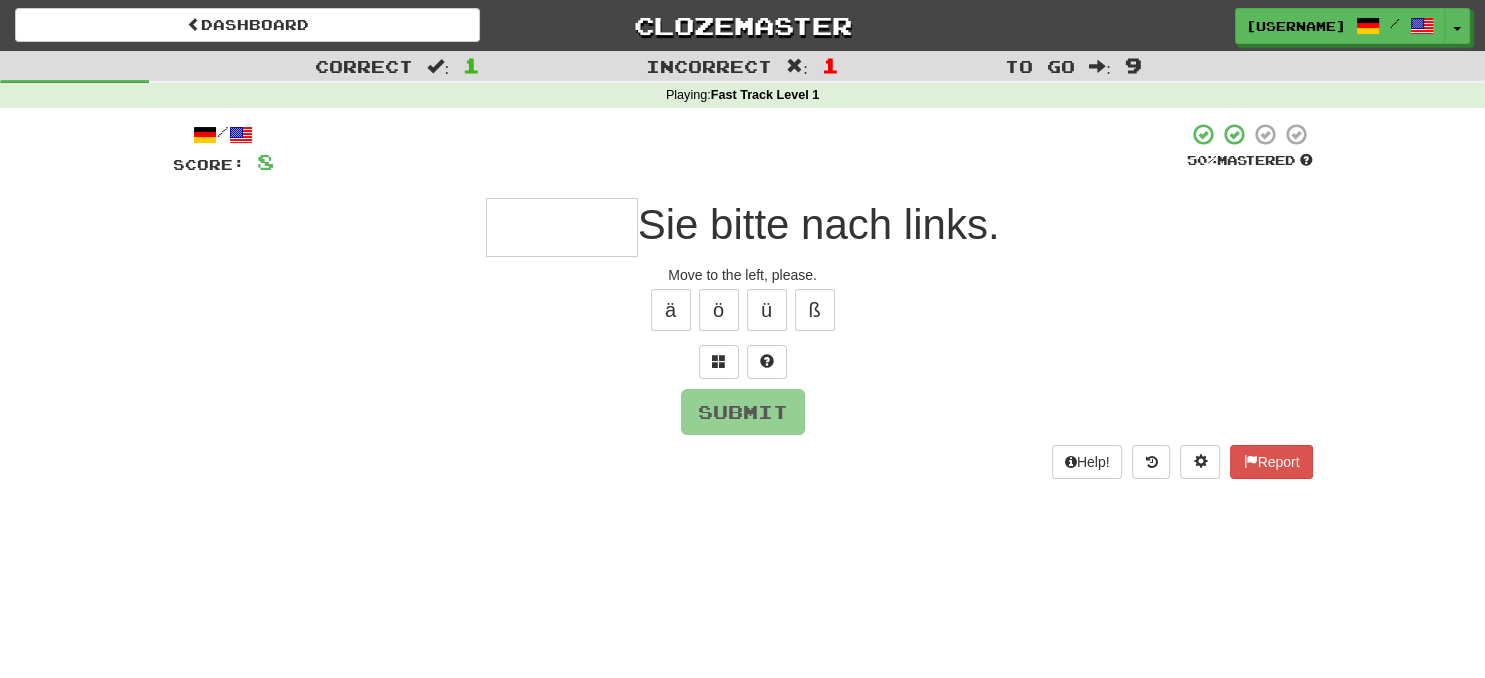 type on "*" 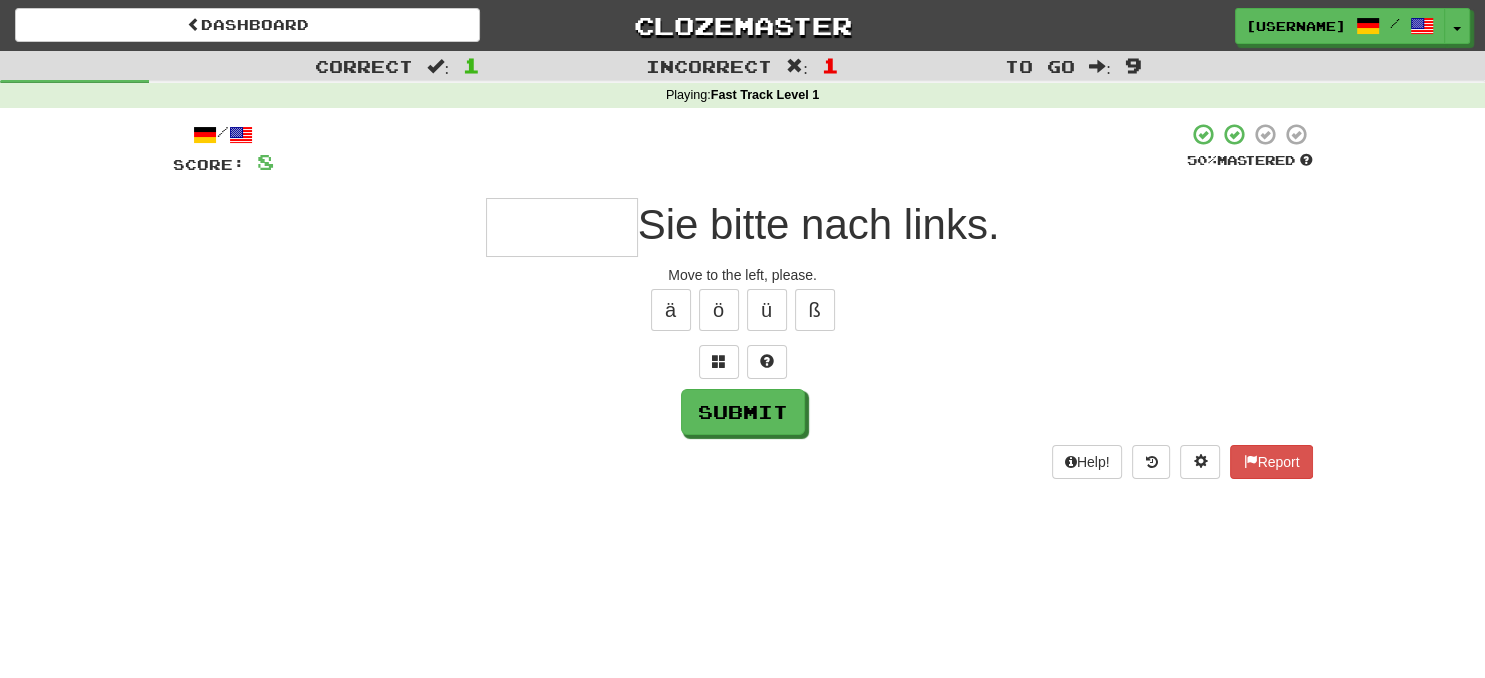 type on "*" 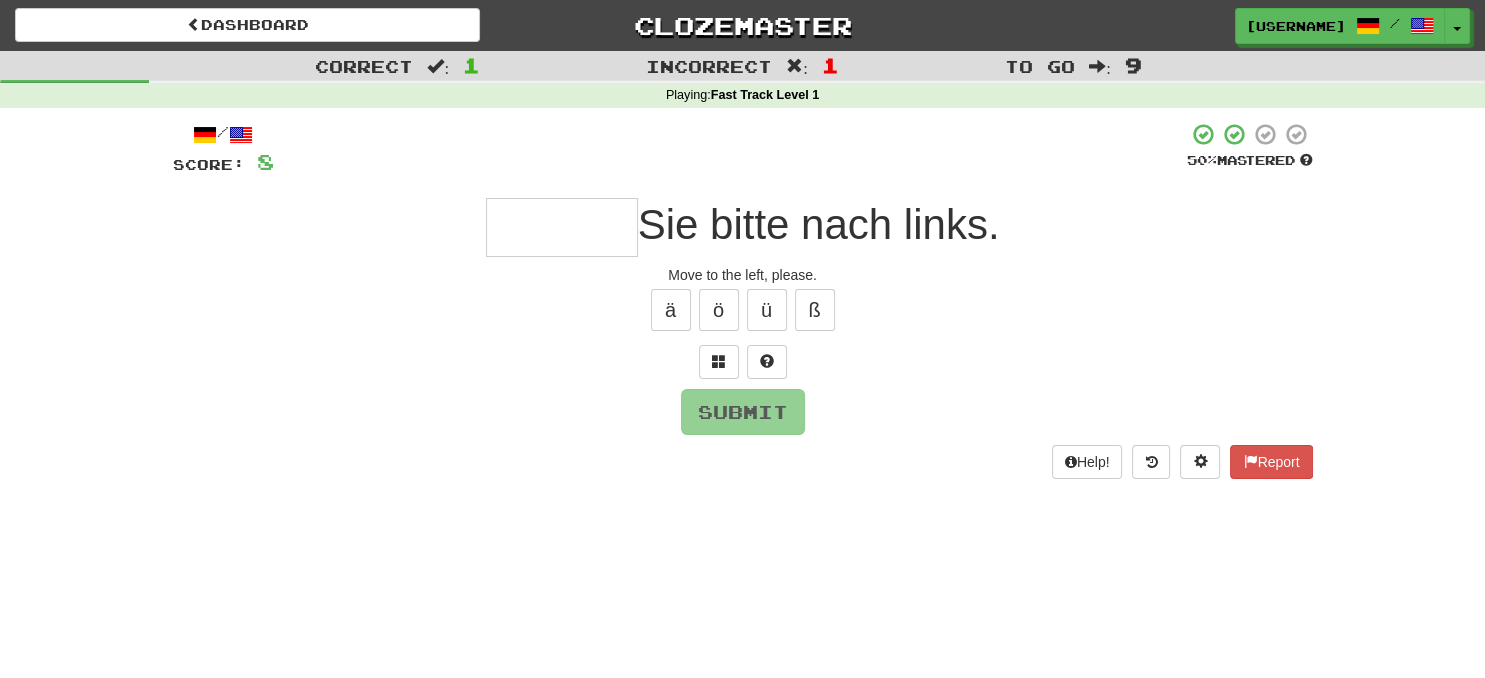 type on "*" 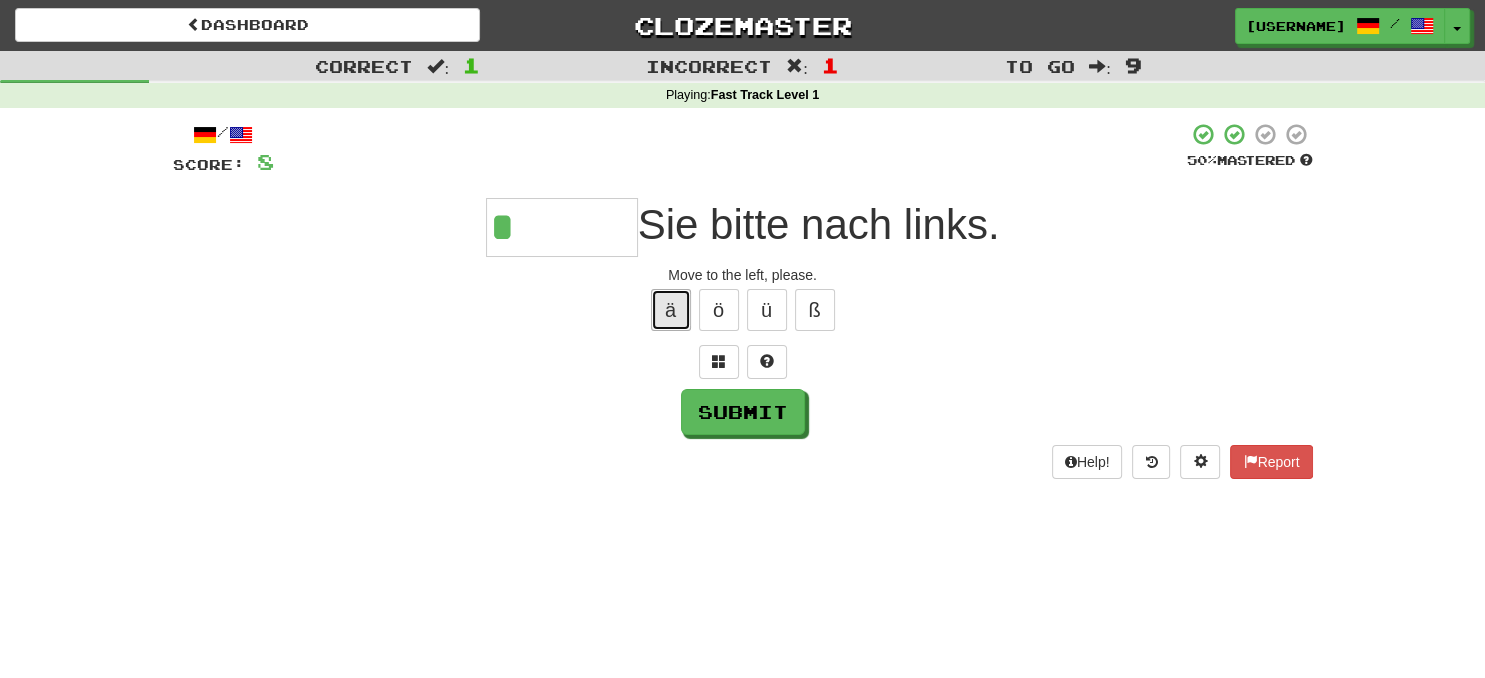 click on "ä" at bounding box center [671, 310] 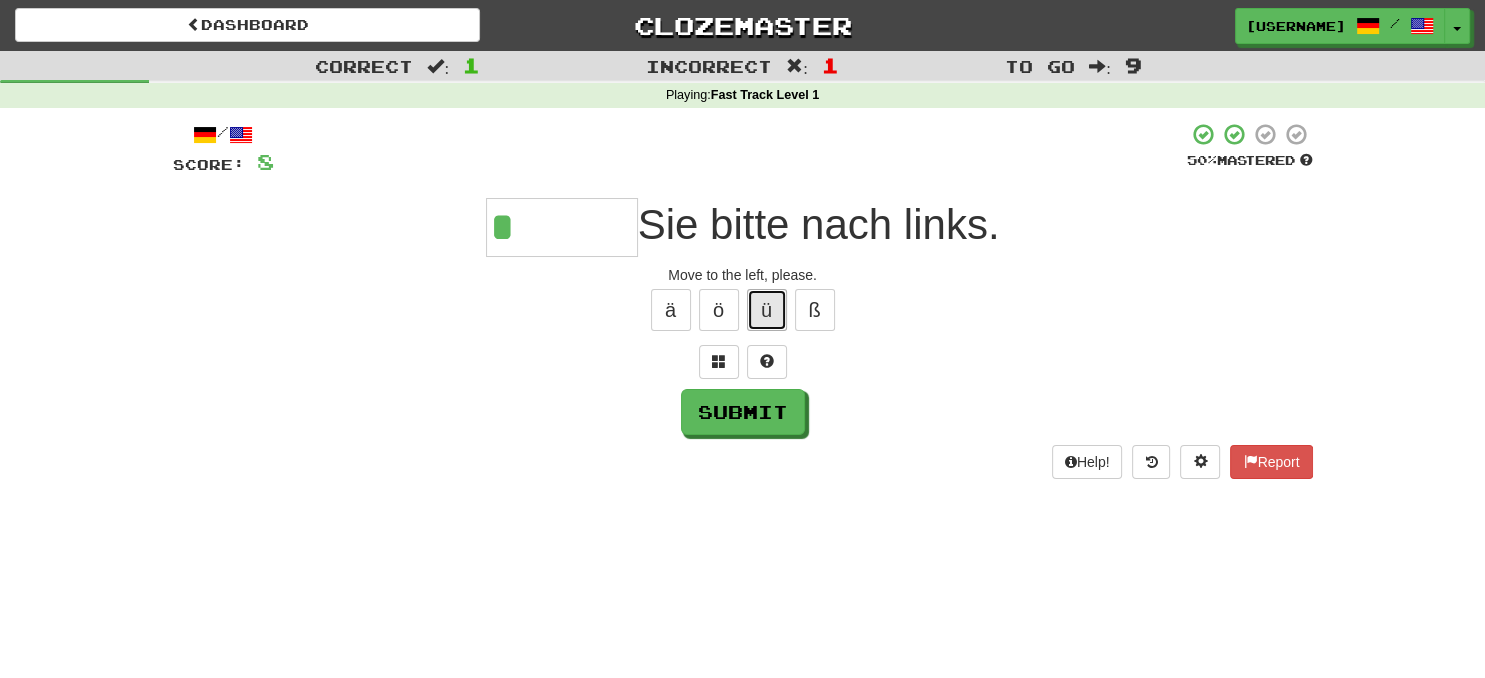 click on "ü" at bounding box center (767, 310) 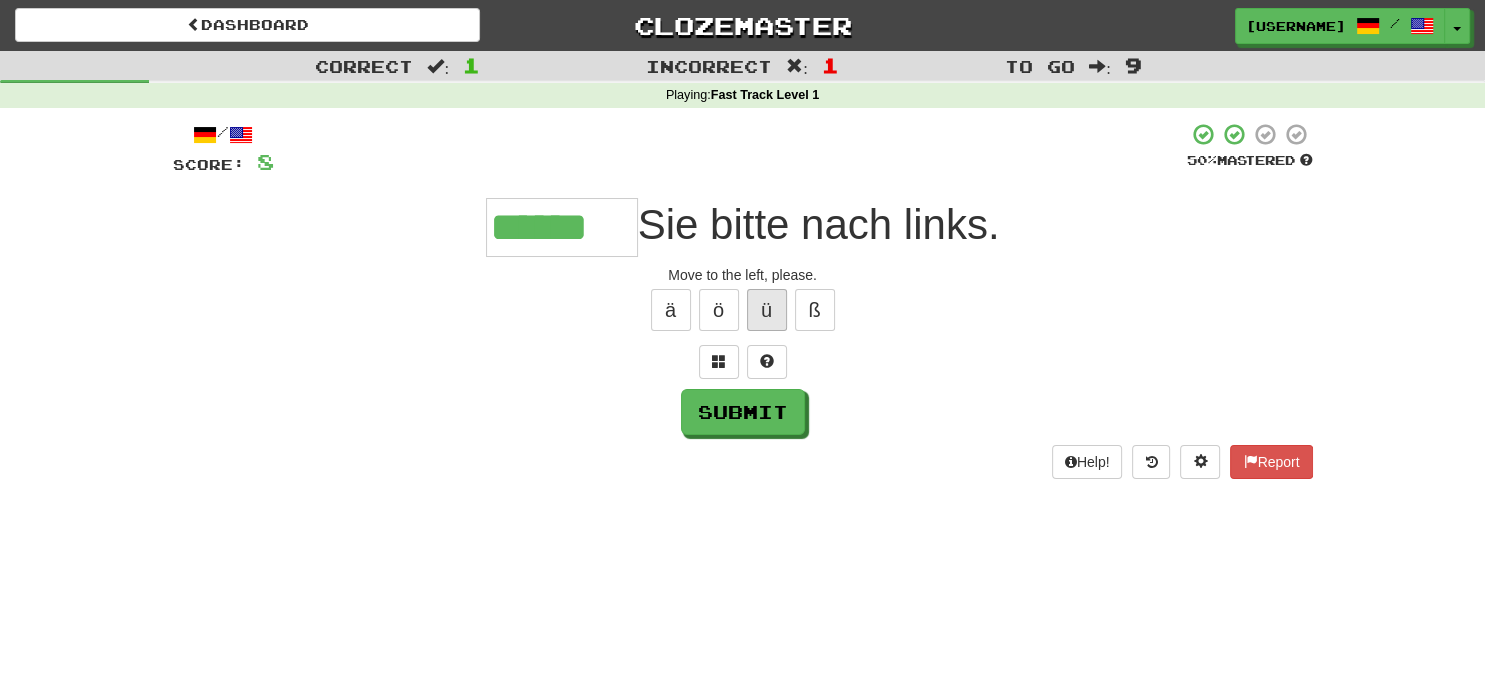 type on "******" 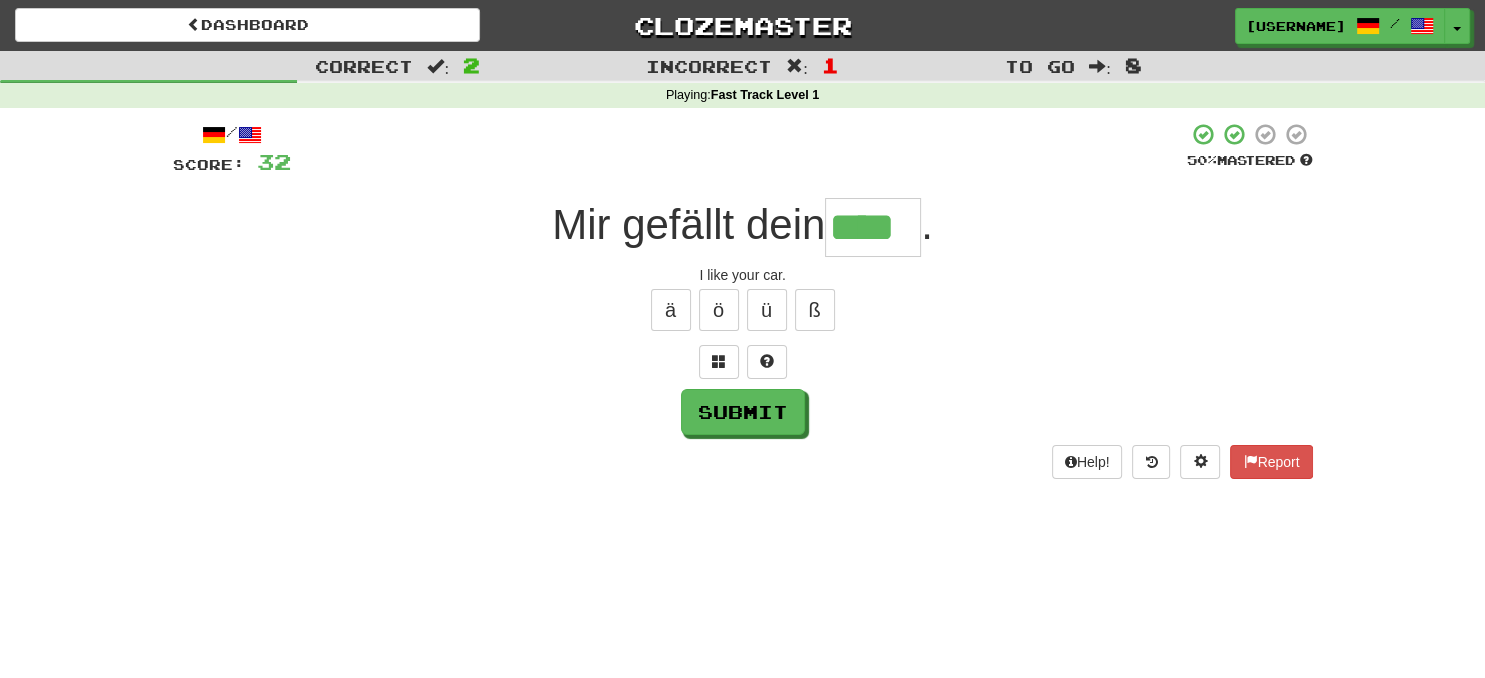 type on "****" 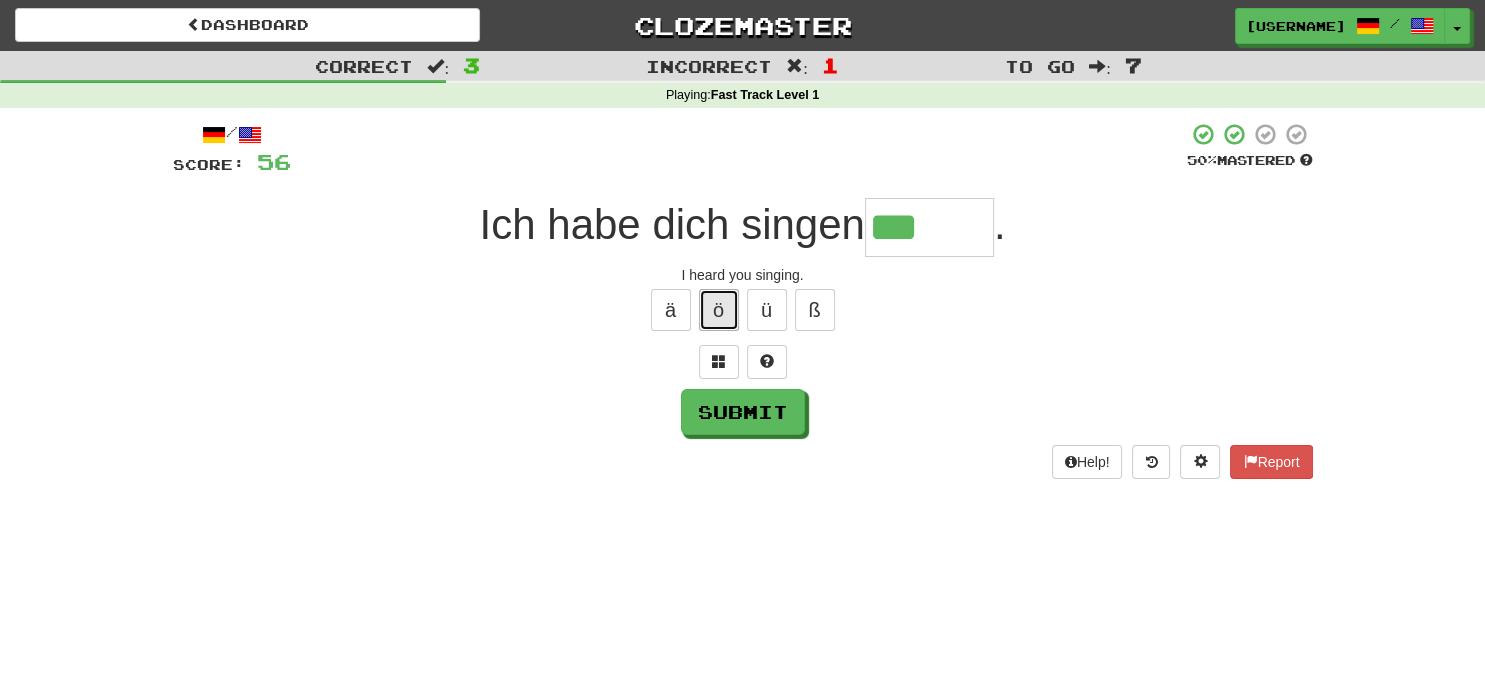 click on "ö" at bounding box center (719, 310) 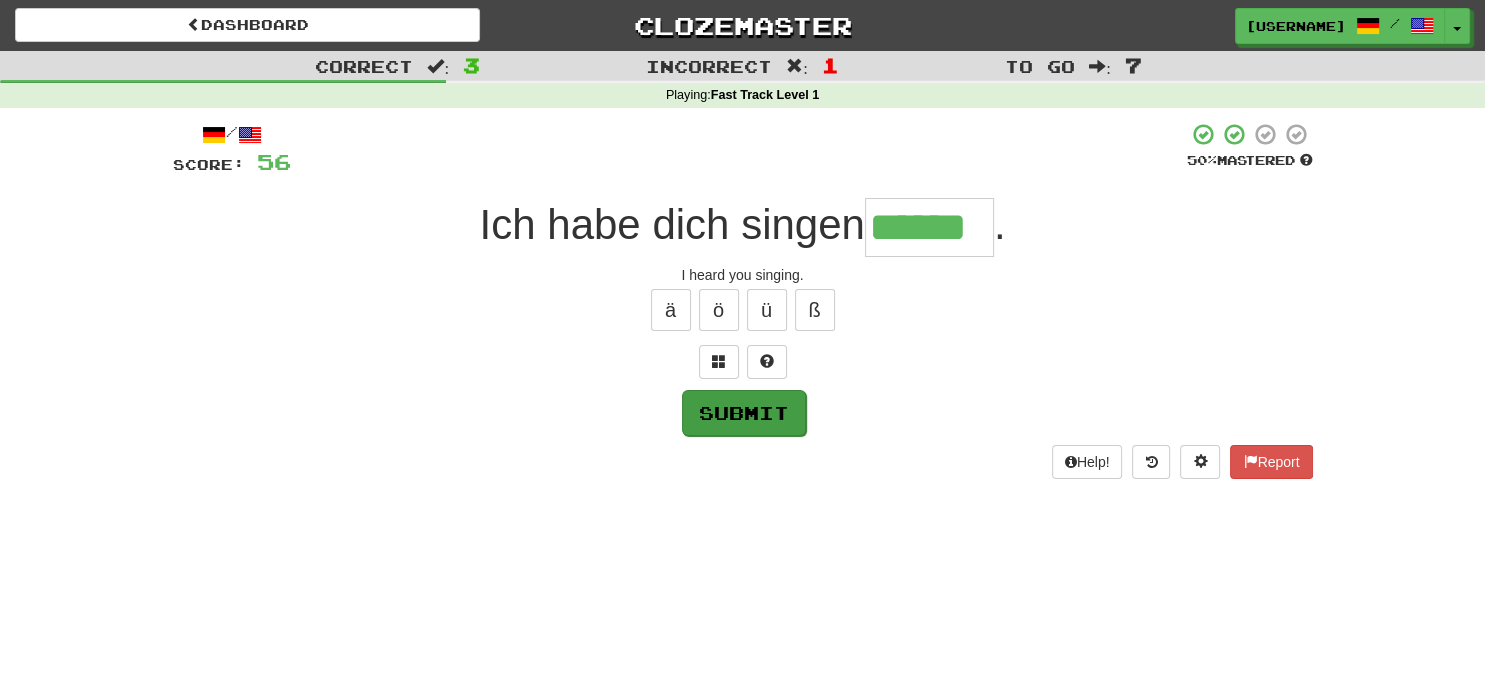 type on "******" 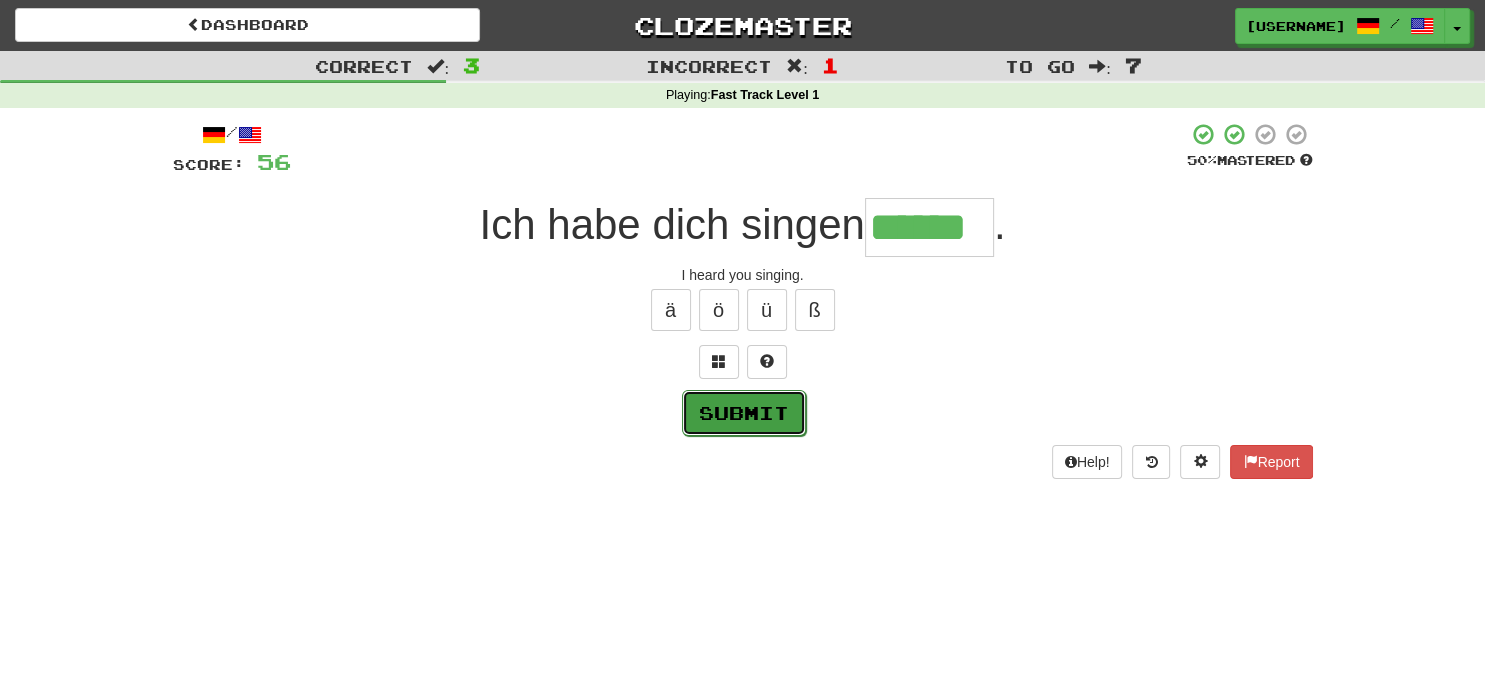 click on "Submit" at bounding box center [744, 413] 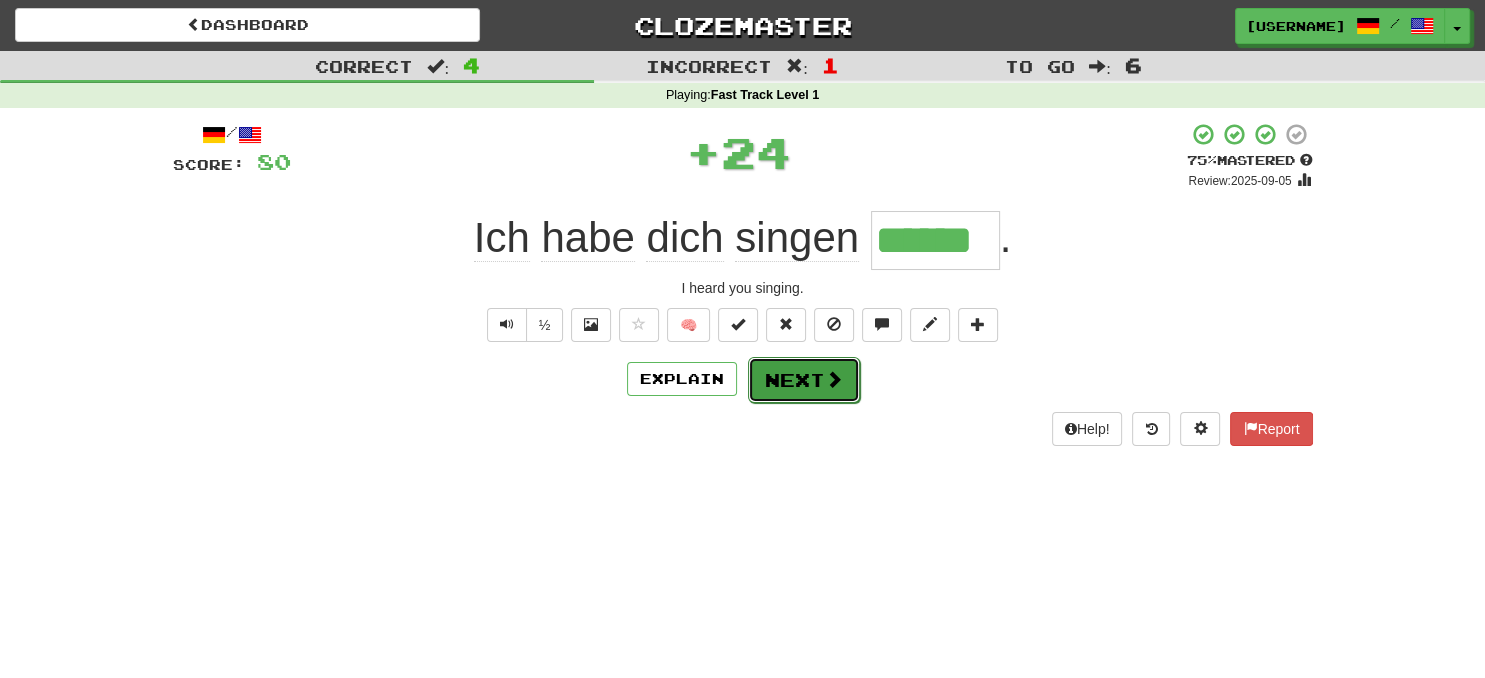 click on "Next" at bounding box center (804, 380) 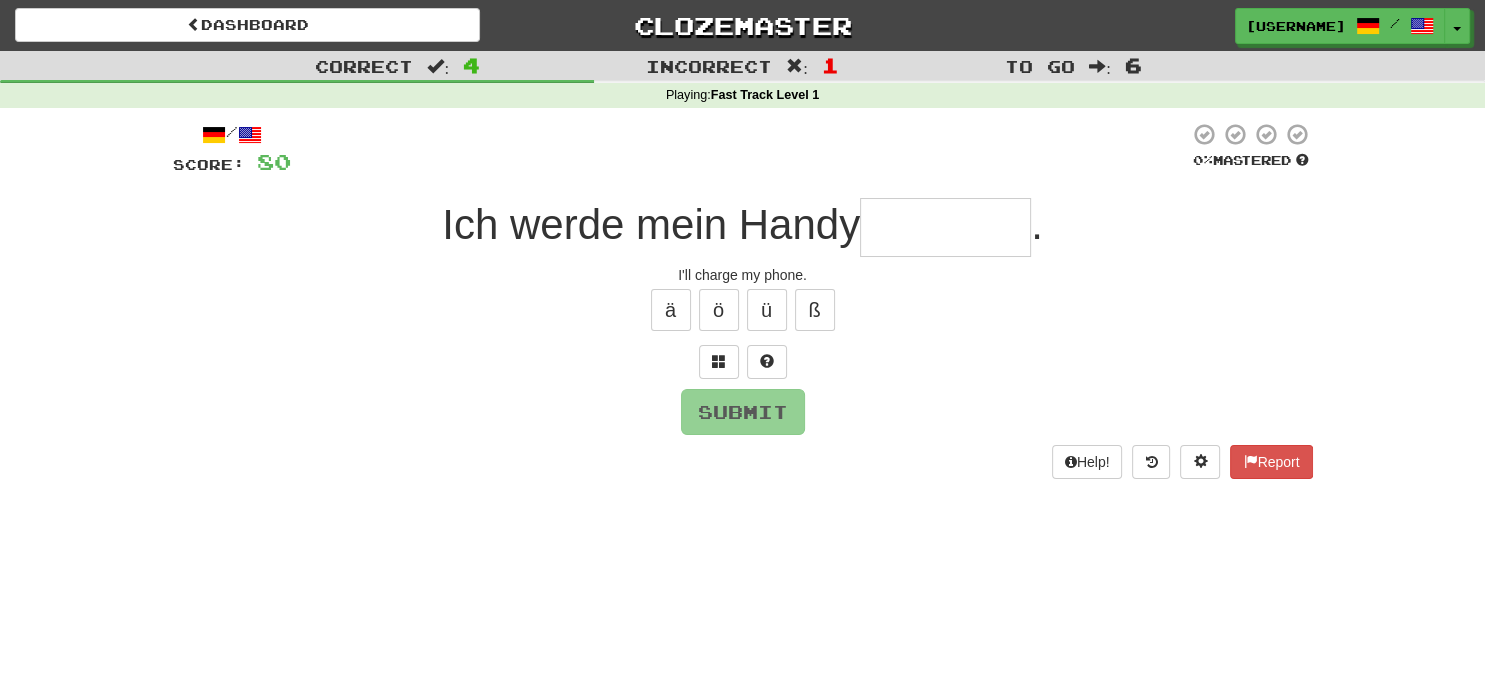 click at bounding box center [945, 227] 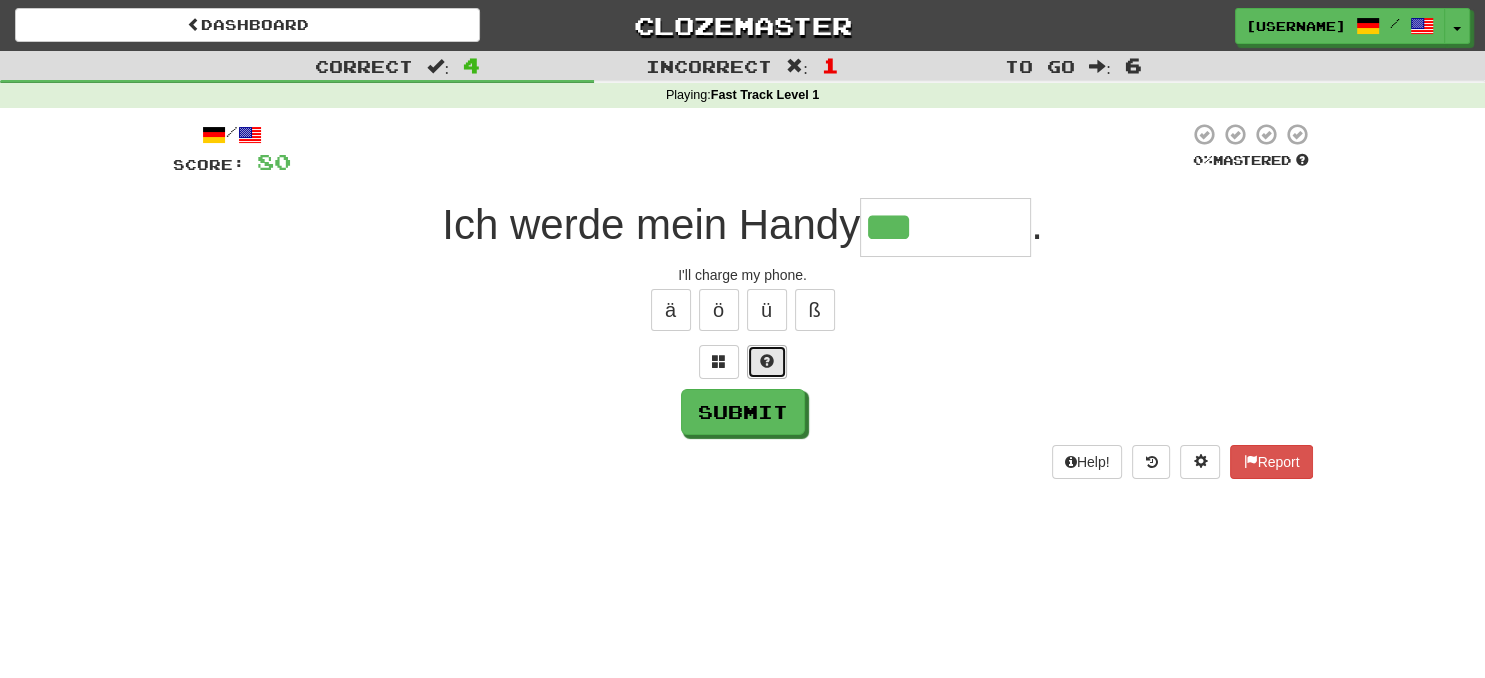 click at bounding box center [767, 362] 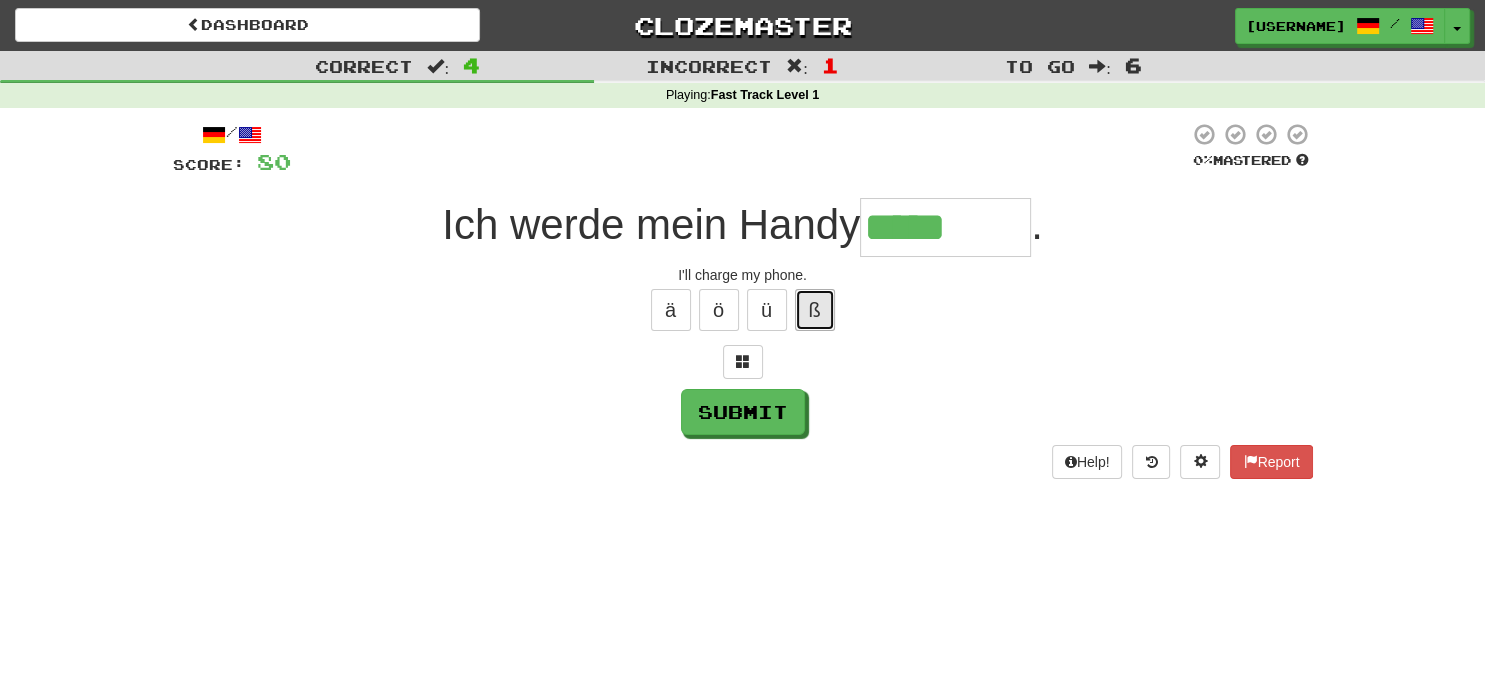 click on "ß" at bounding box center (815, 310) 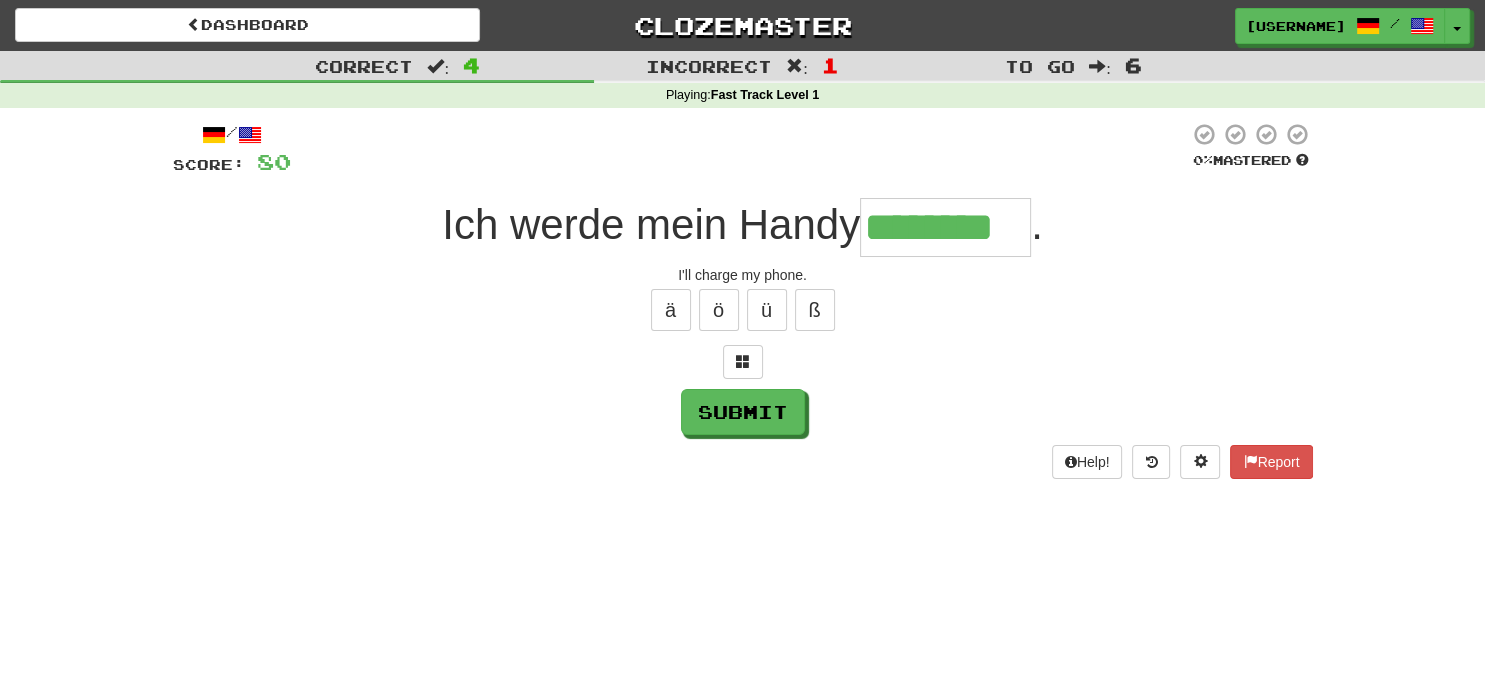 type on "********" 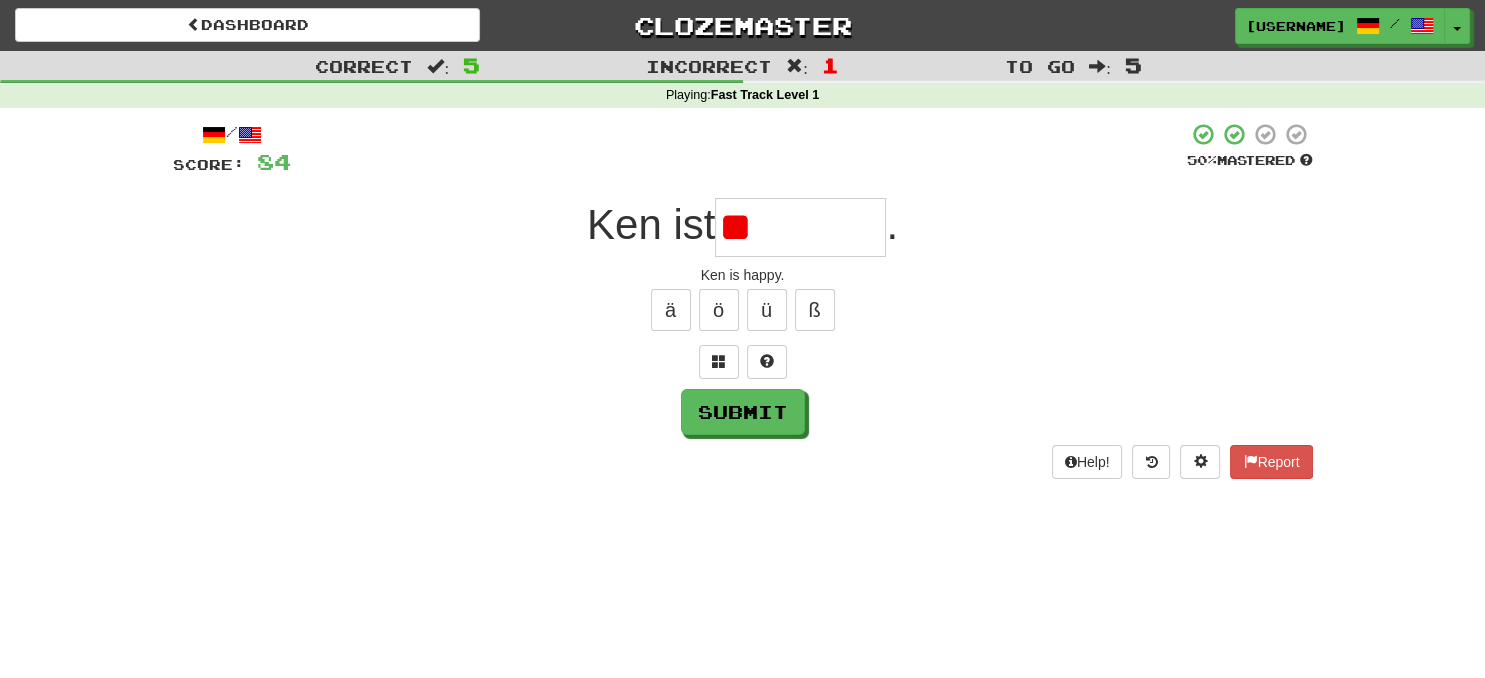 type on "*" 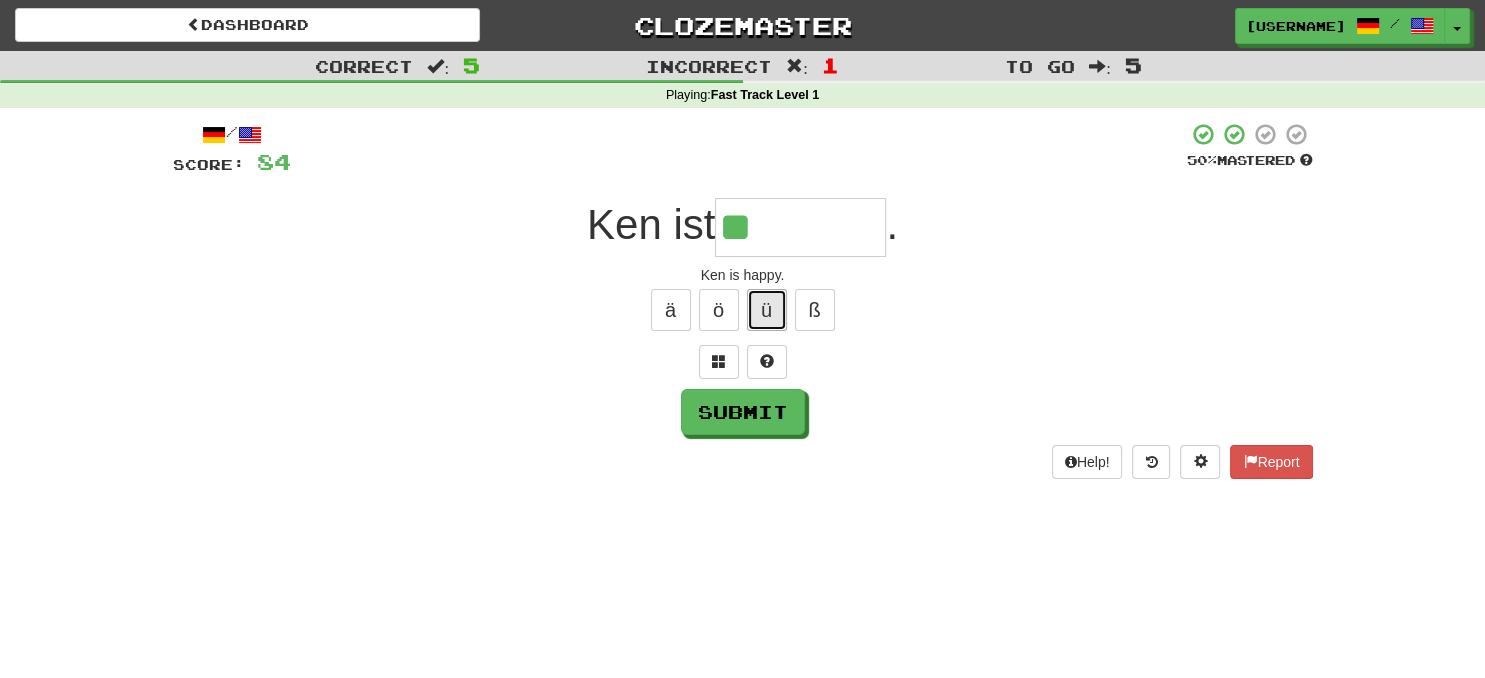 click on "ü" at bounding box center [767, 310] 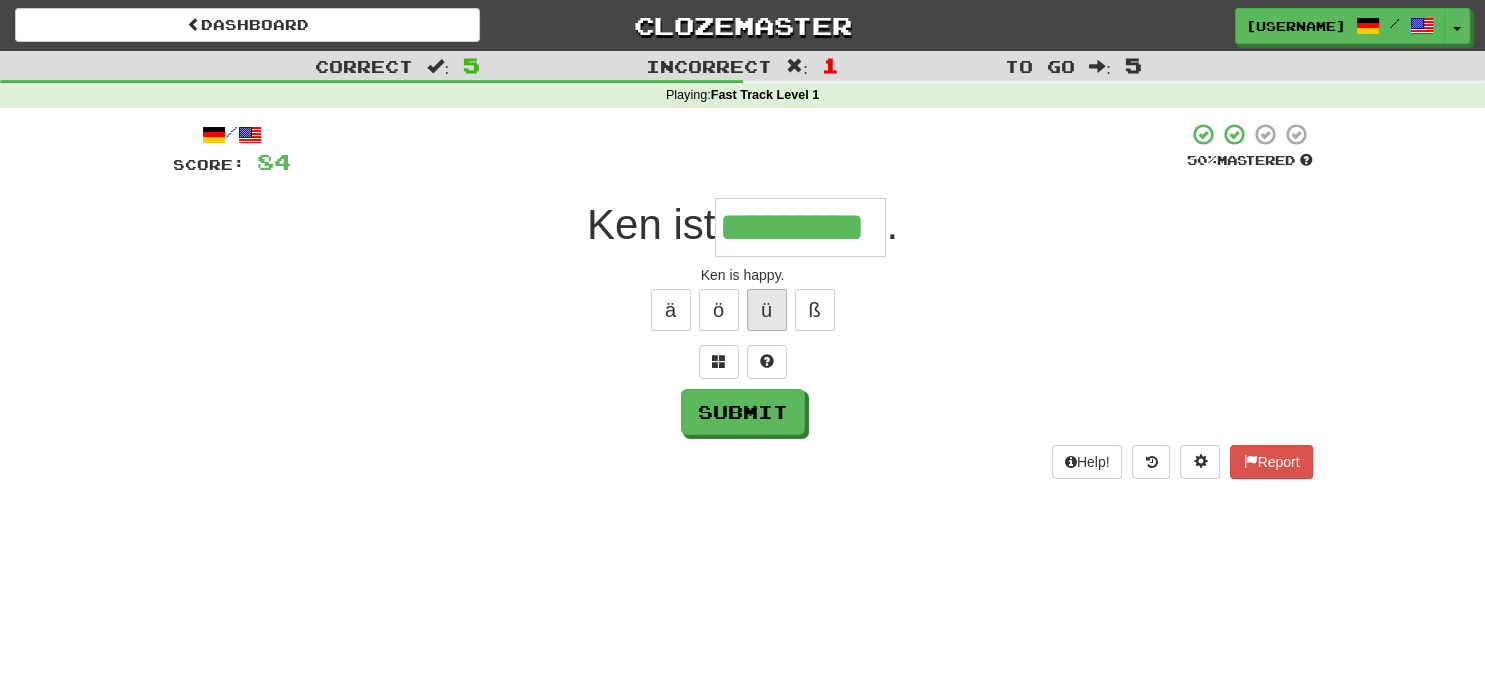 type on "*********" 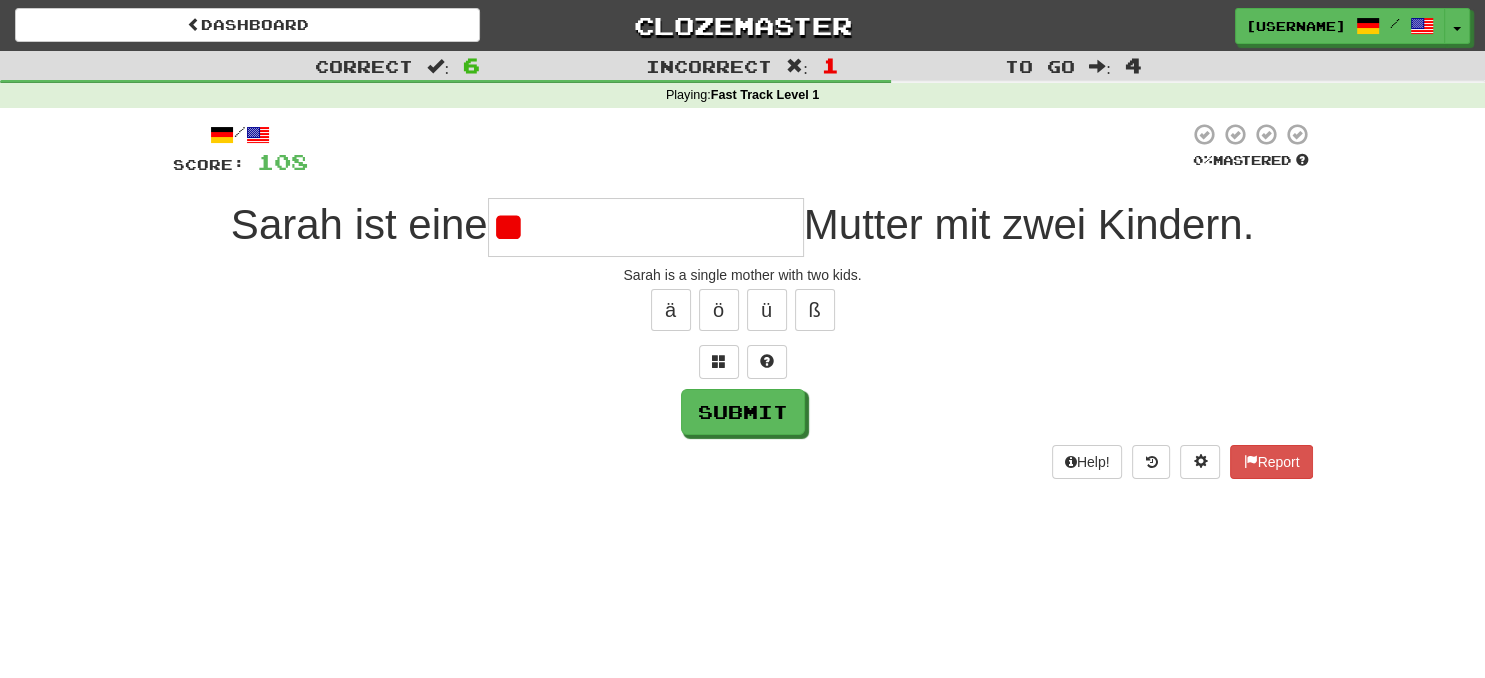 type on "*" 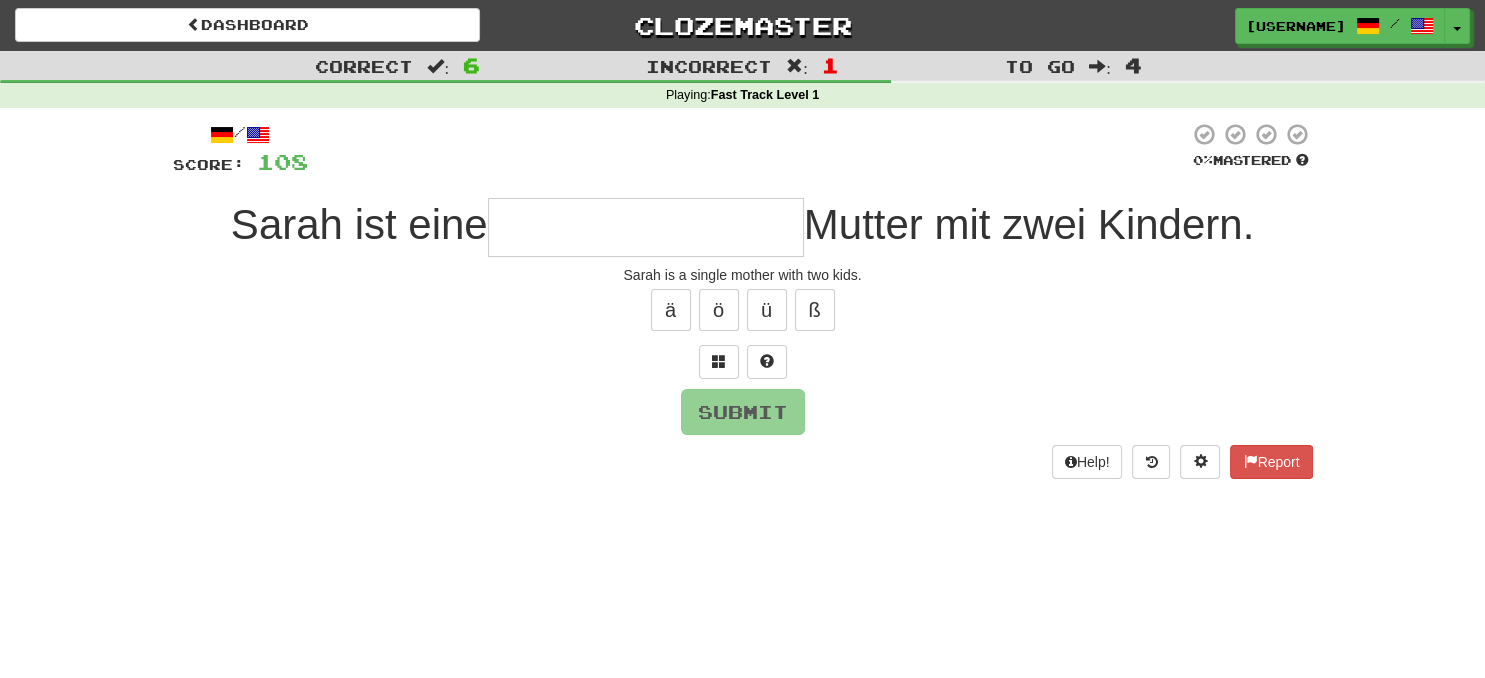 type on "*" 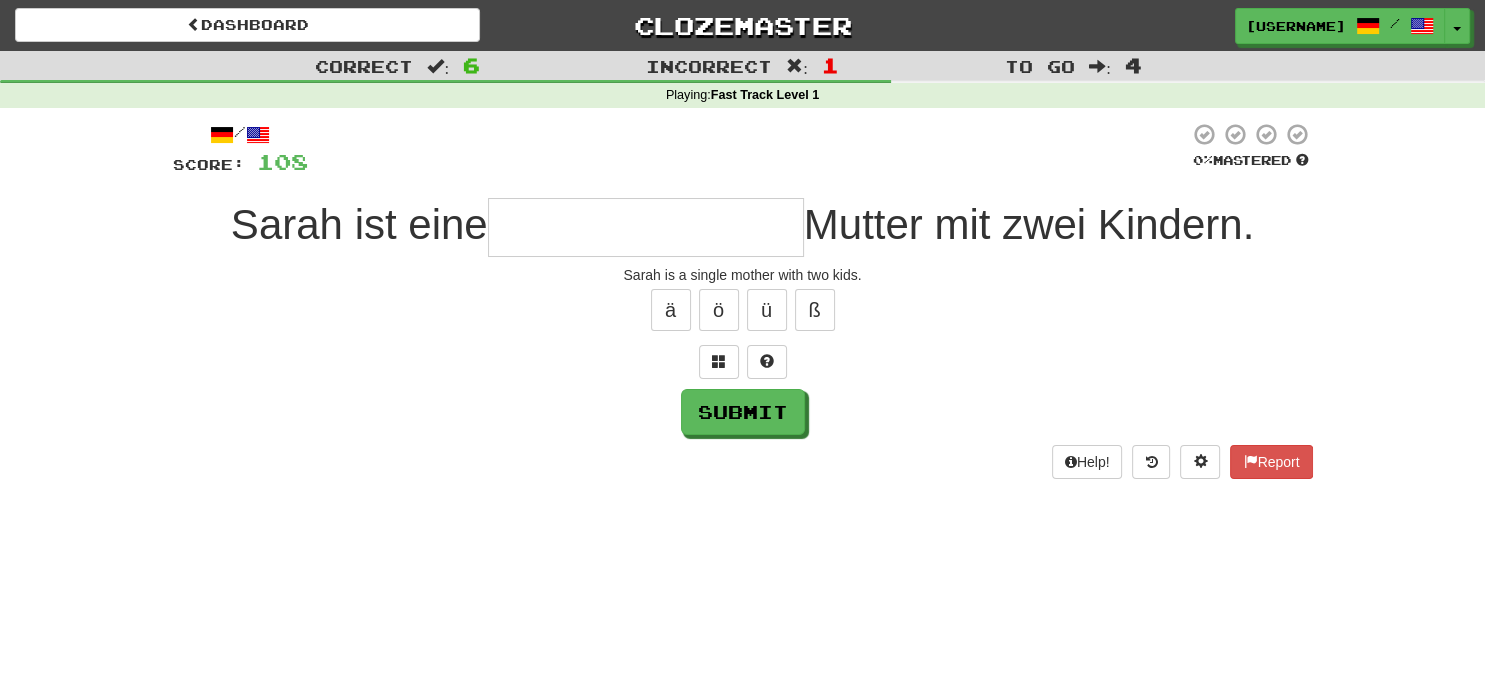 type on "*" 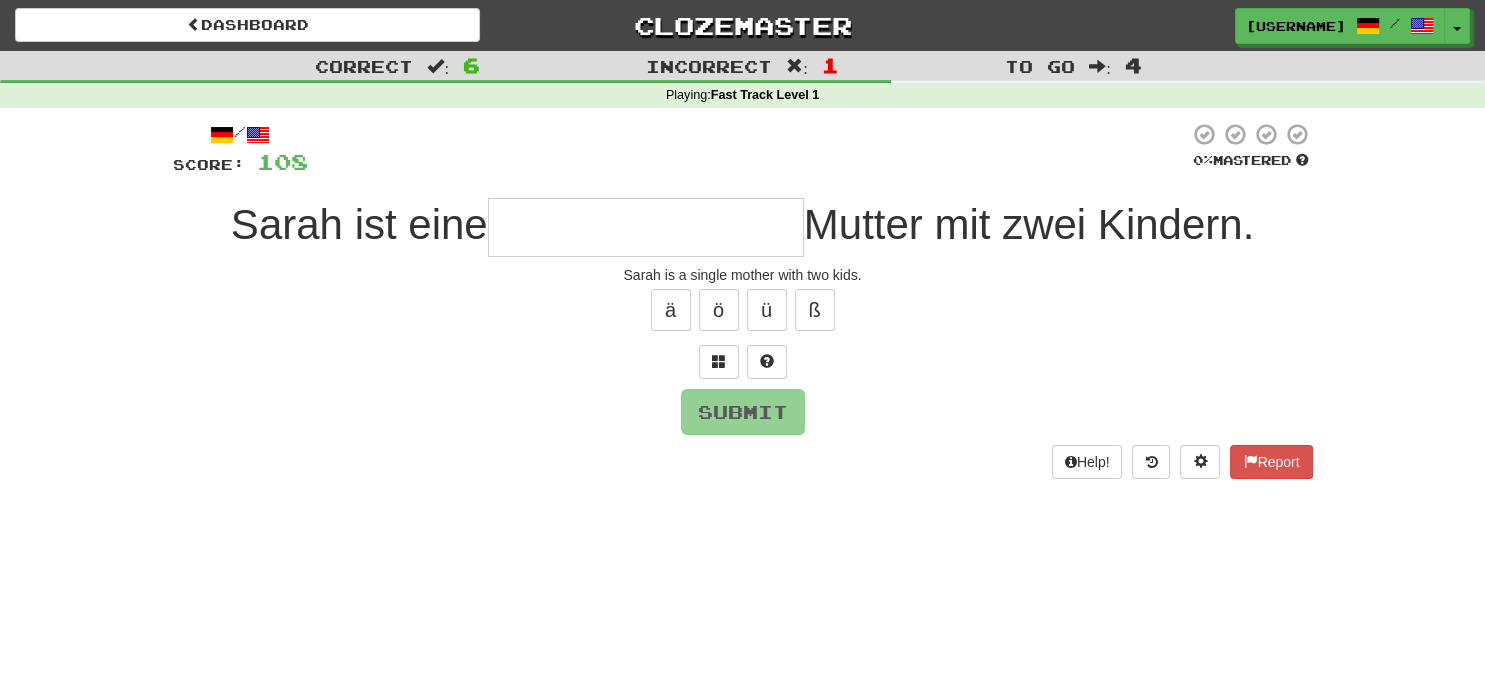 type on "*" 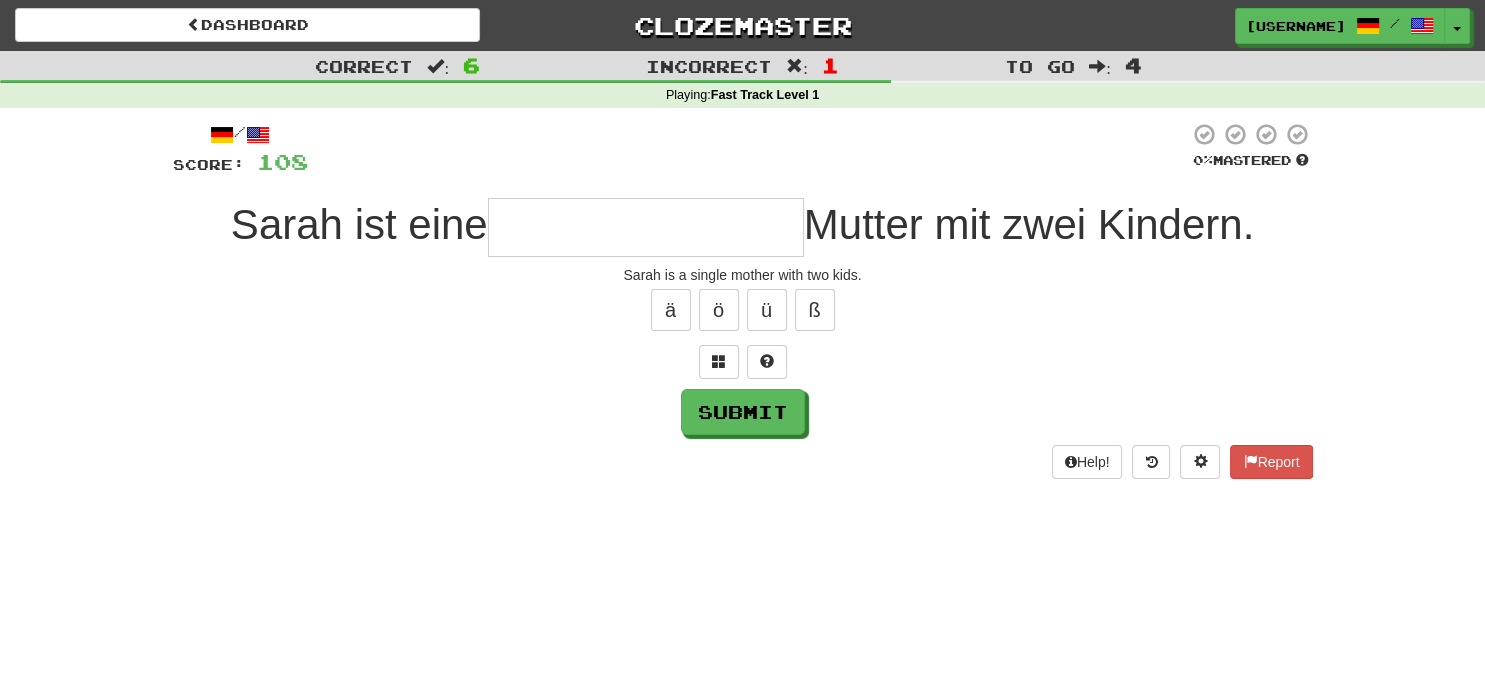 type on "*" 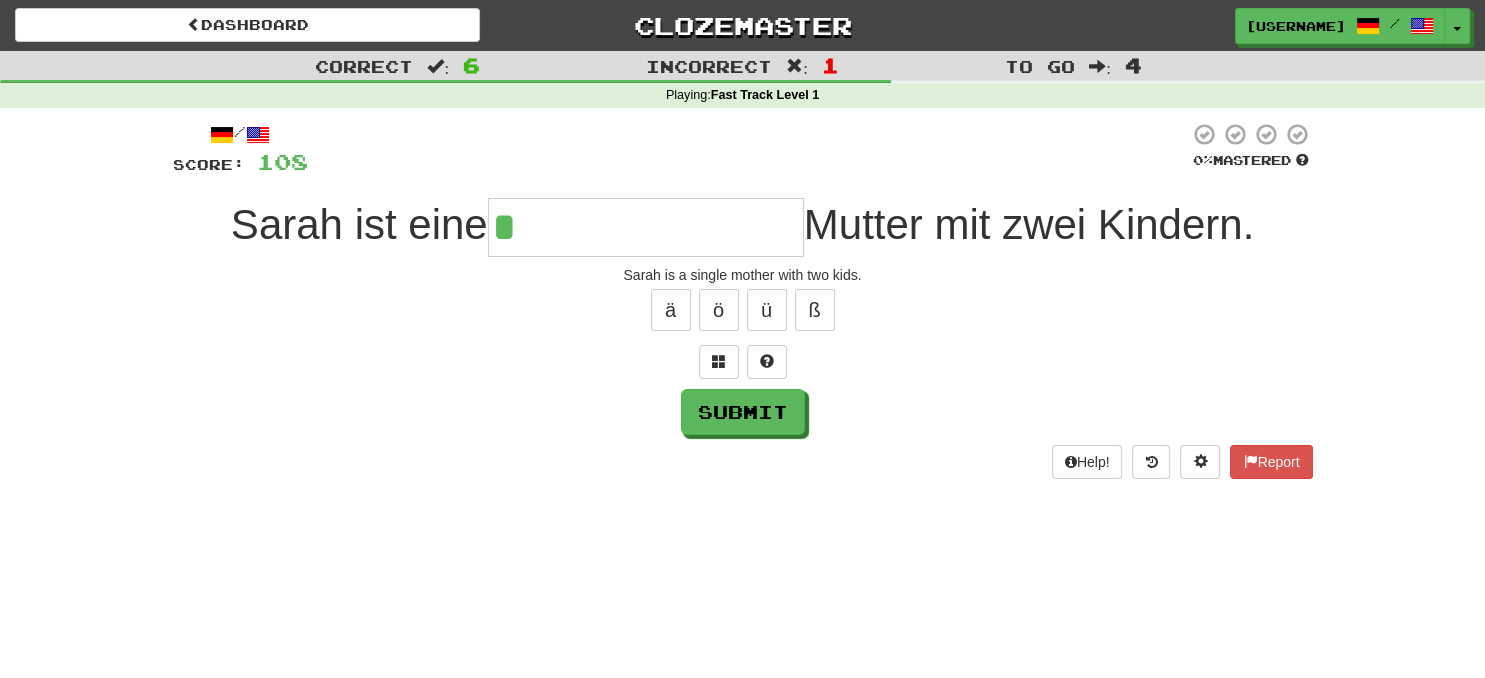 click on "*" at bounding box center (646, 227) 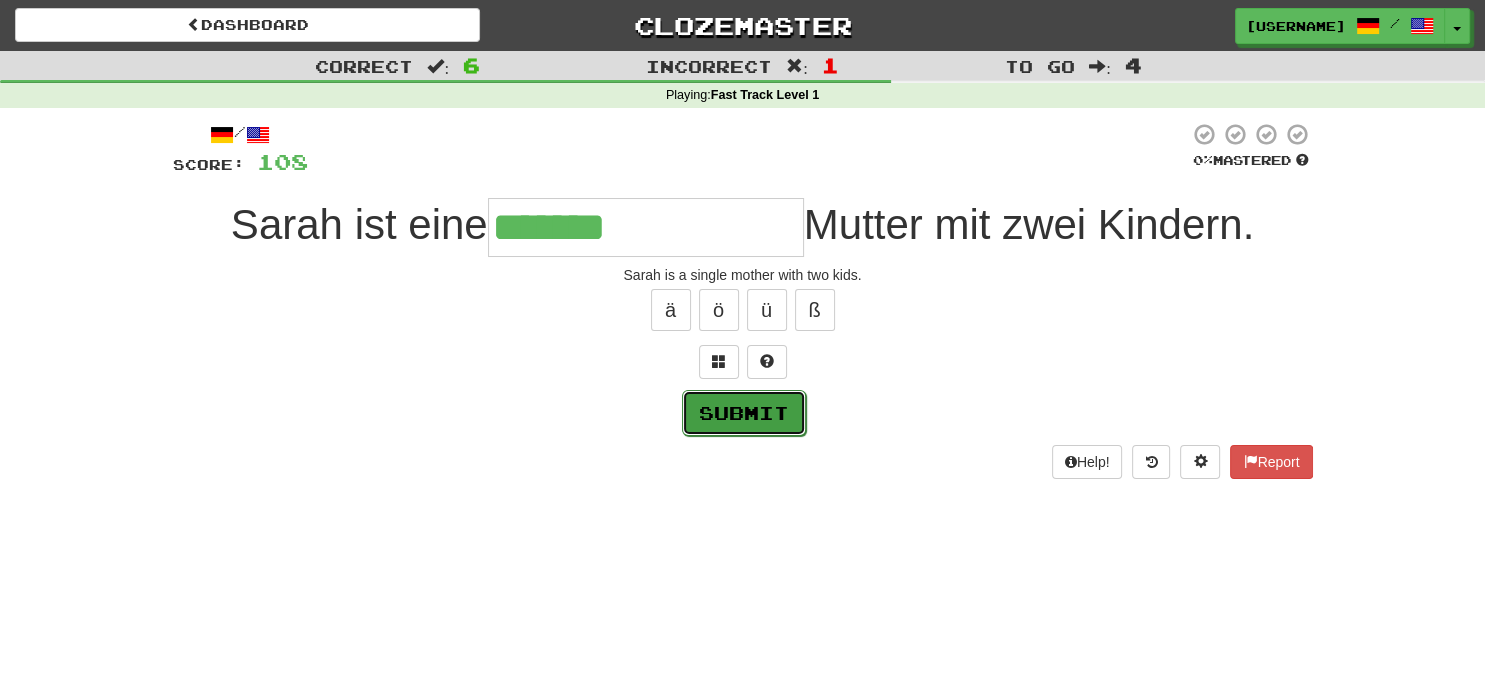 click on "Submit" at bounding box center (744, 413) 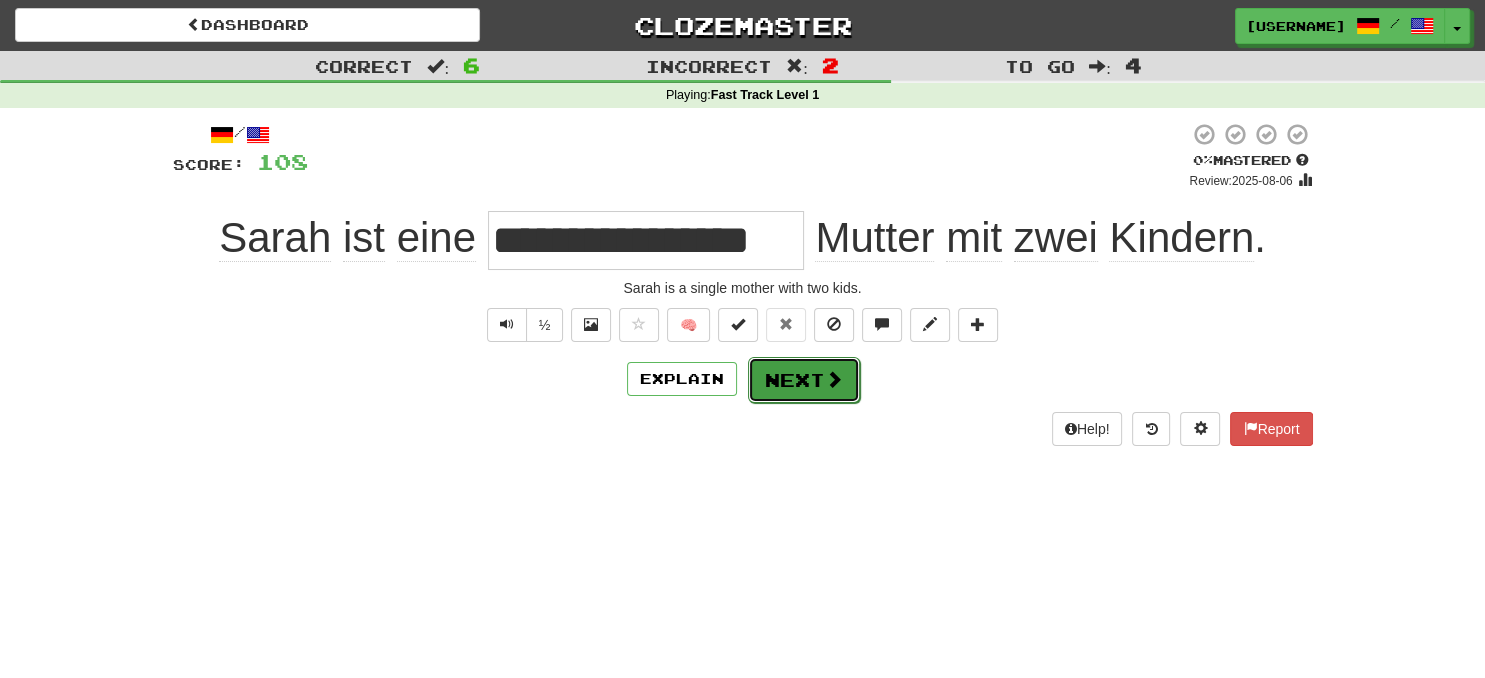 click on "Next" at bounding box center [804, 380] 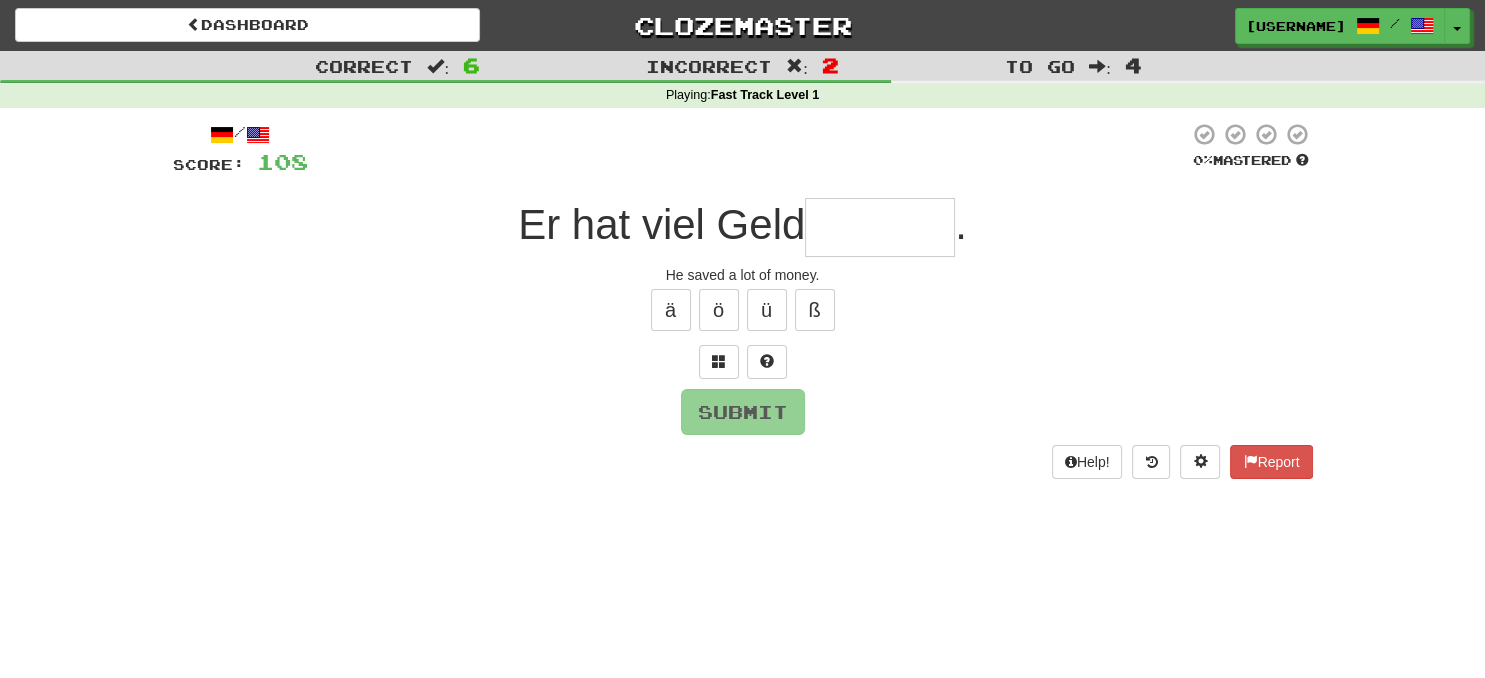 click at bounding box center (880, 227) 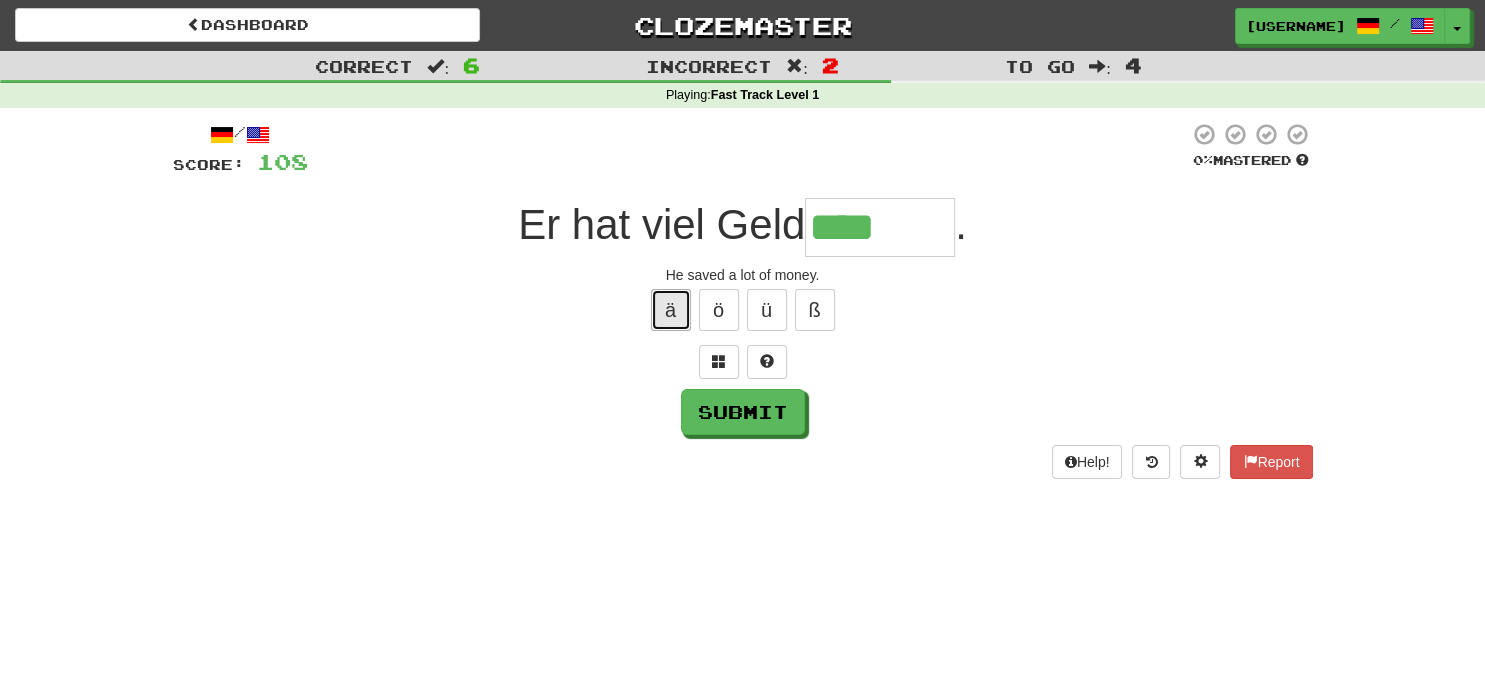 click on "ä" at bounding box center (671, 310) 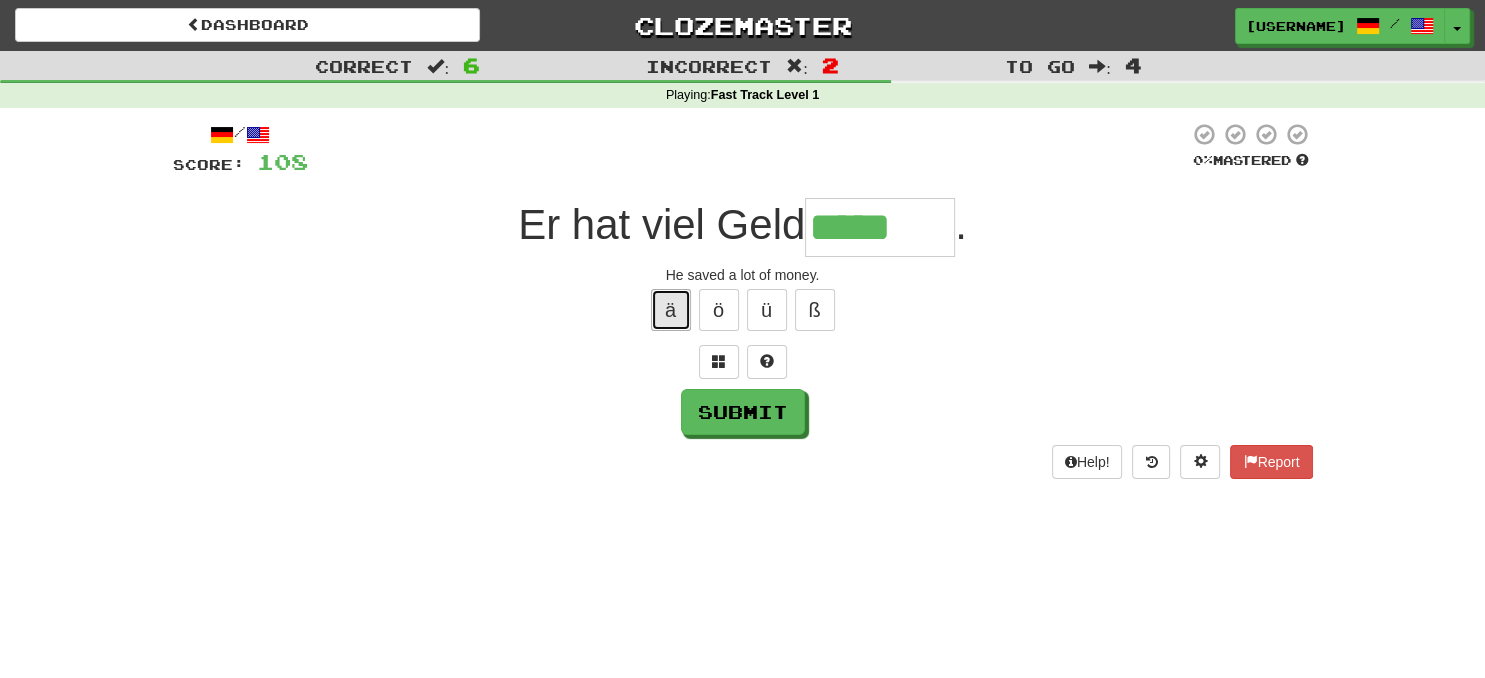 click on "ä" at bounding box center (671, 310) 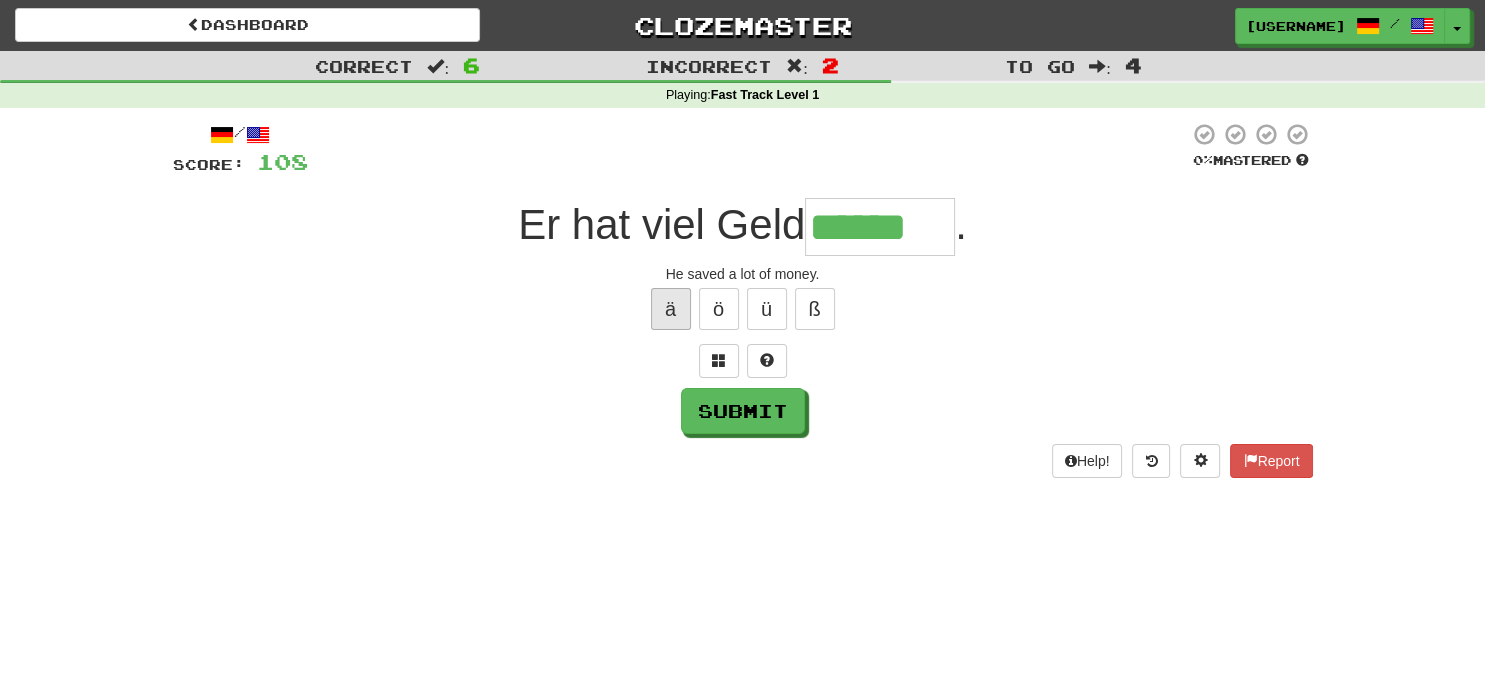 scroll, scrollTop: 0, scrollLeft: 0, axis: both 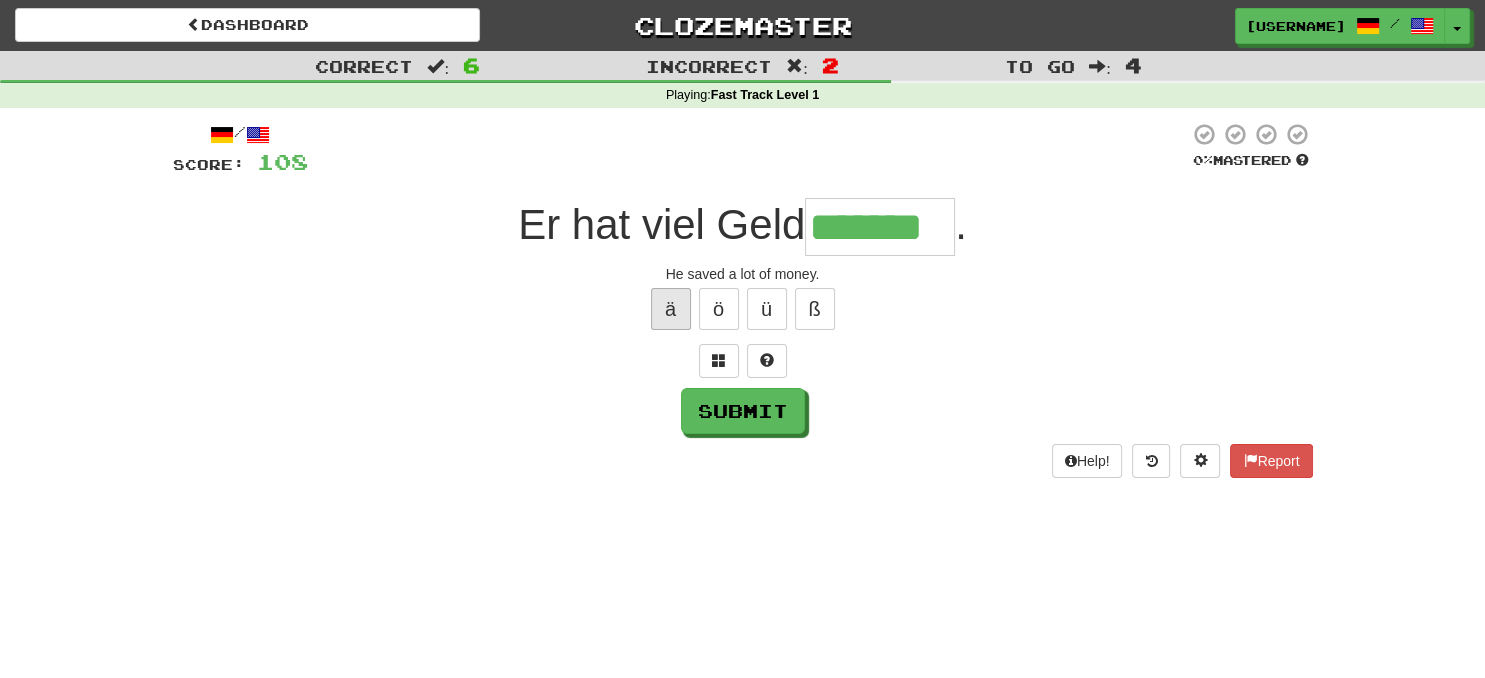type on "*******" 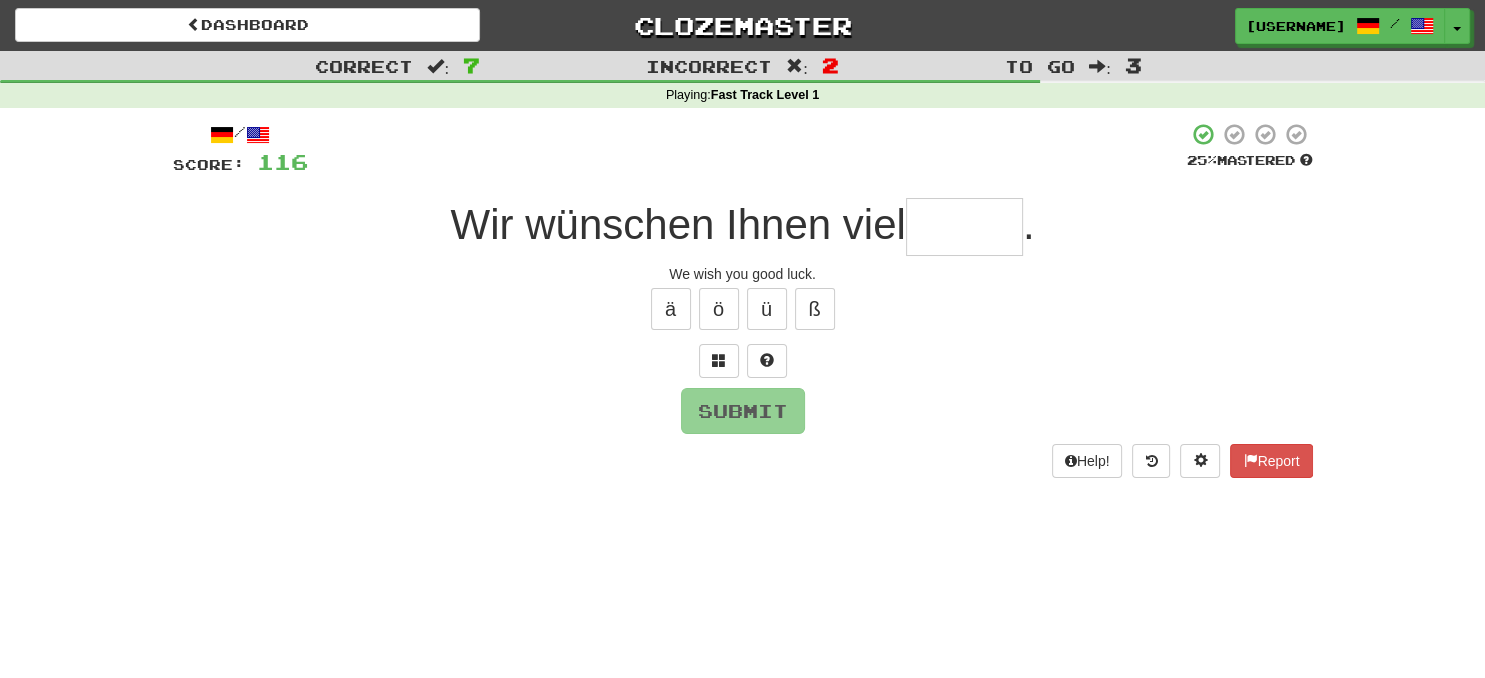 click at bounding box center (964, 227) 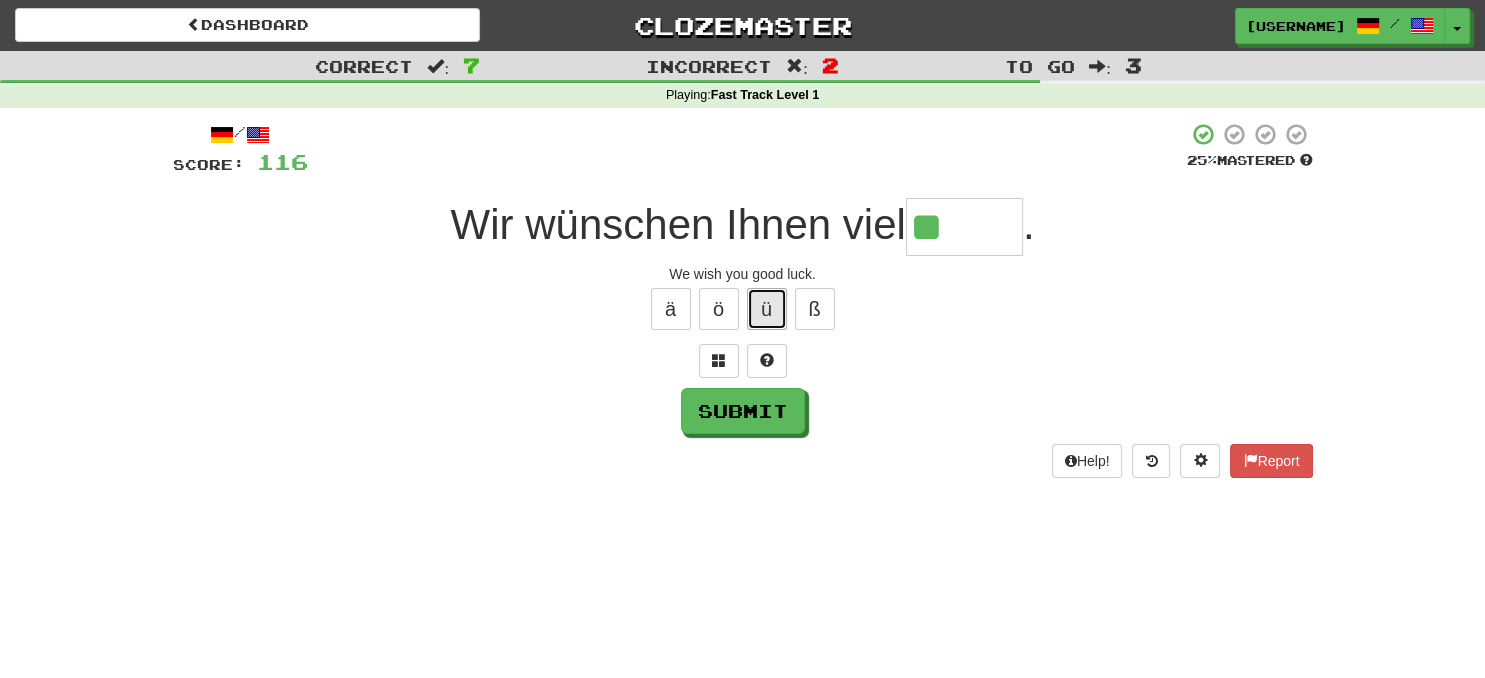 click on "ü" at bounding box center [767, 309] 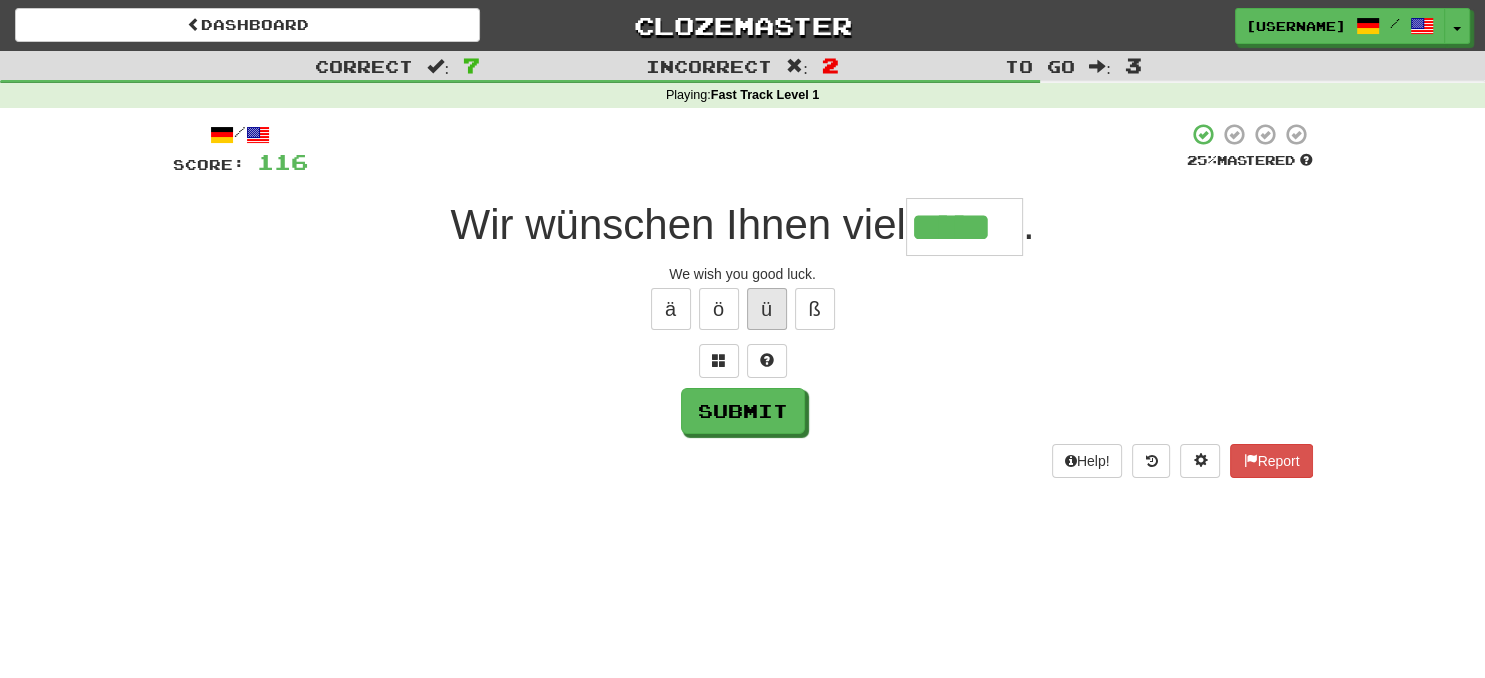 type on "*****" 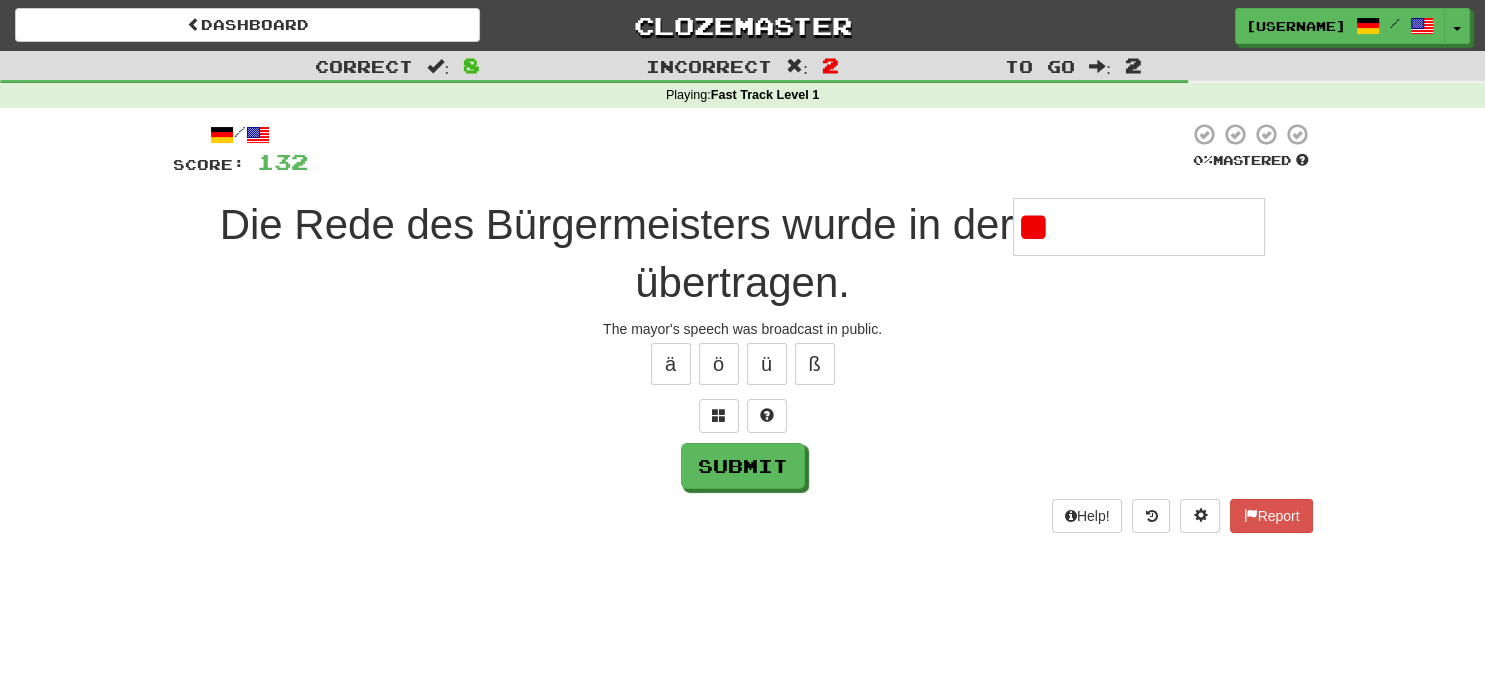 type on "*" 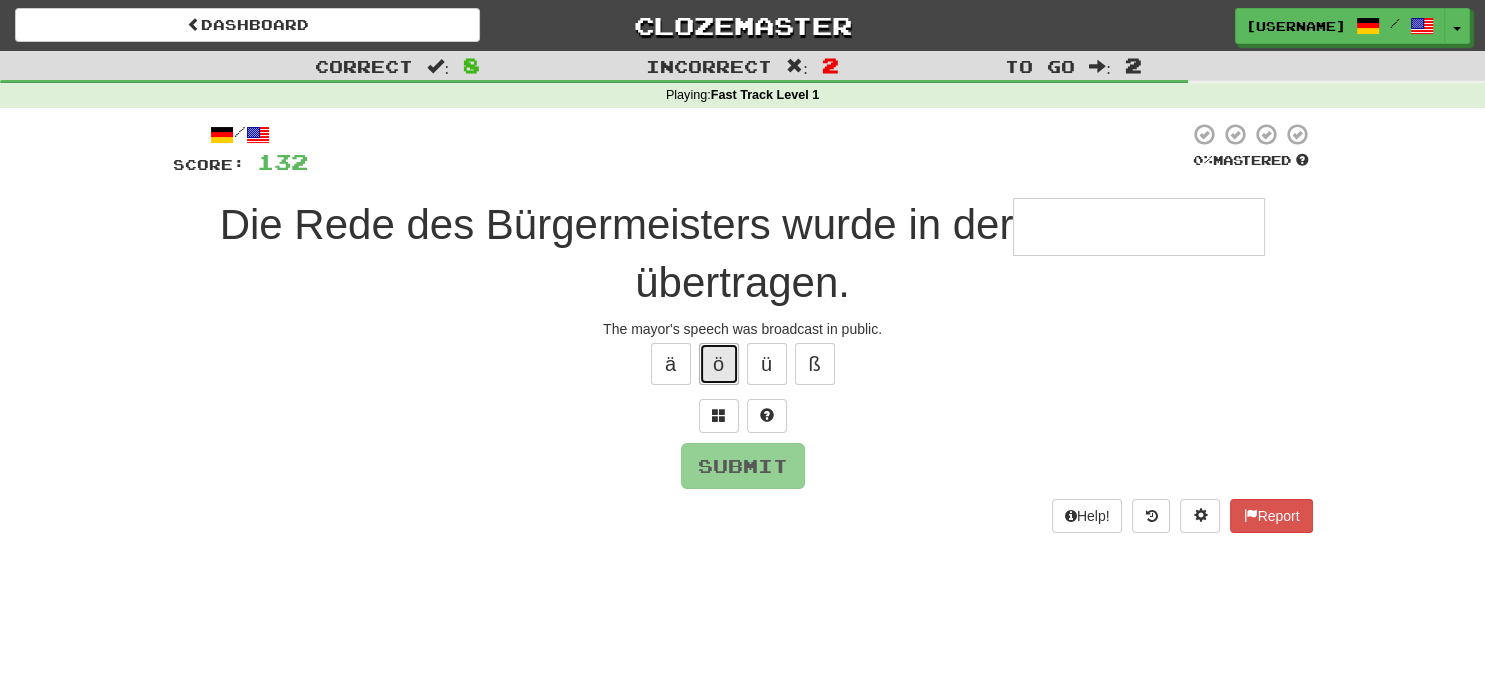 click on "ö" at bounding box center (719, 364) 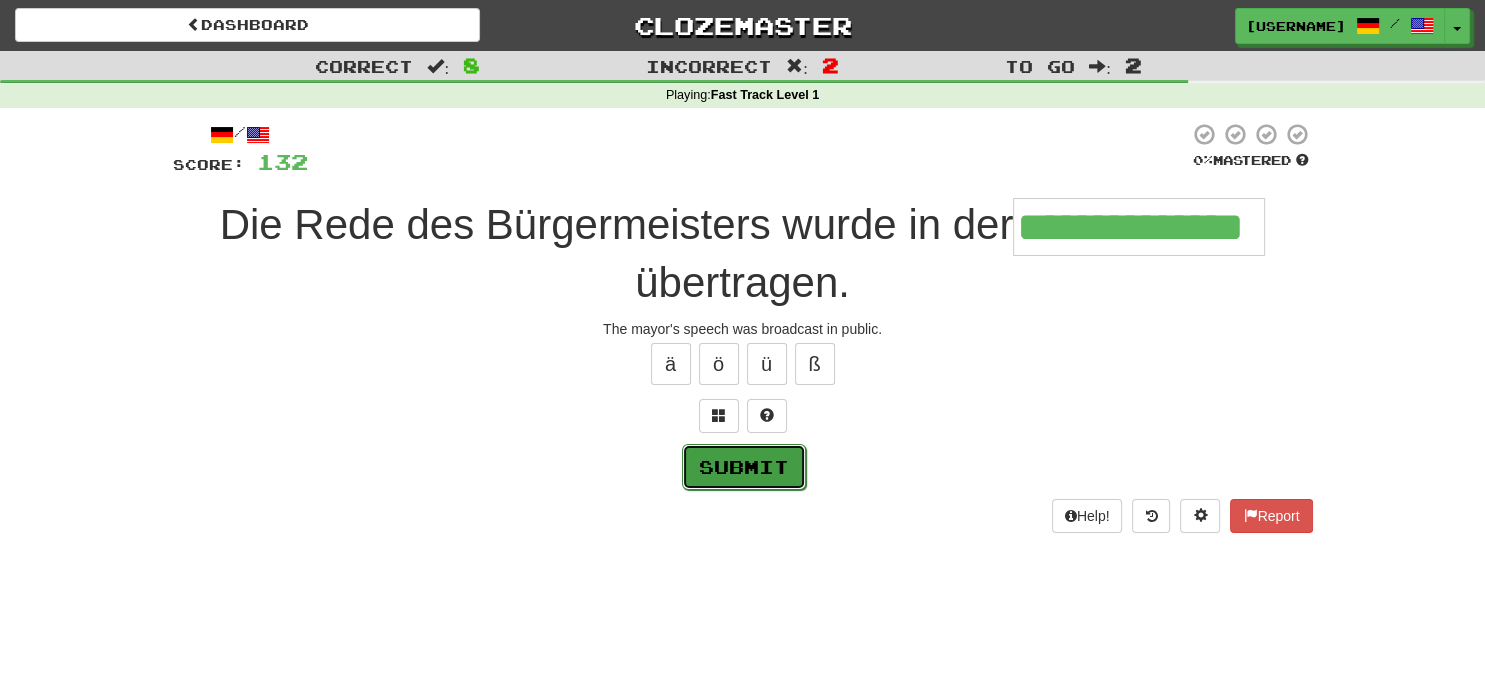click on "Submit" at bounding box center (744, 467) 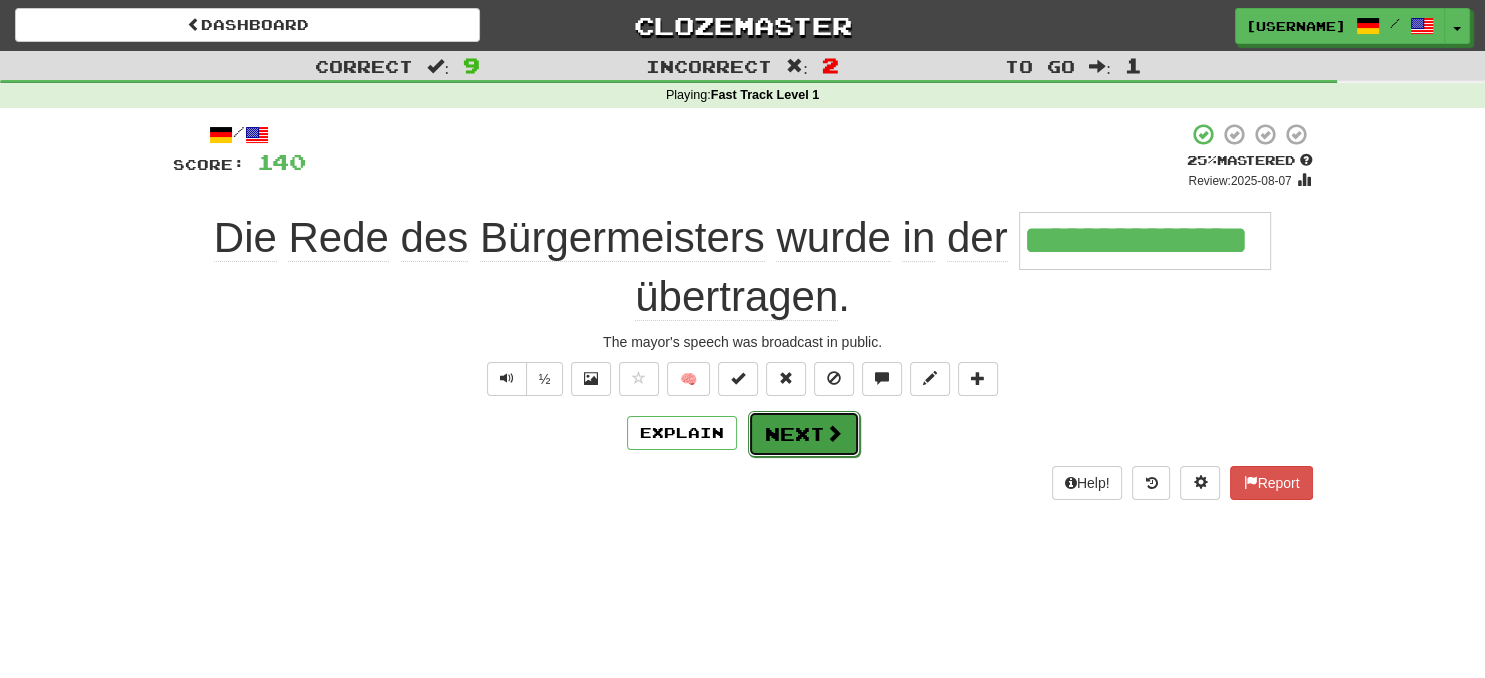 click on "Next" at bounding box center [804, 434] 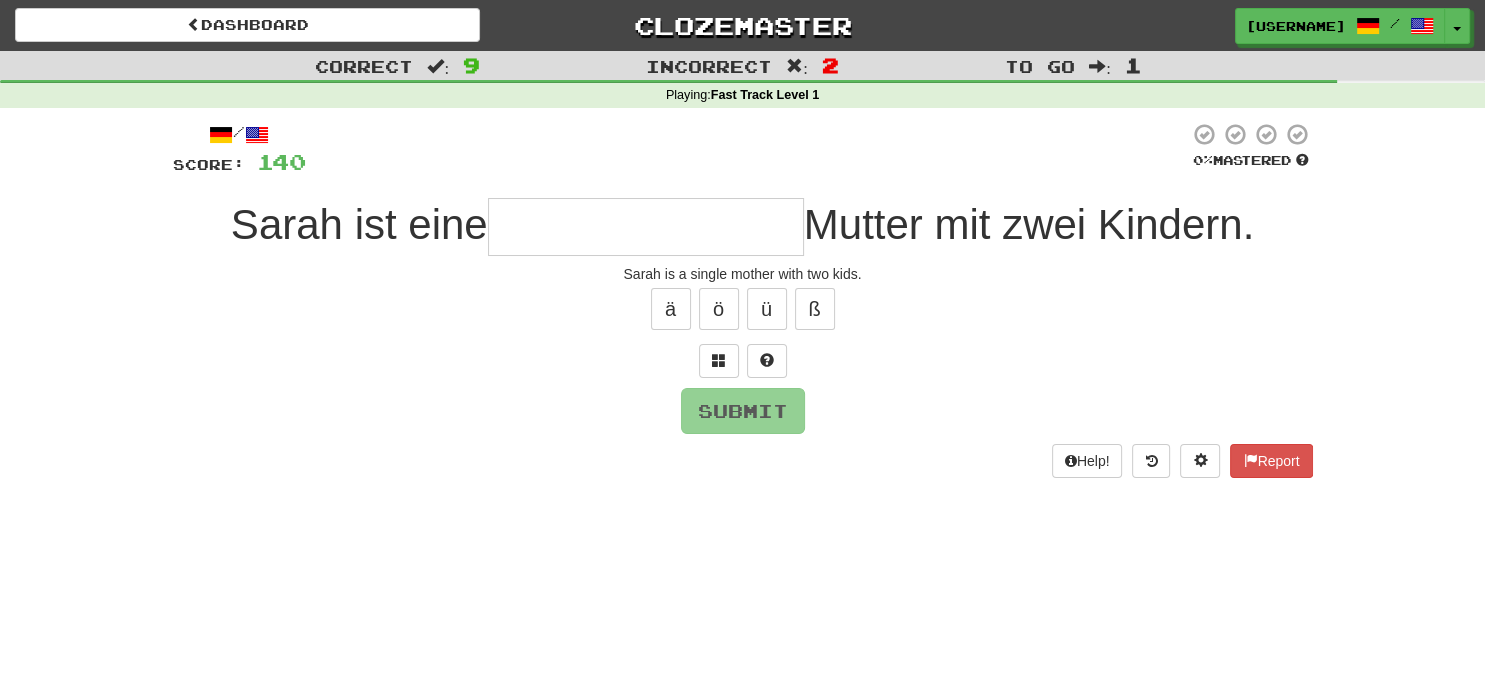 click at bounding box center [646, 227] 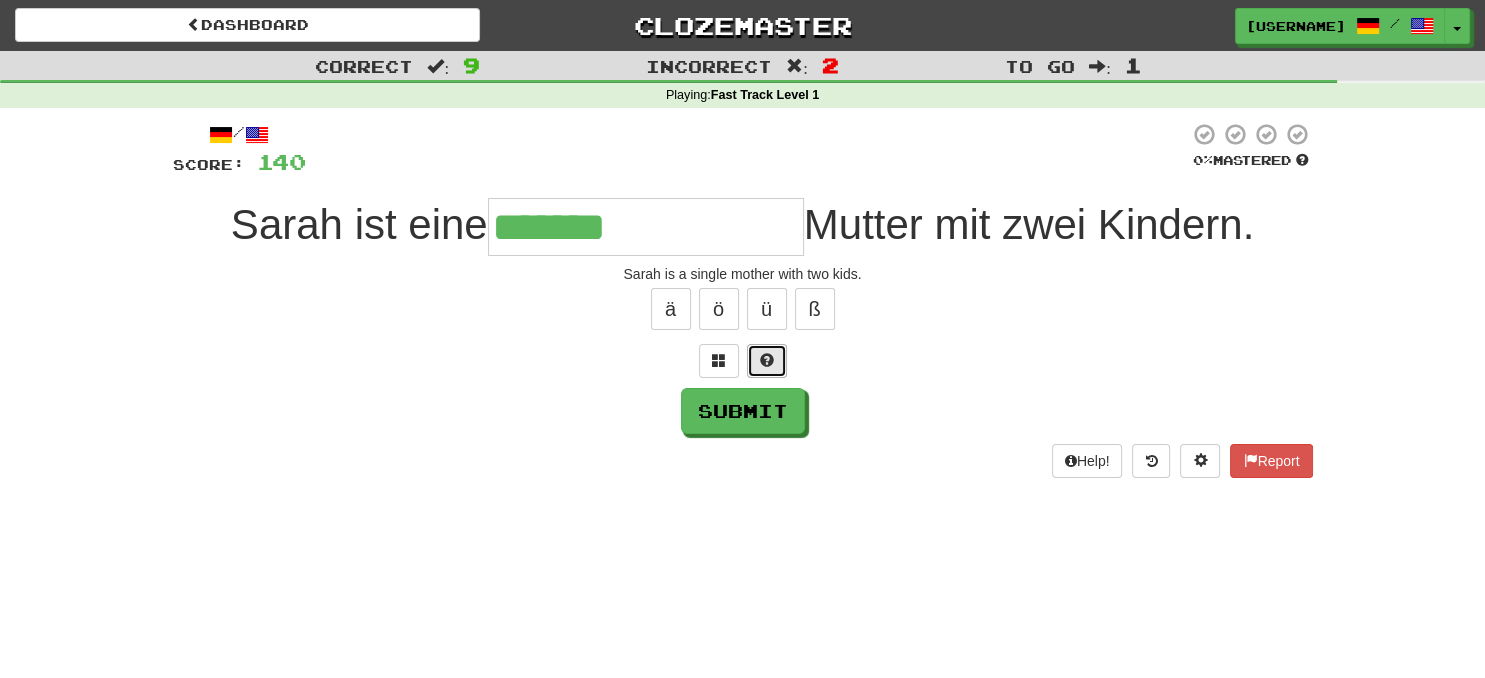 click at bounding box center [767, 360] 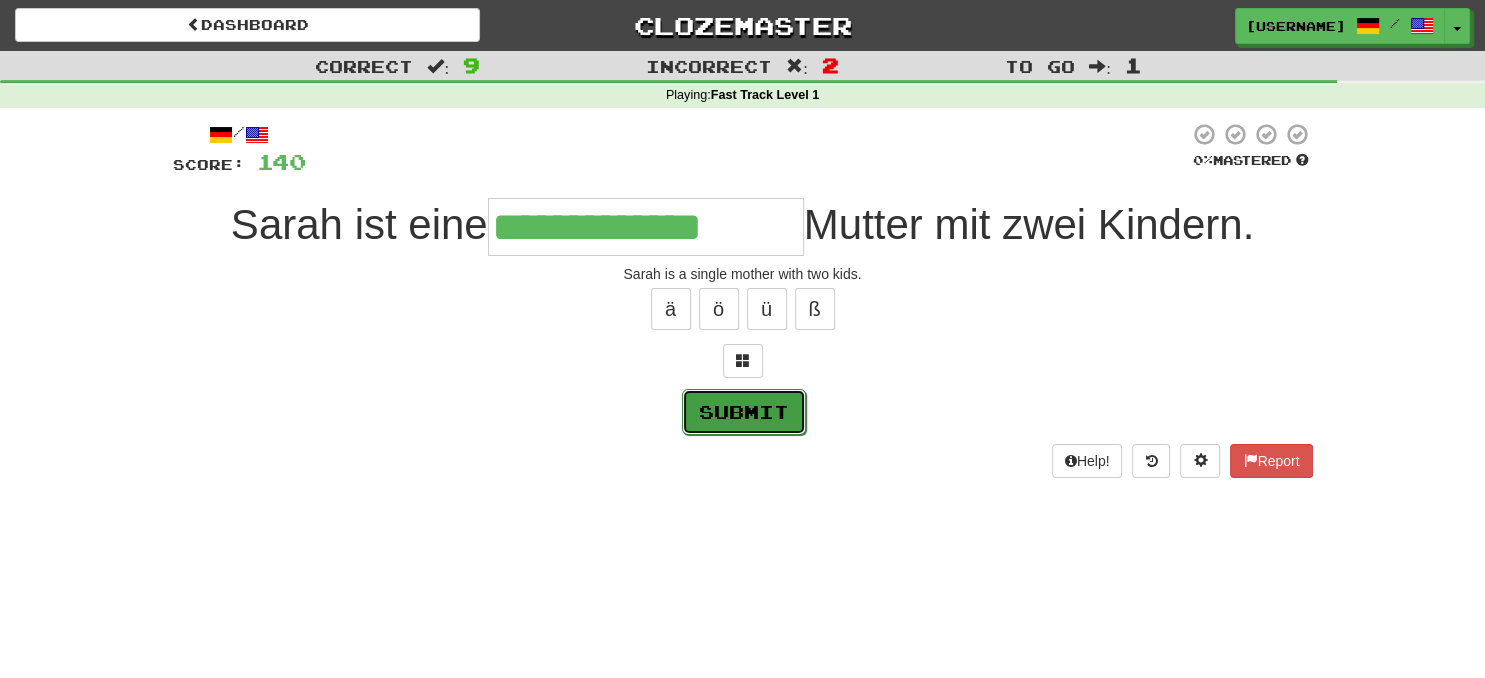 click on "Submit" at bounding box center (744, 412) 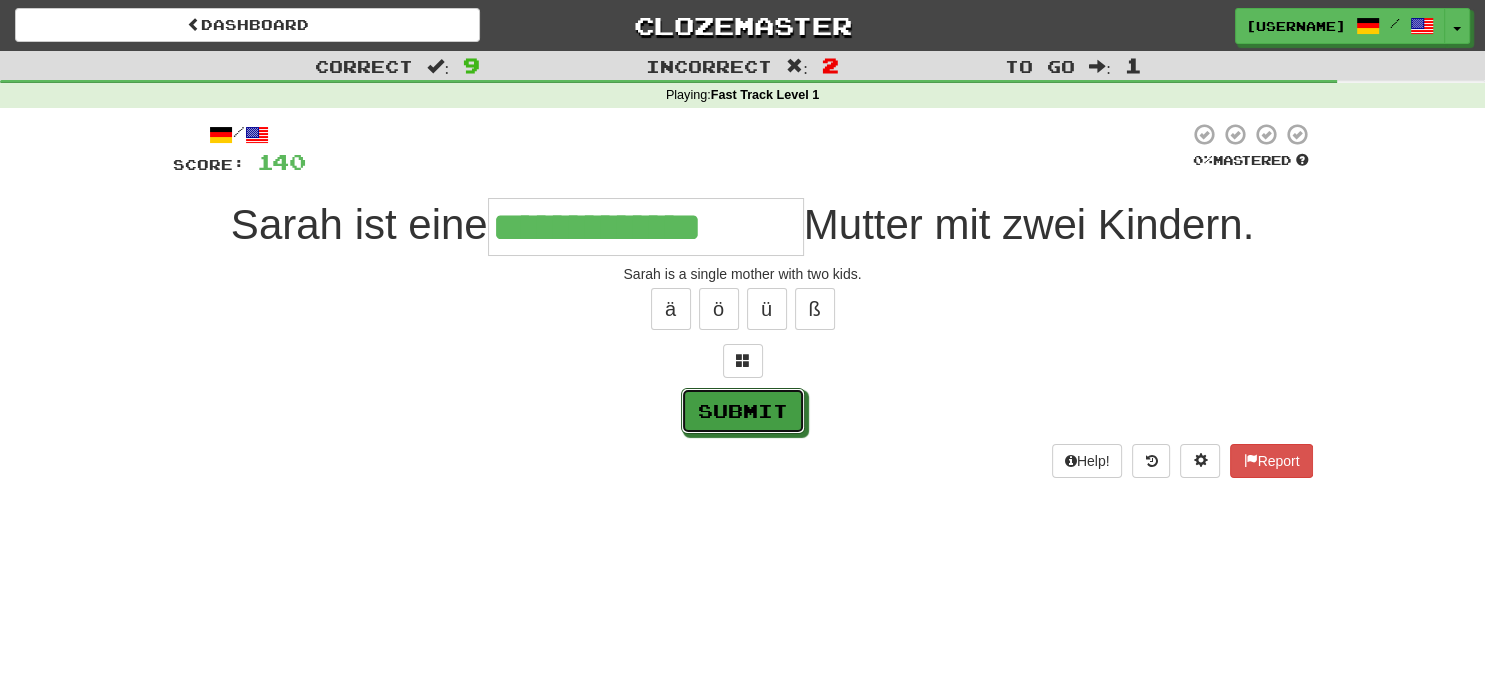 type on "**********" 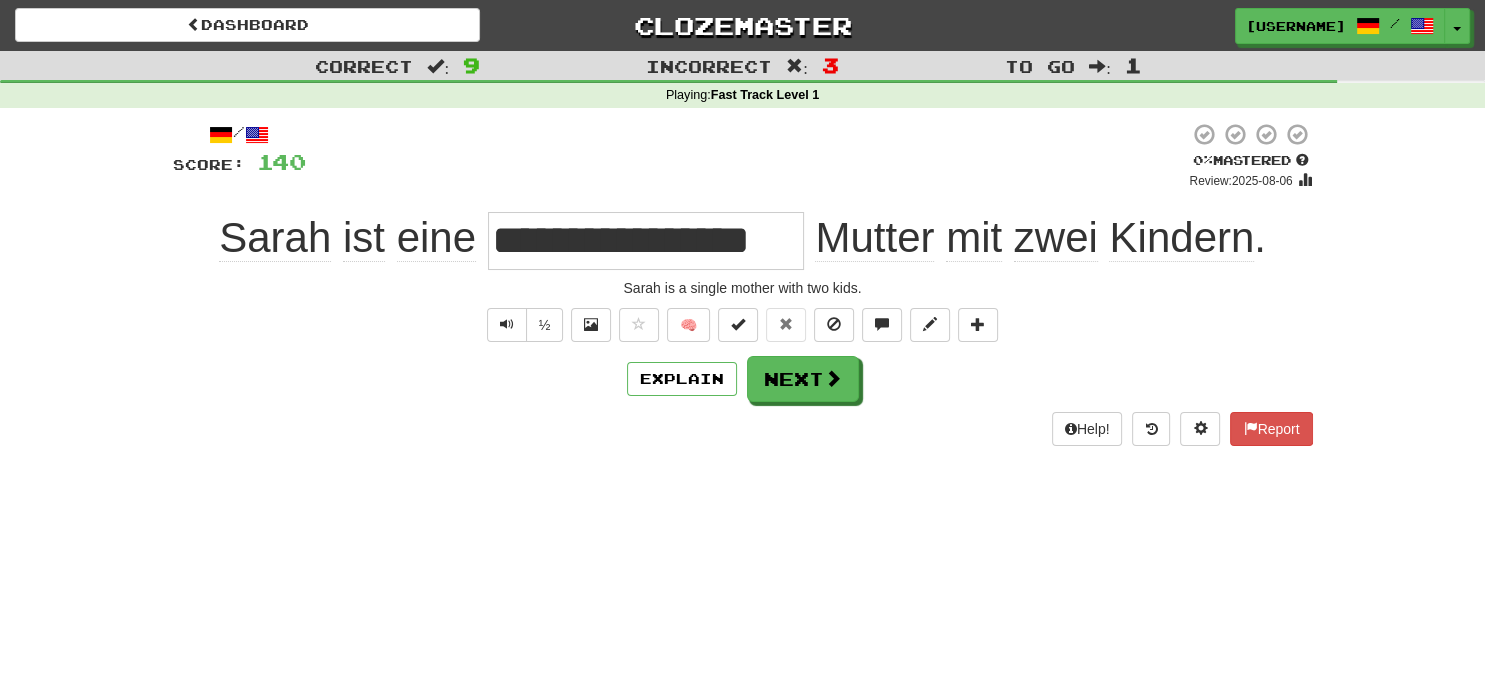 click on "**********" at bounding box center [646, 241] 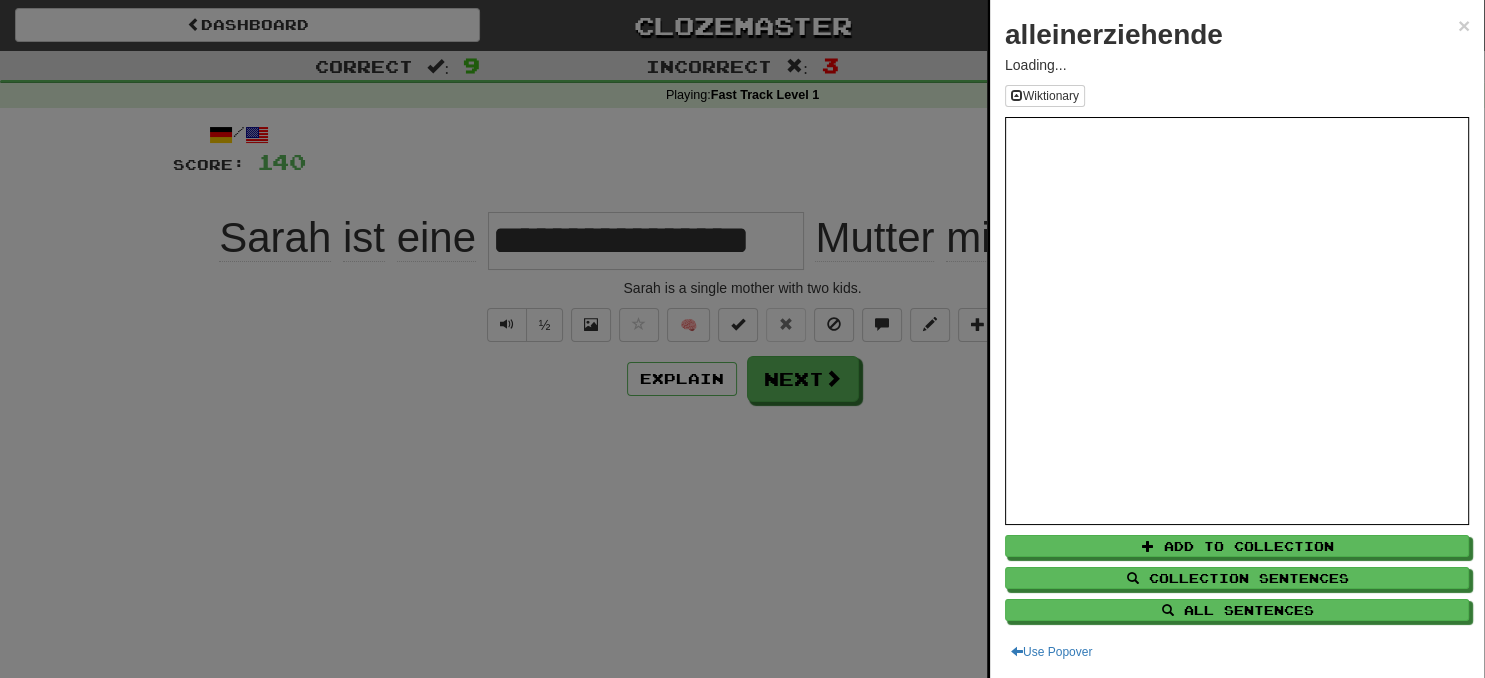 click at bounding box center (742, 339) 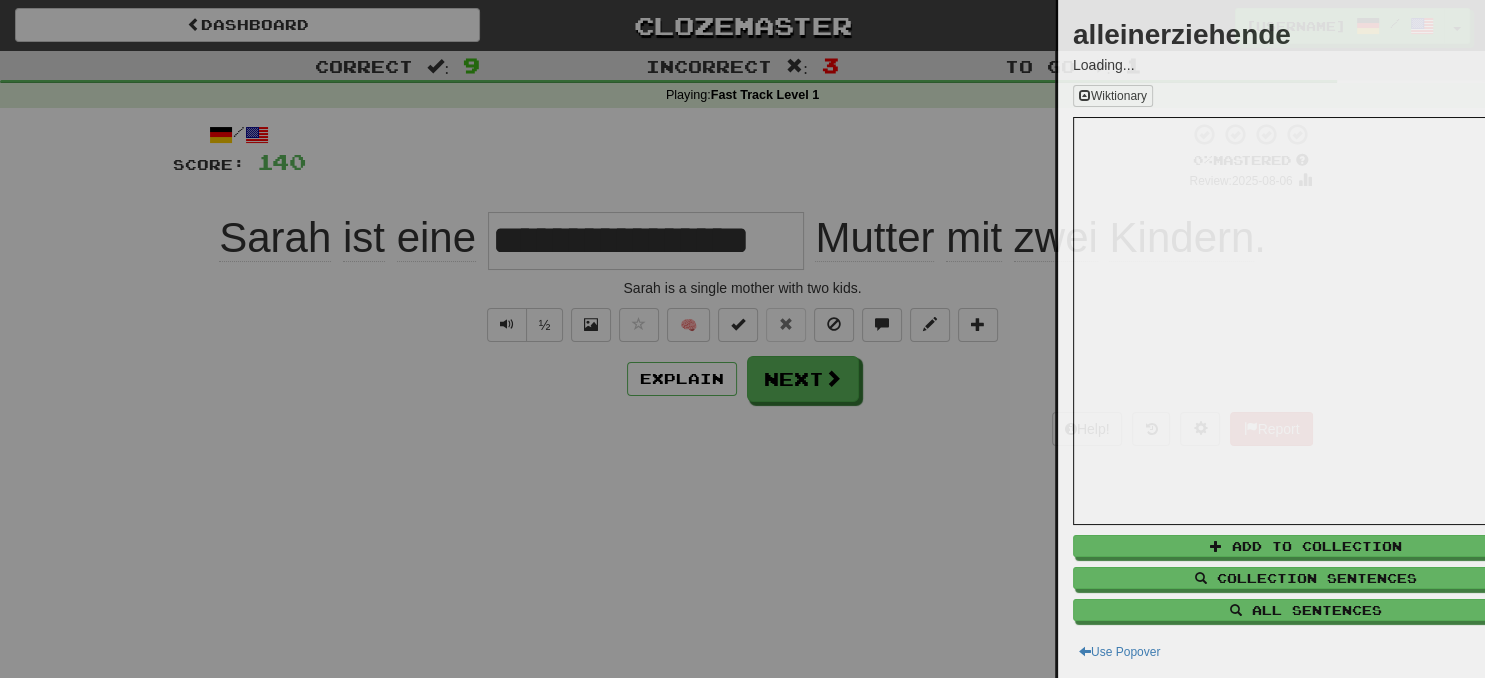 click at bounding box center [742, 339] 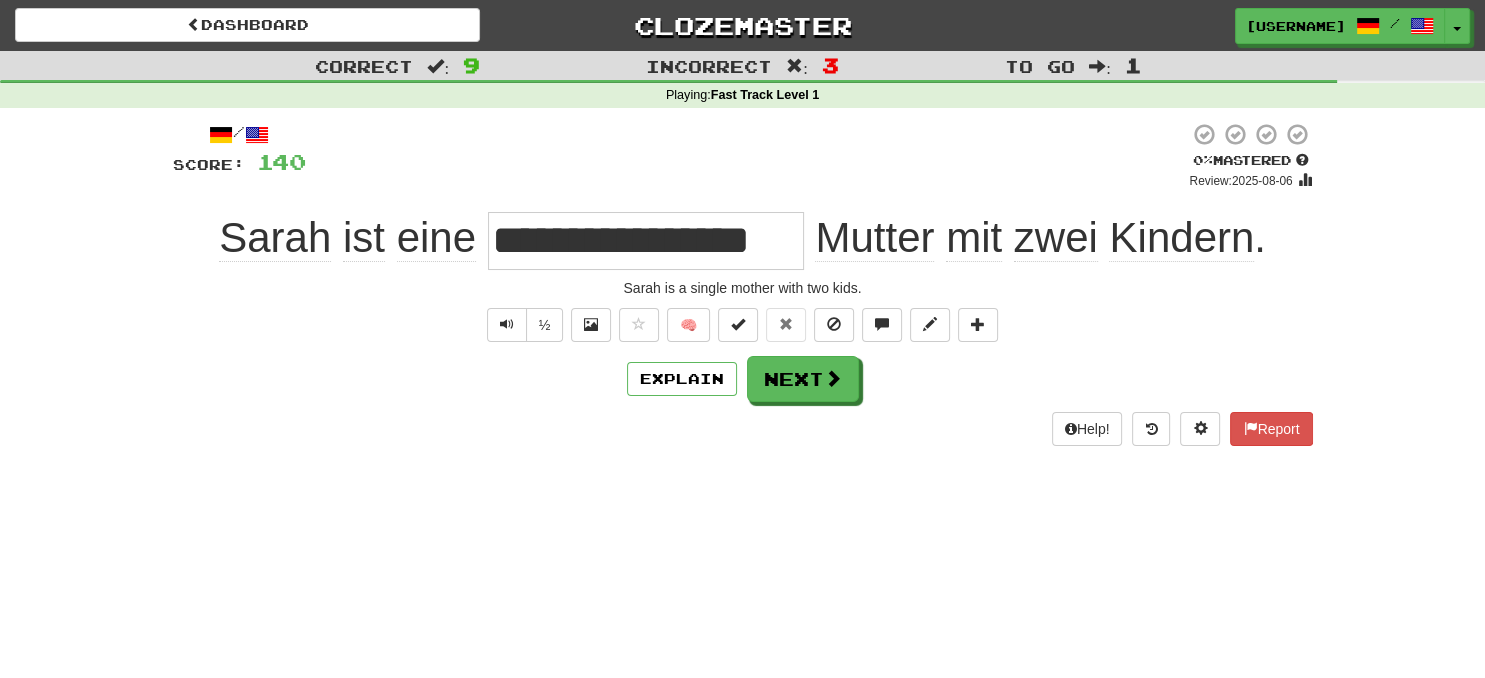 click on "**********" at bounding box center [646, 241] 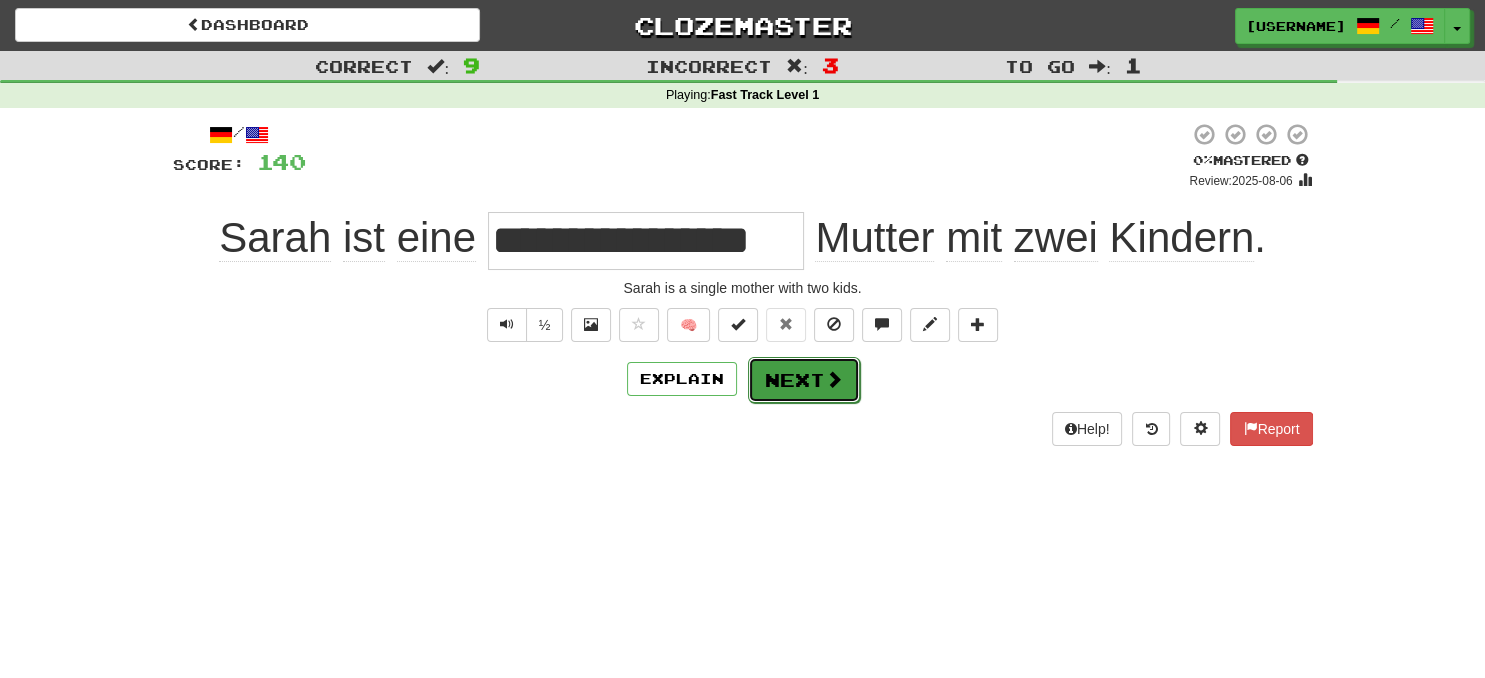 click on "Next" at bounding box center (804, 380) 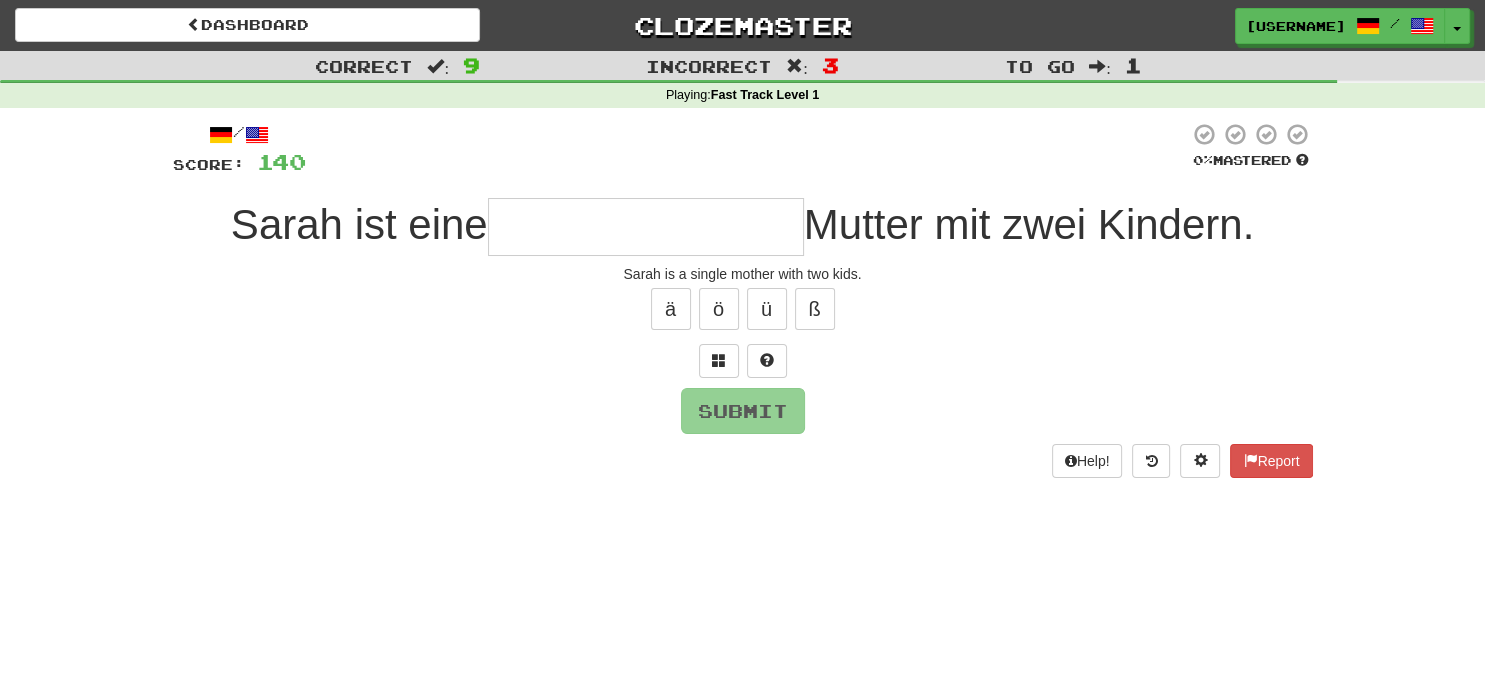 paste on "**********" 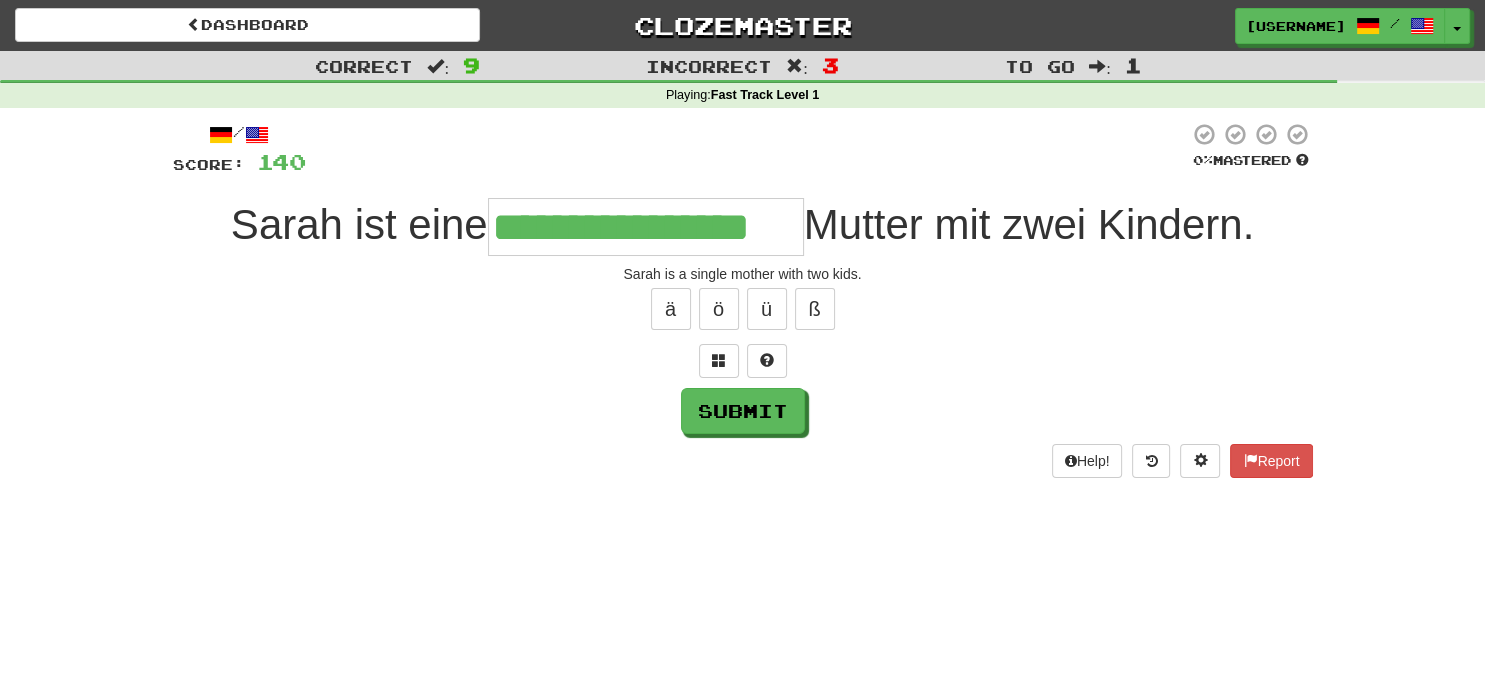 type on "**********" 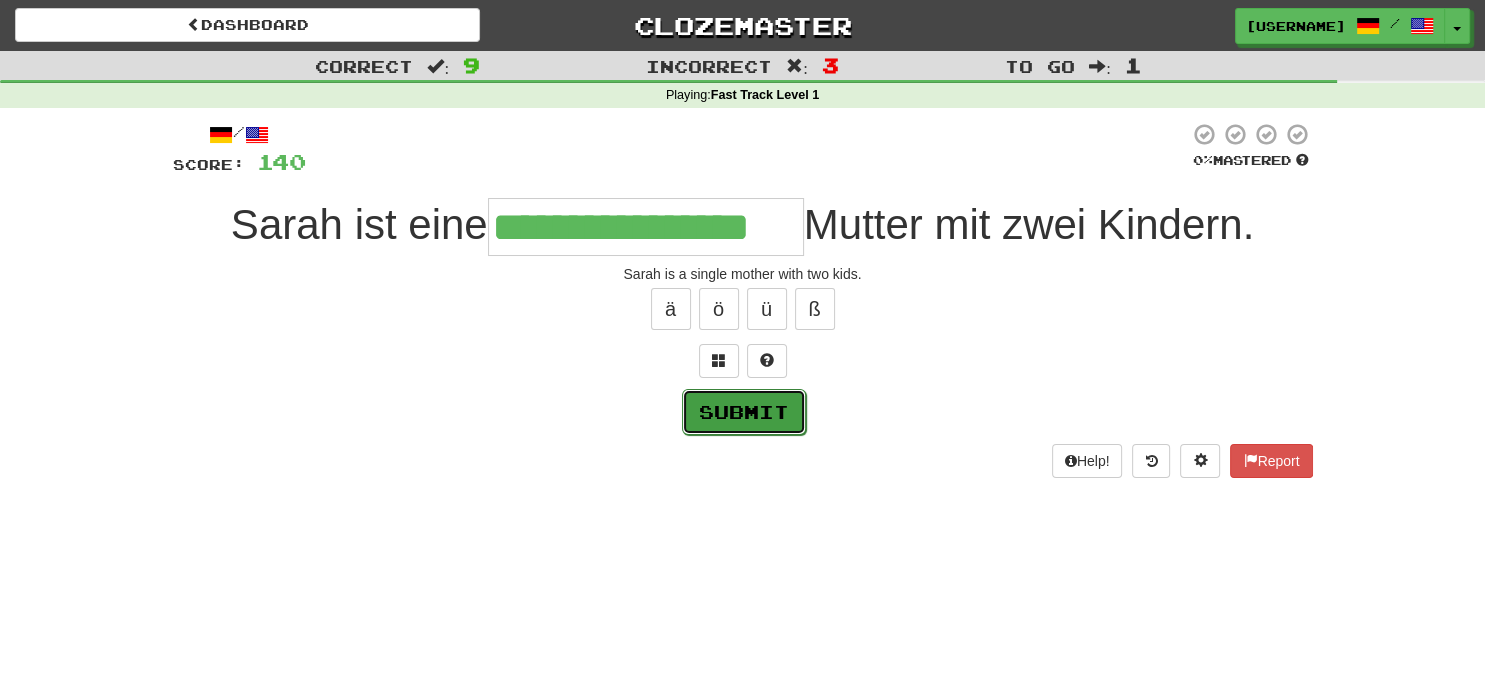 click on "Submit" at bounding box center (744, 412) 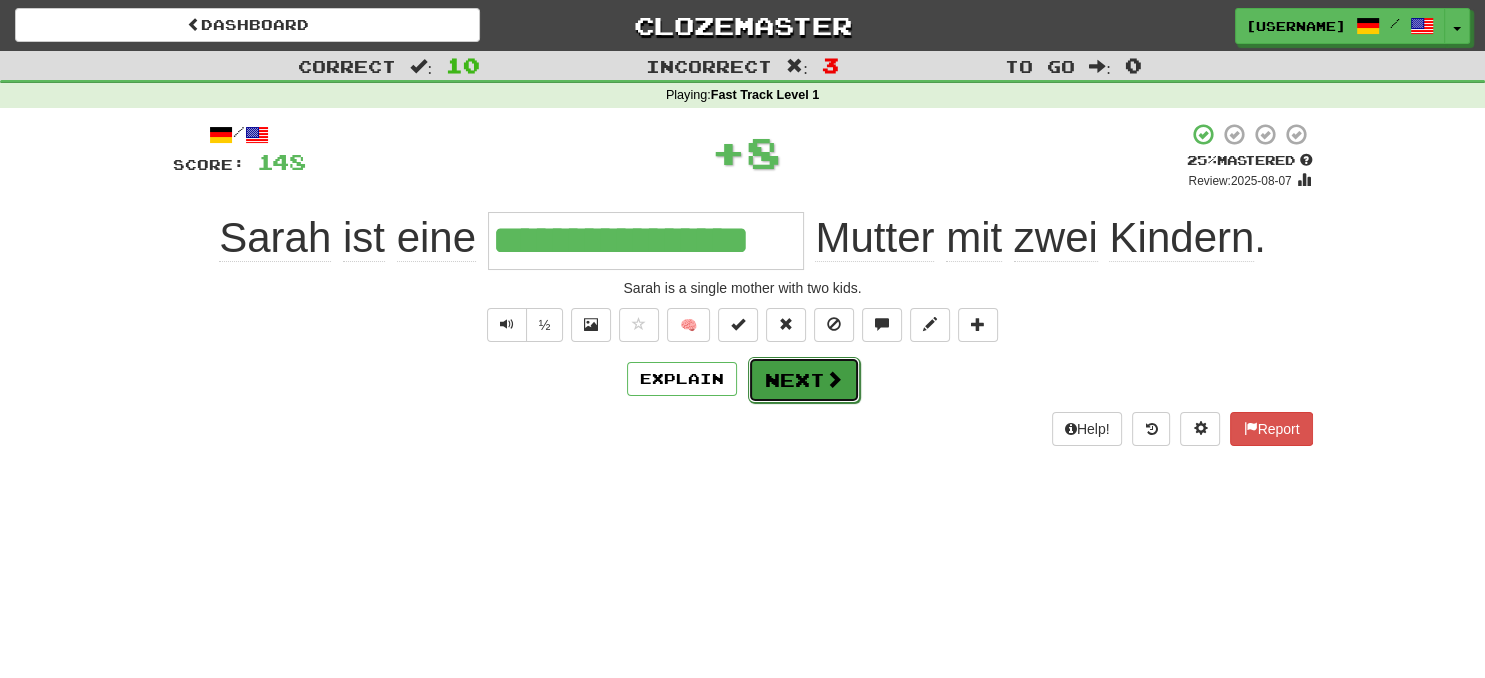 click on "Next" at bounding box center (804, 380) 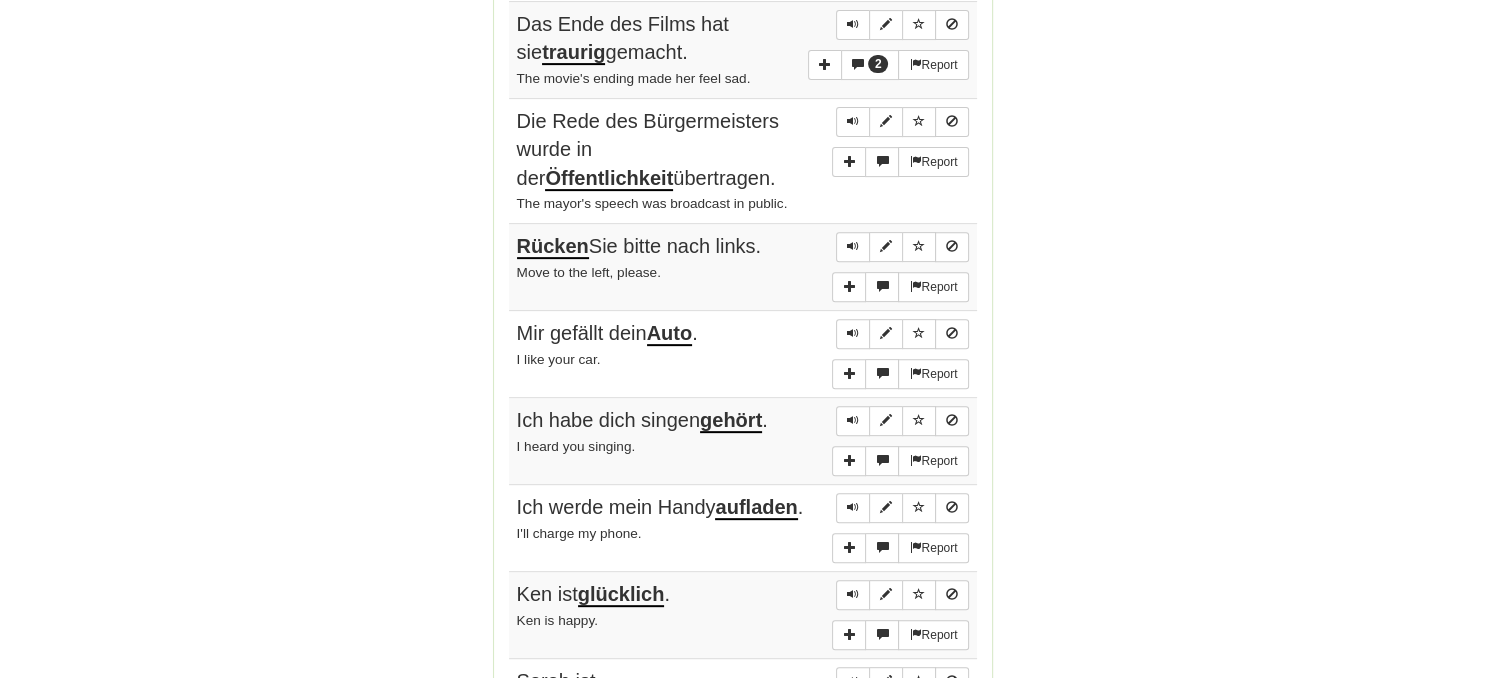 scroll, scrollTop: 739, scrollLeft: 0, axis: vertical 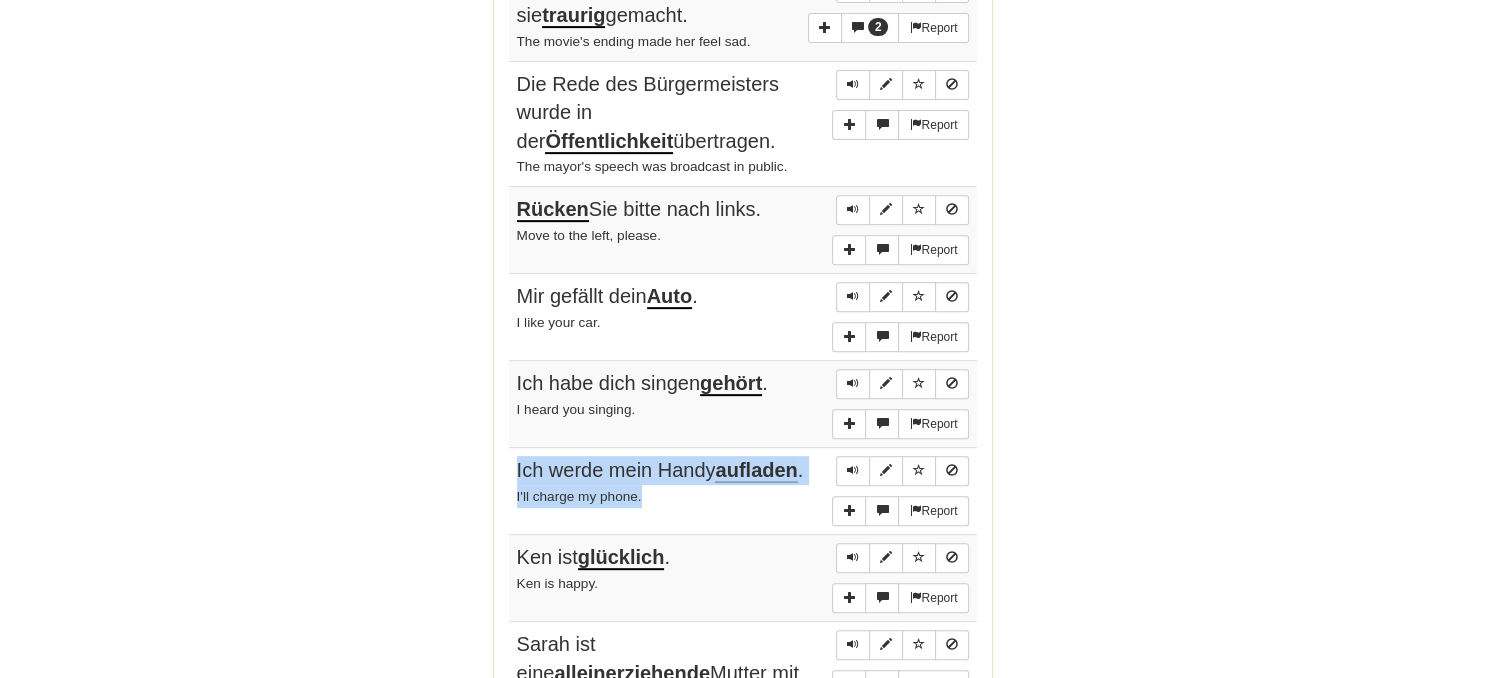 drag, startPoint x: 524, startPoint y: 462, endPoint x: 675, endPoint y: 494, distance: 154.35349 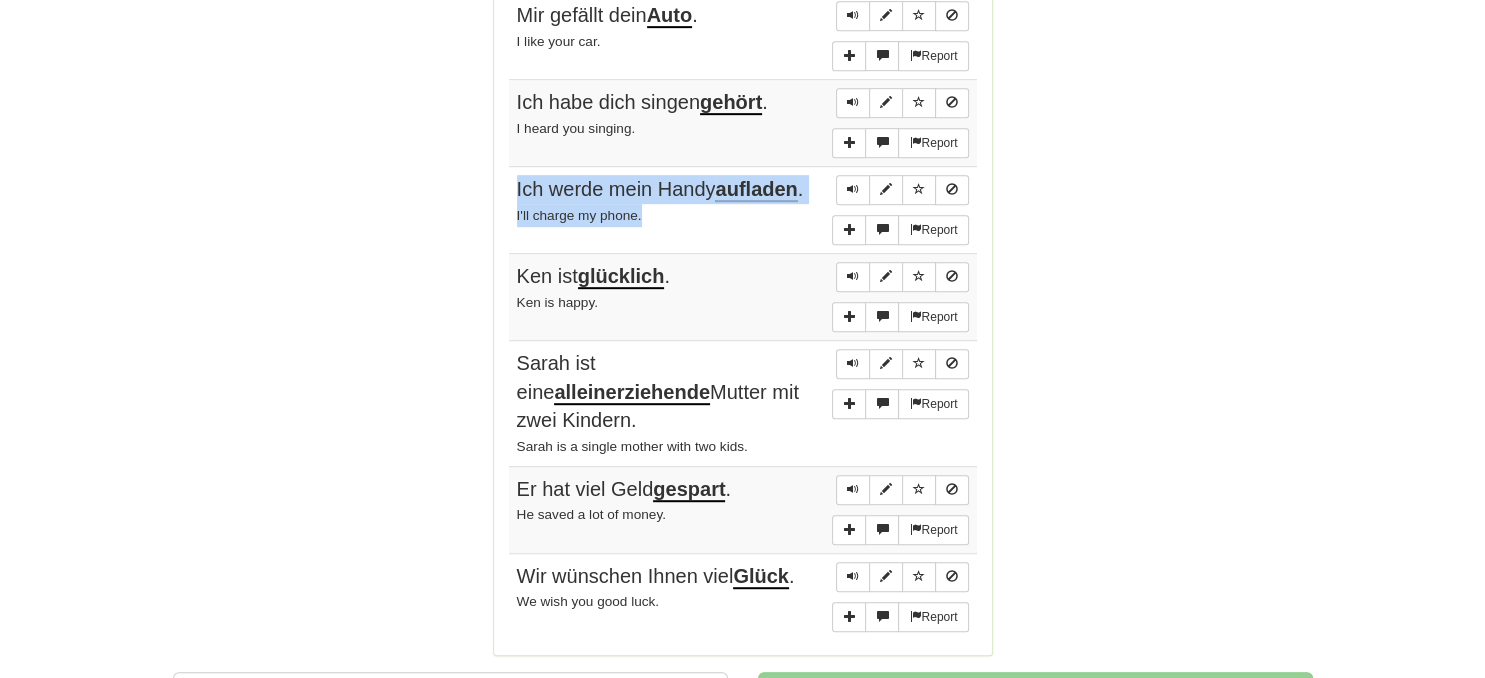 scroll, scrollTop: 1161, scrollLeft: 0, axis: vertical 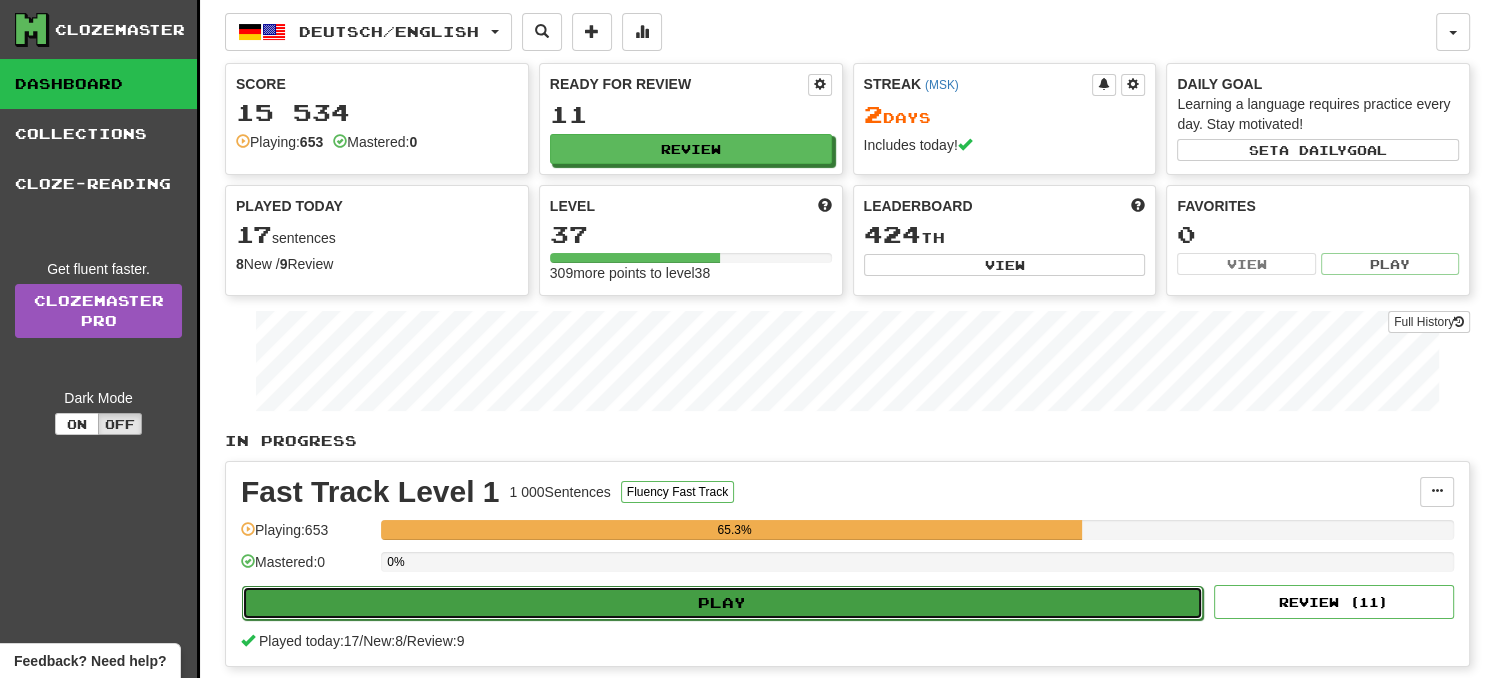 click on "Play" at bounding box center [722, 603] 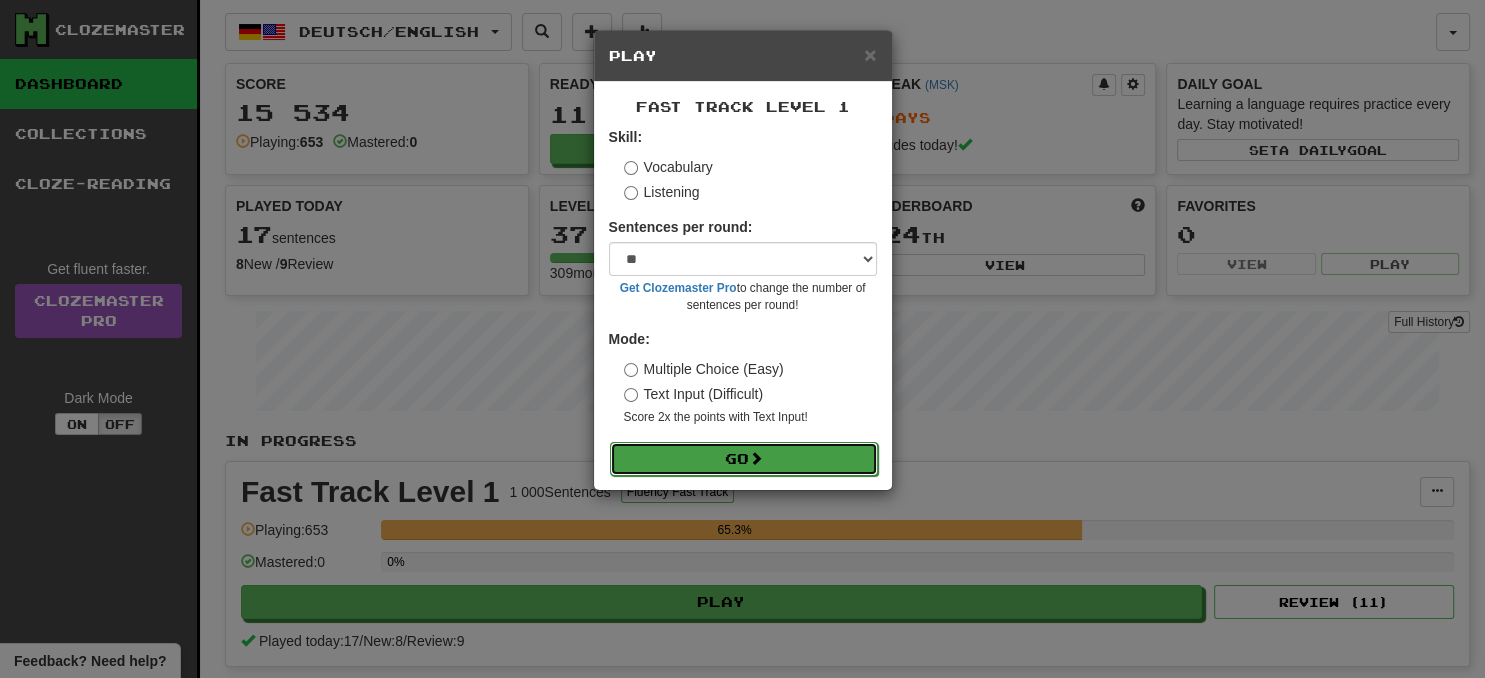 click on "Go" at bounding box center (744, 459) 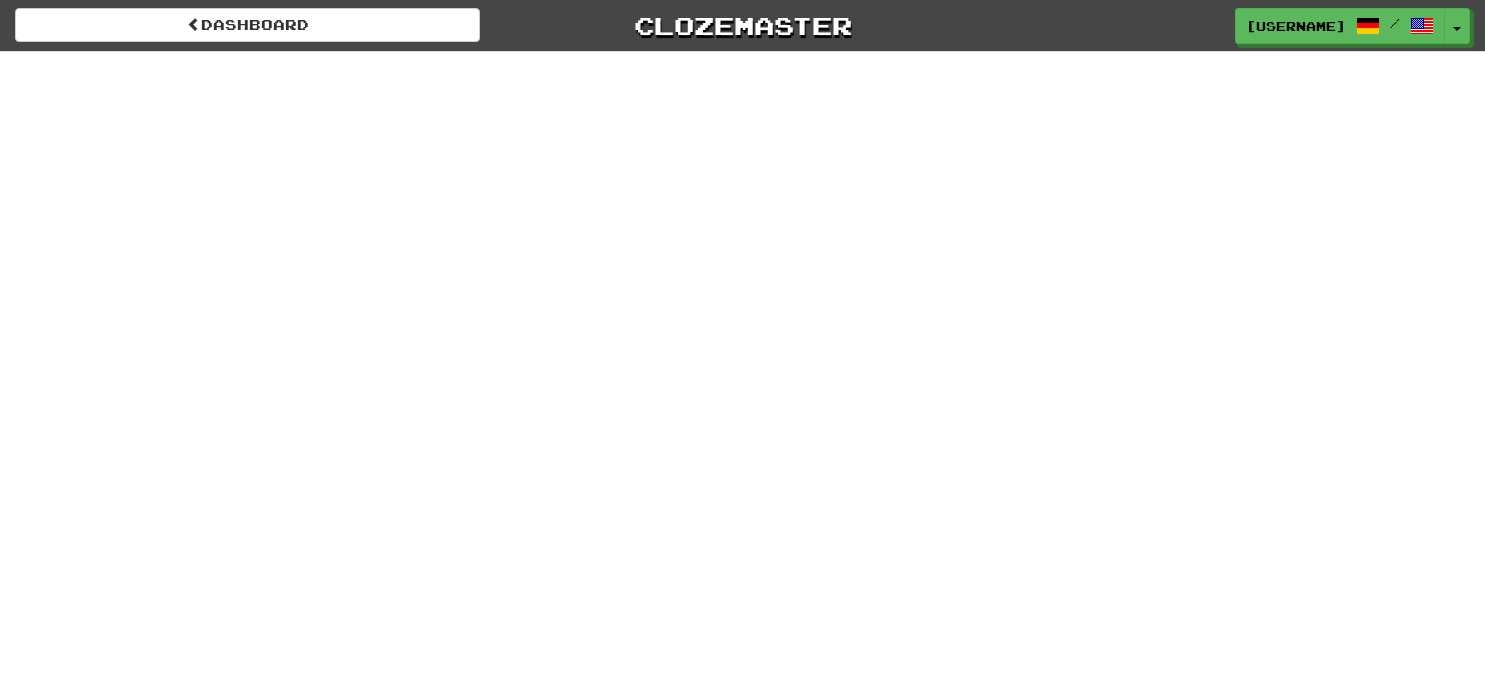 scroll, scrollTop: 0, scrollLeft: 0, axis: both 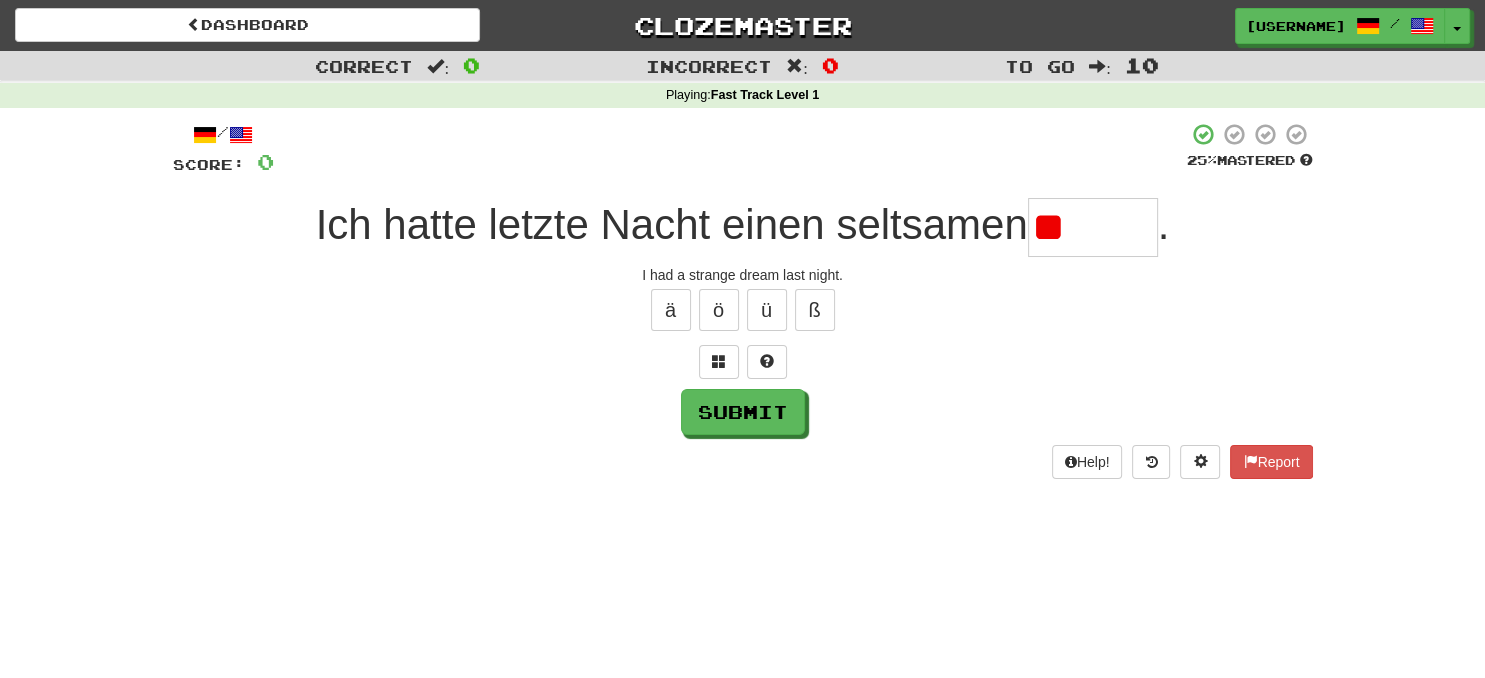 type on "*" 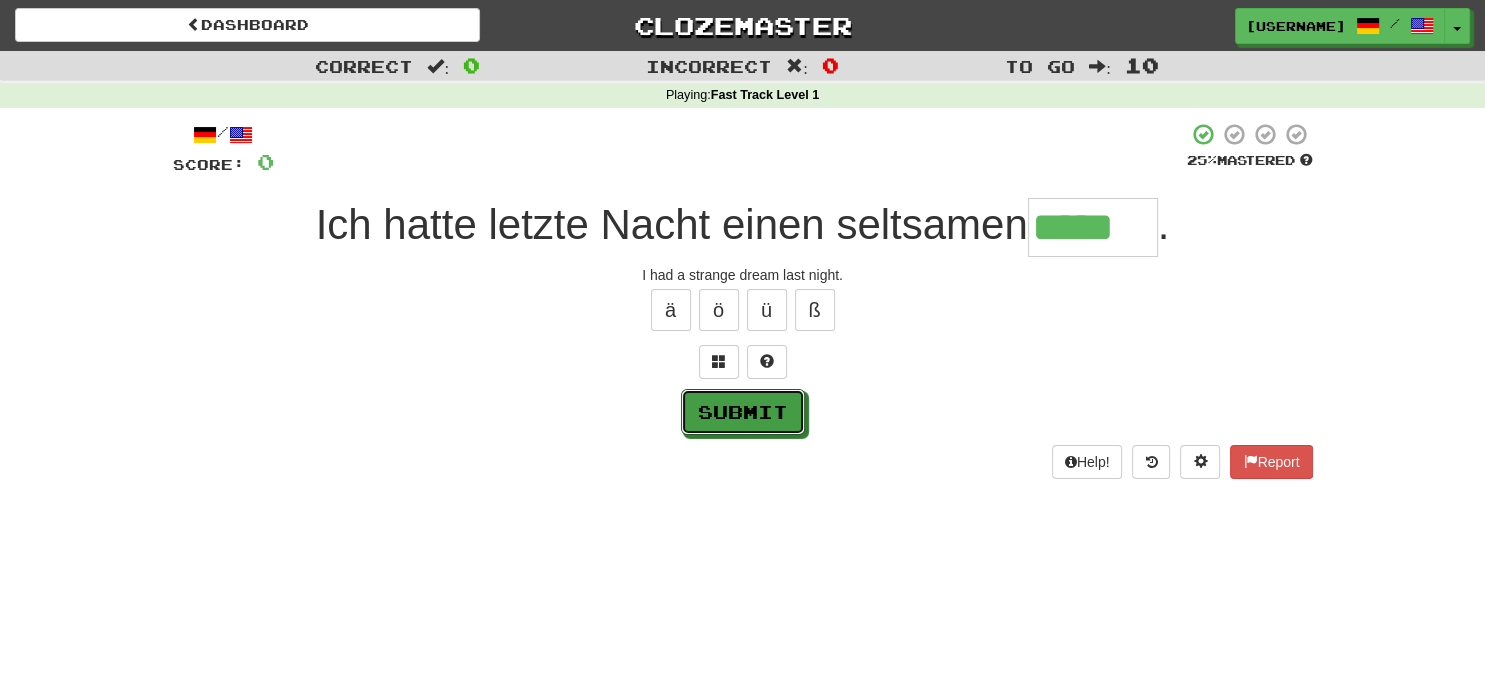 click on "Submit" at bounding box center (743, 412) 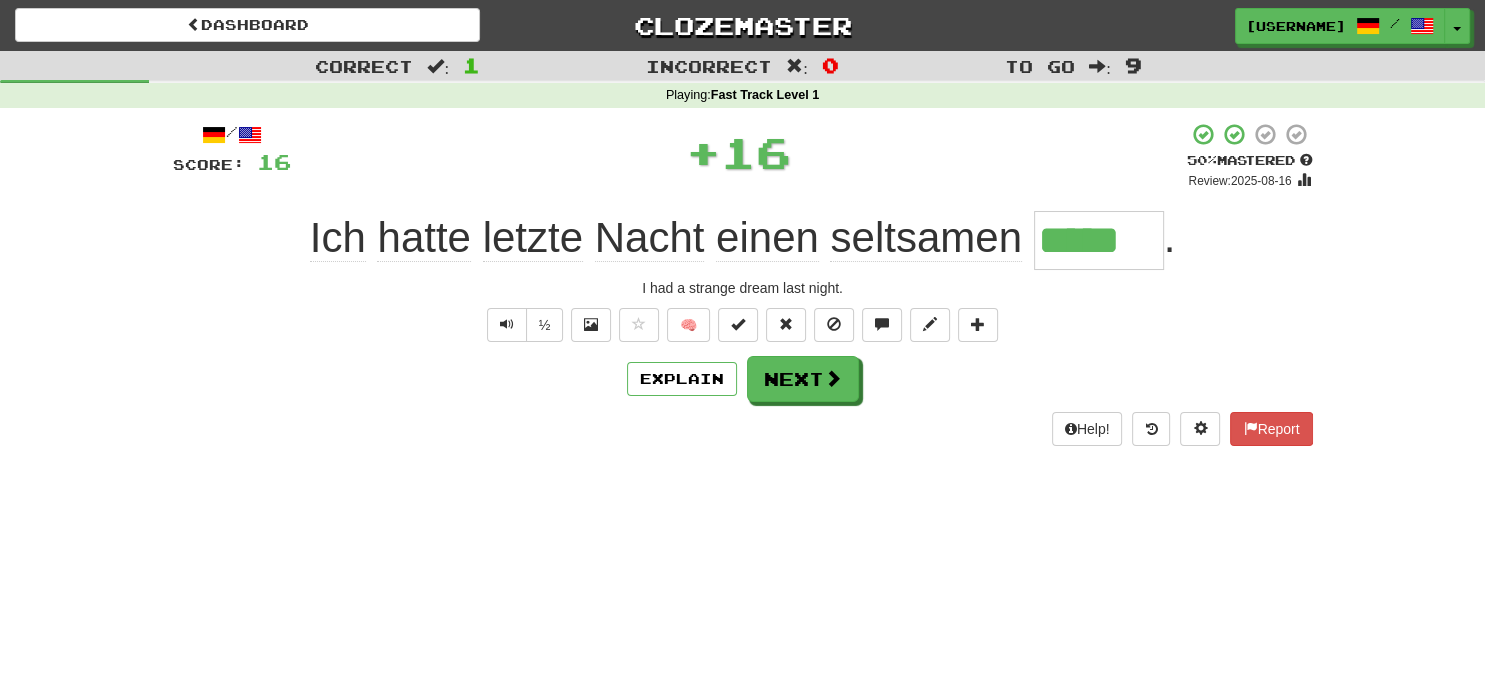 type on "*****" 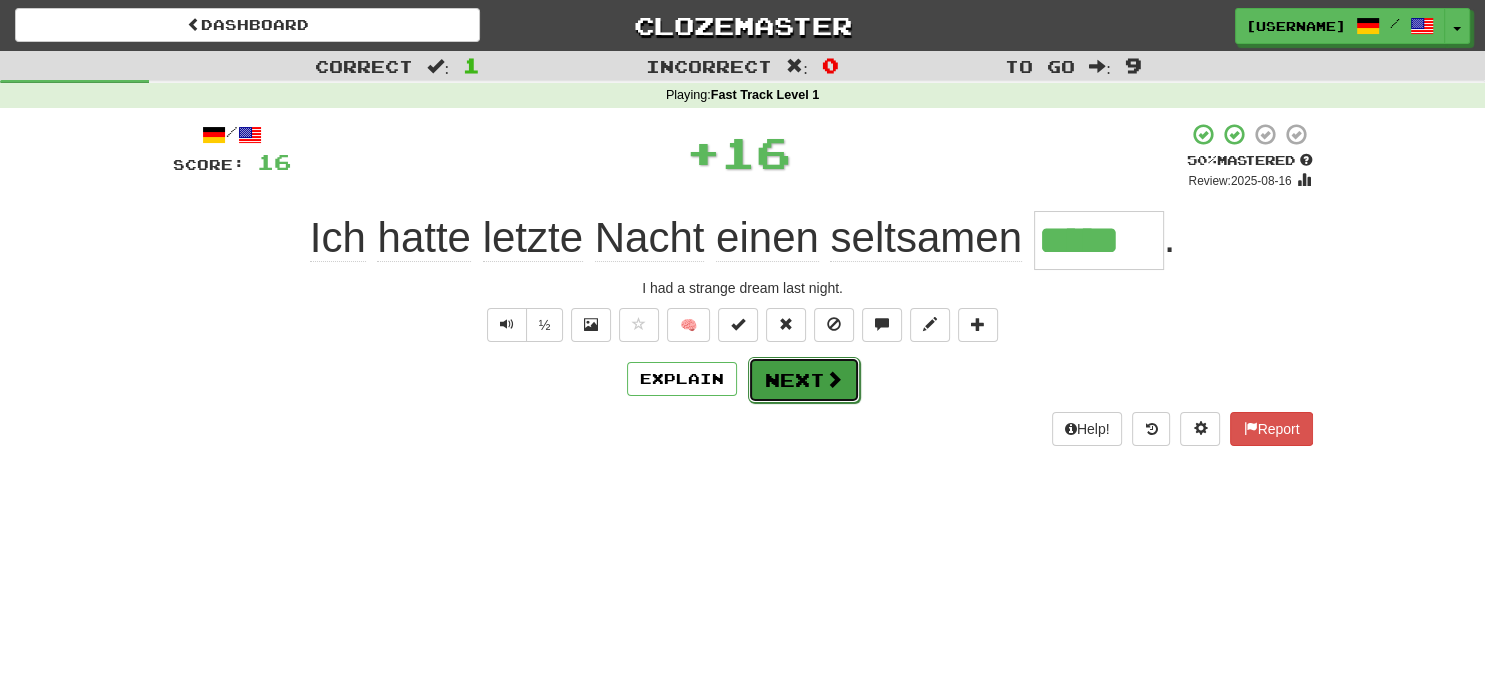 click on "Next" at bounding box center [804, 380] 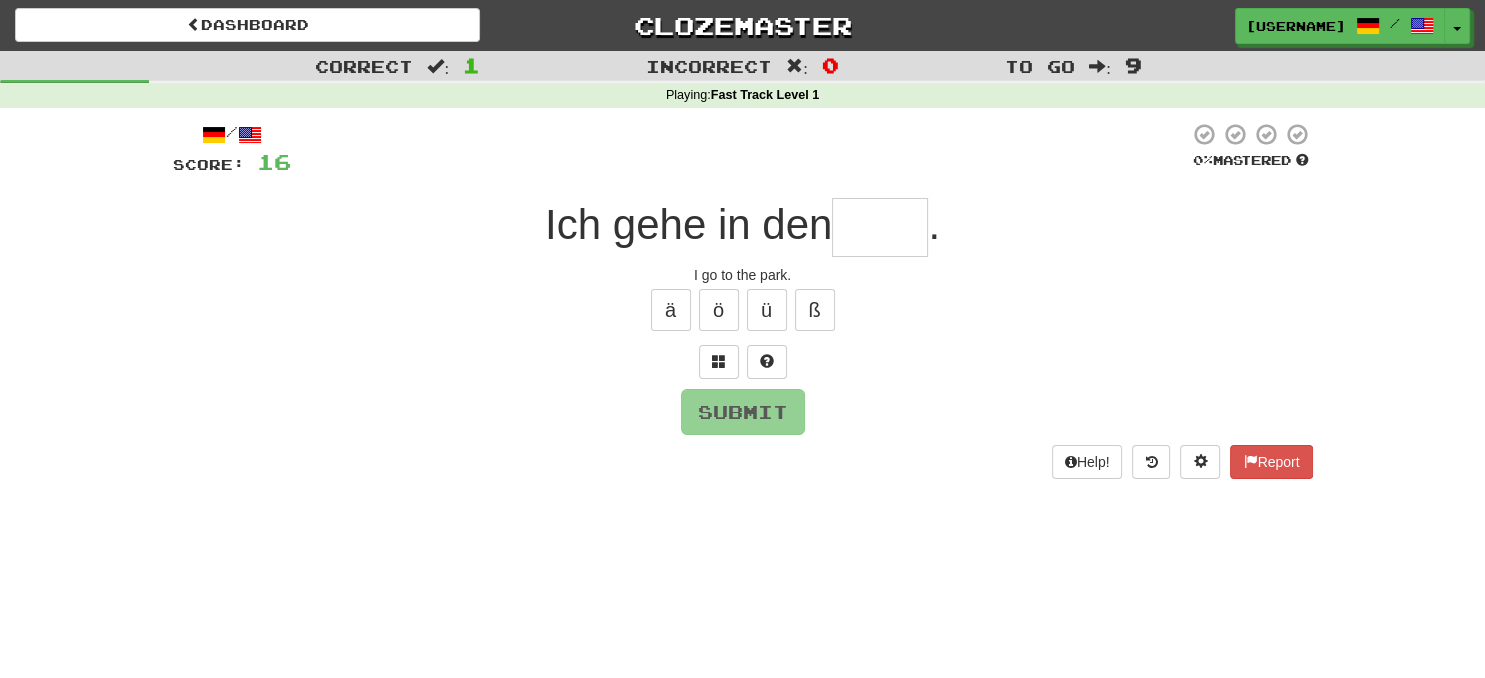 click at bounding box center [880, 227] 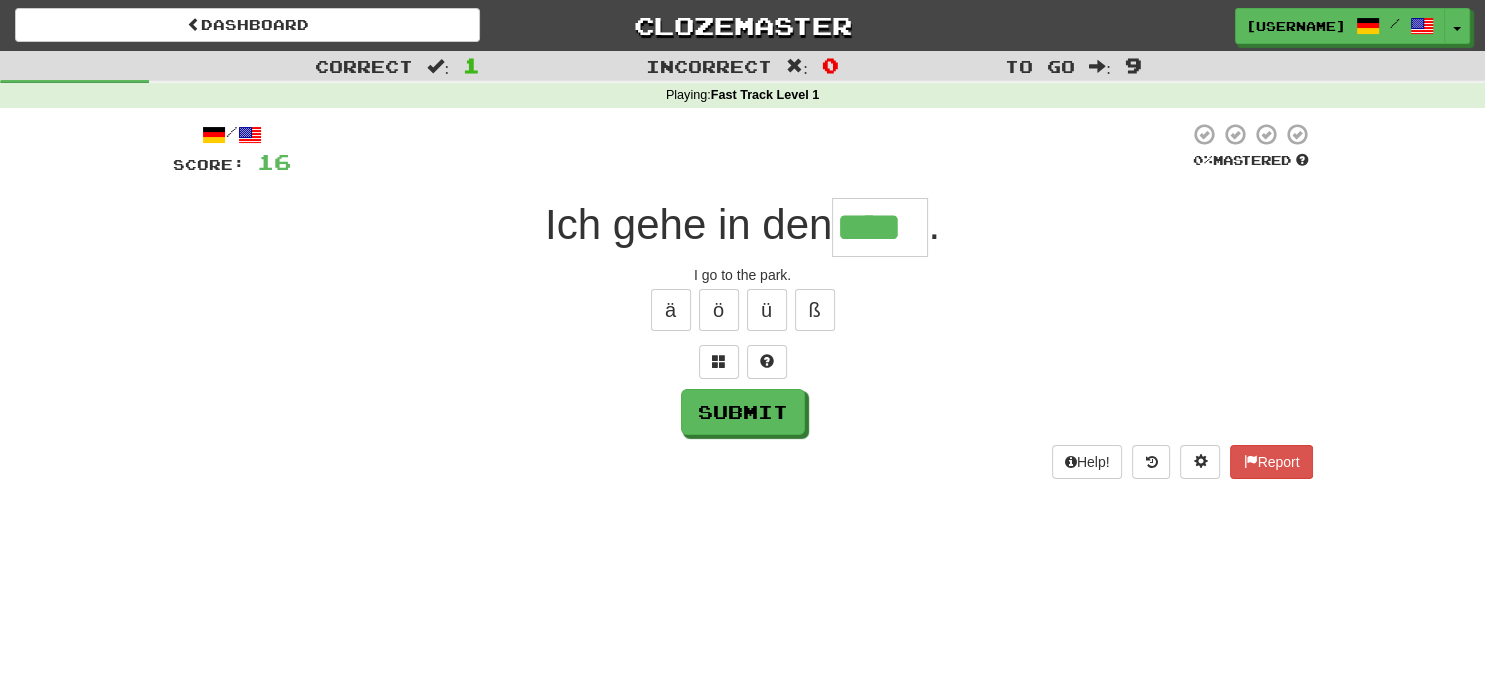 type on "****" 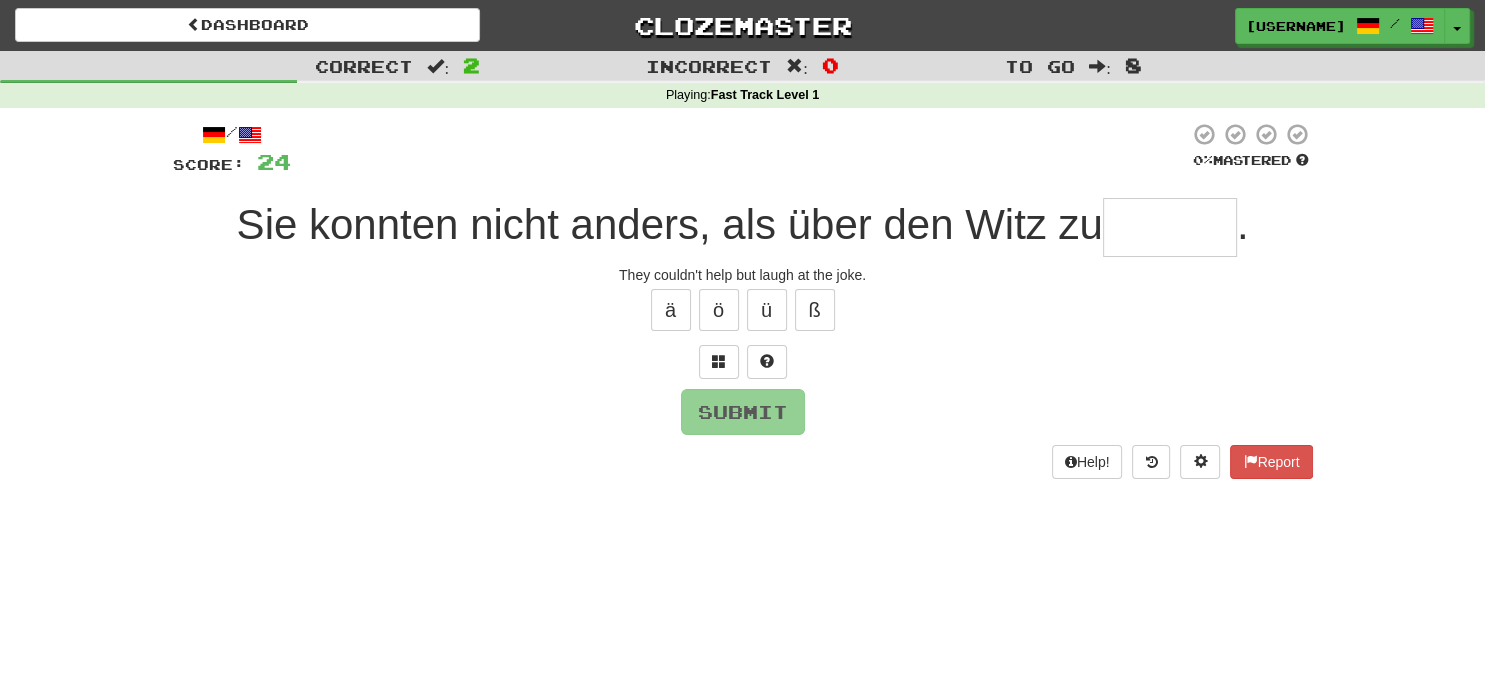 click at bounding box center [1170, 227] 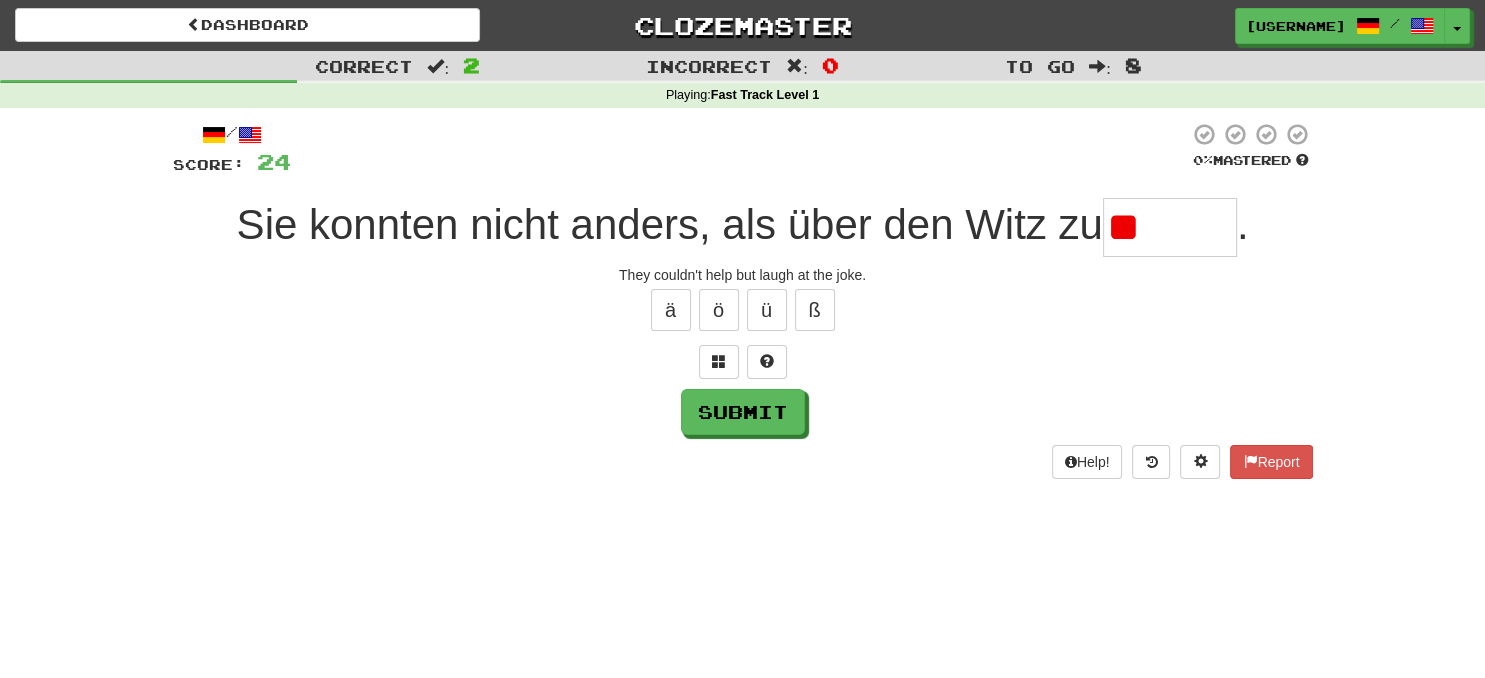 type on "*" 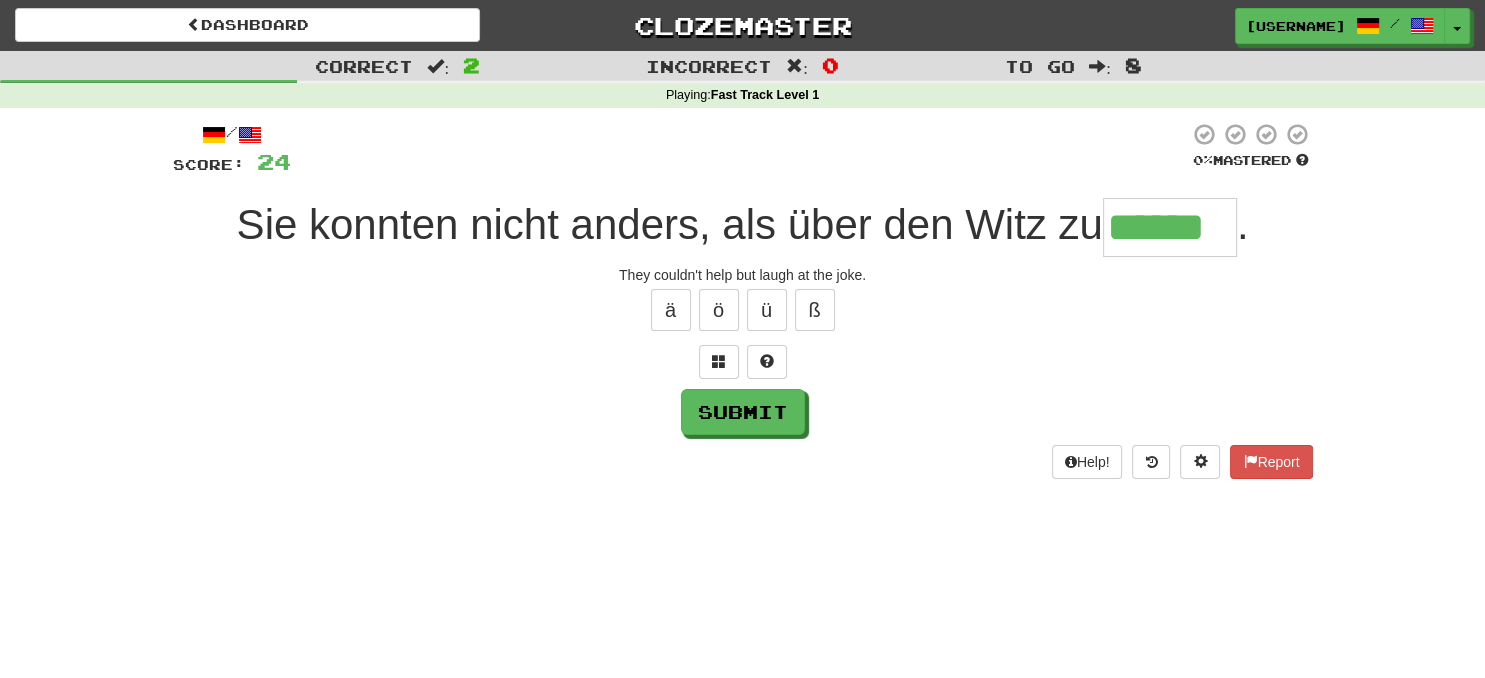 type on "******" 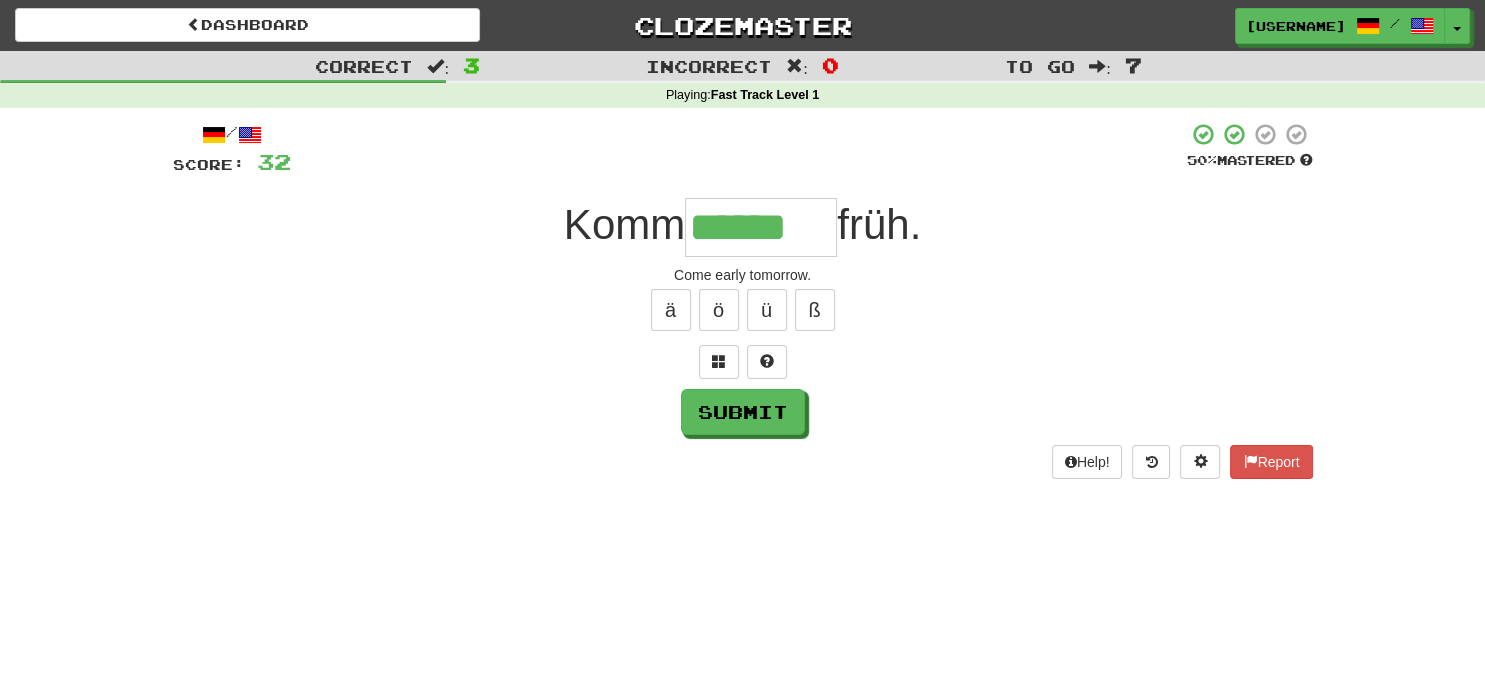 type on "******" 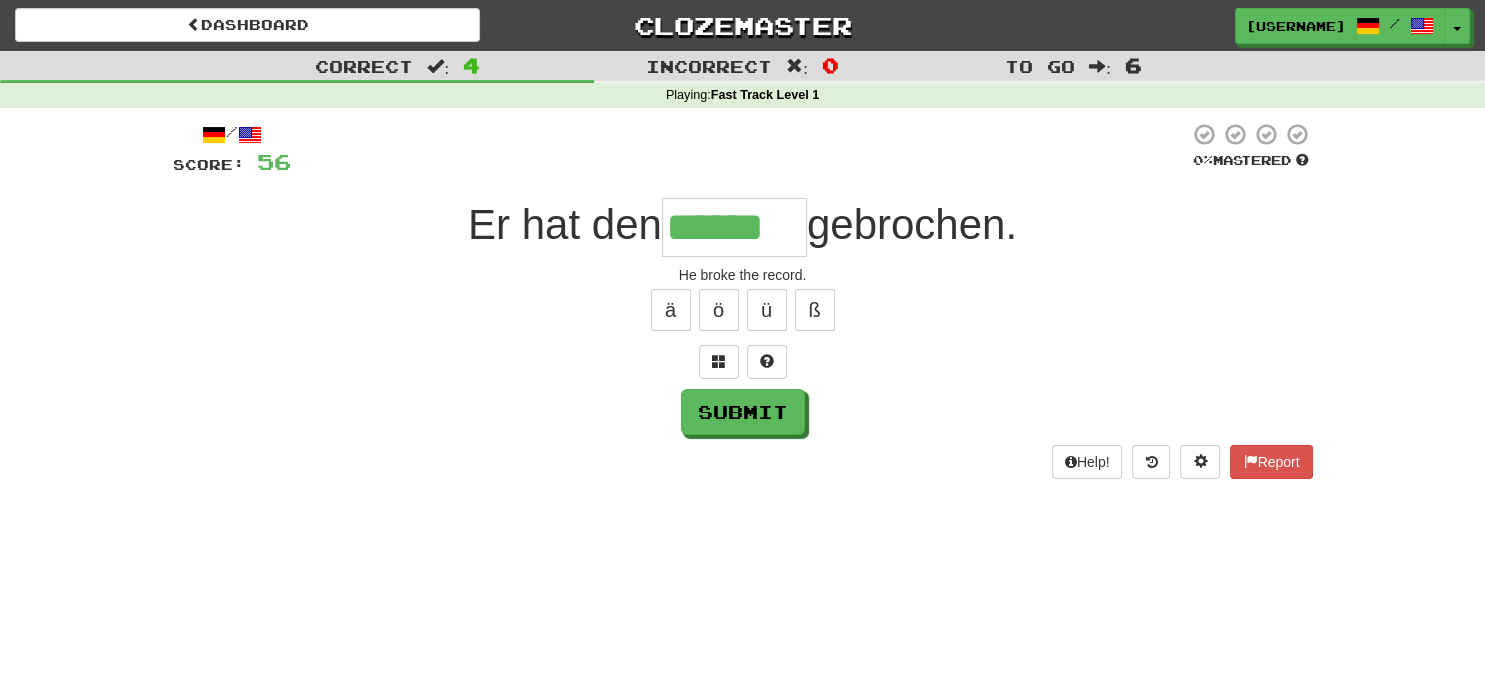 type on "******" 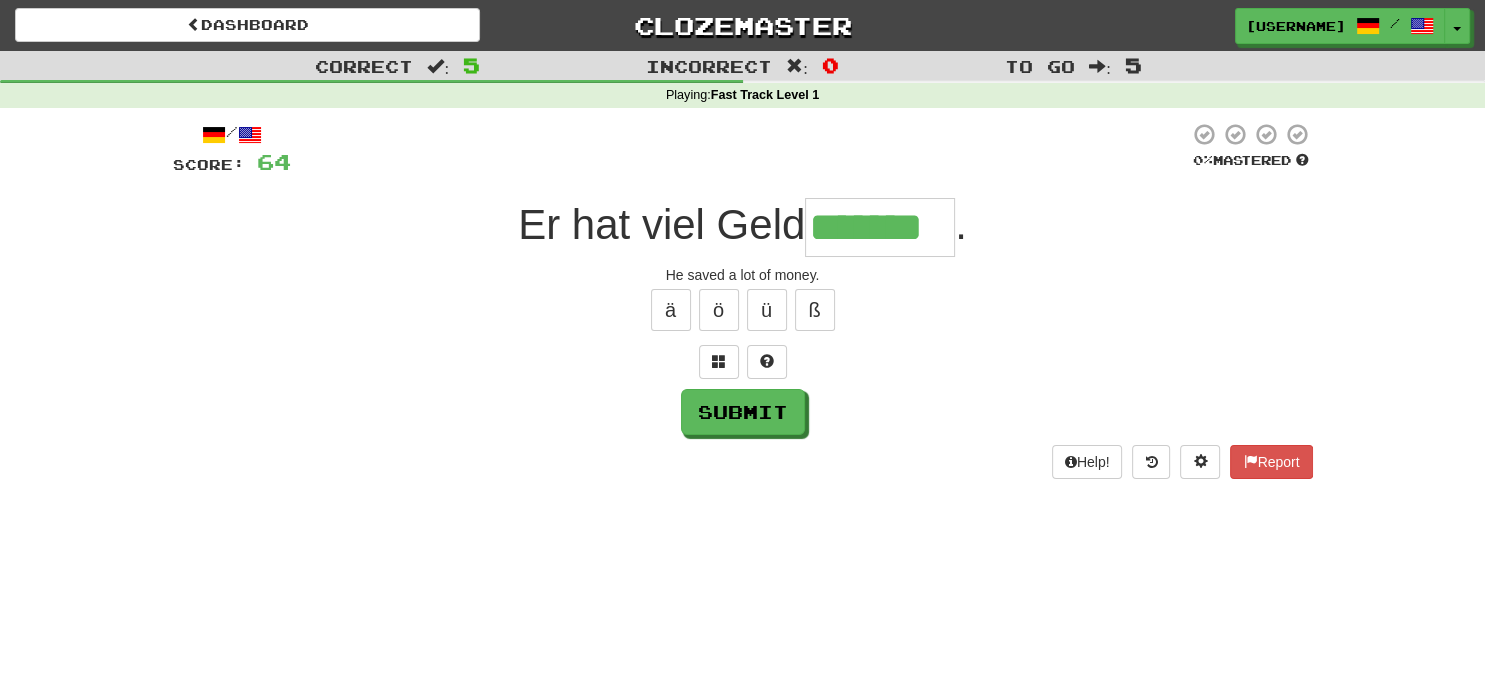 type on "*******" 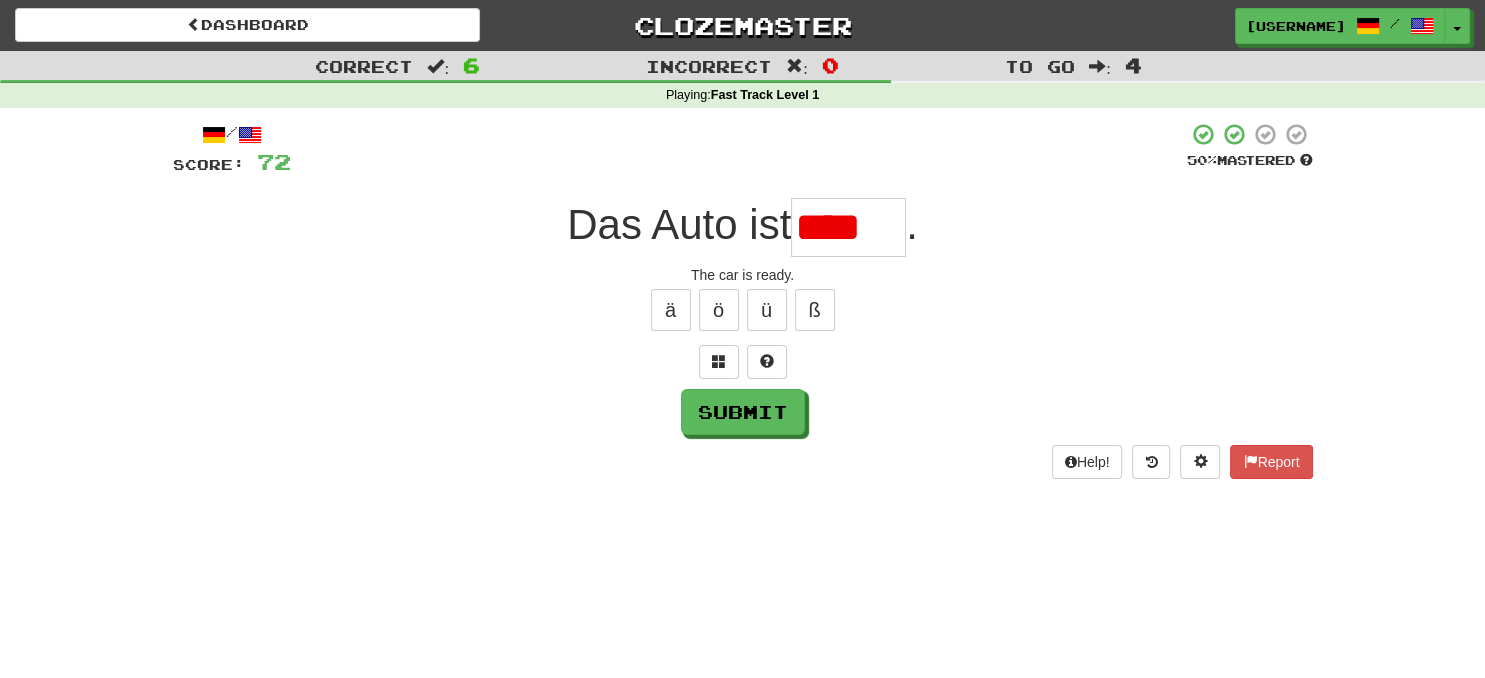 type on "*****" 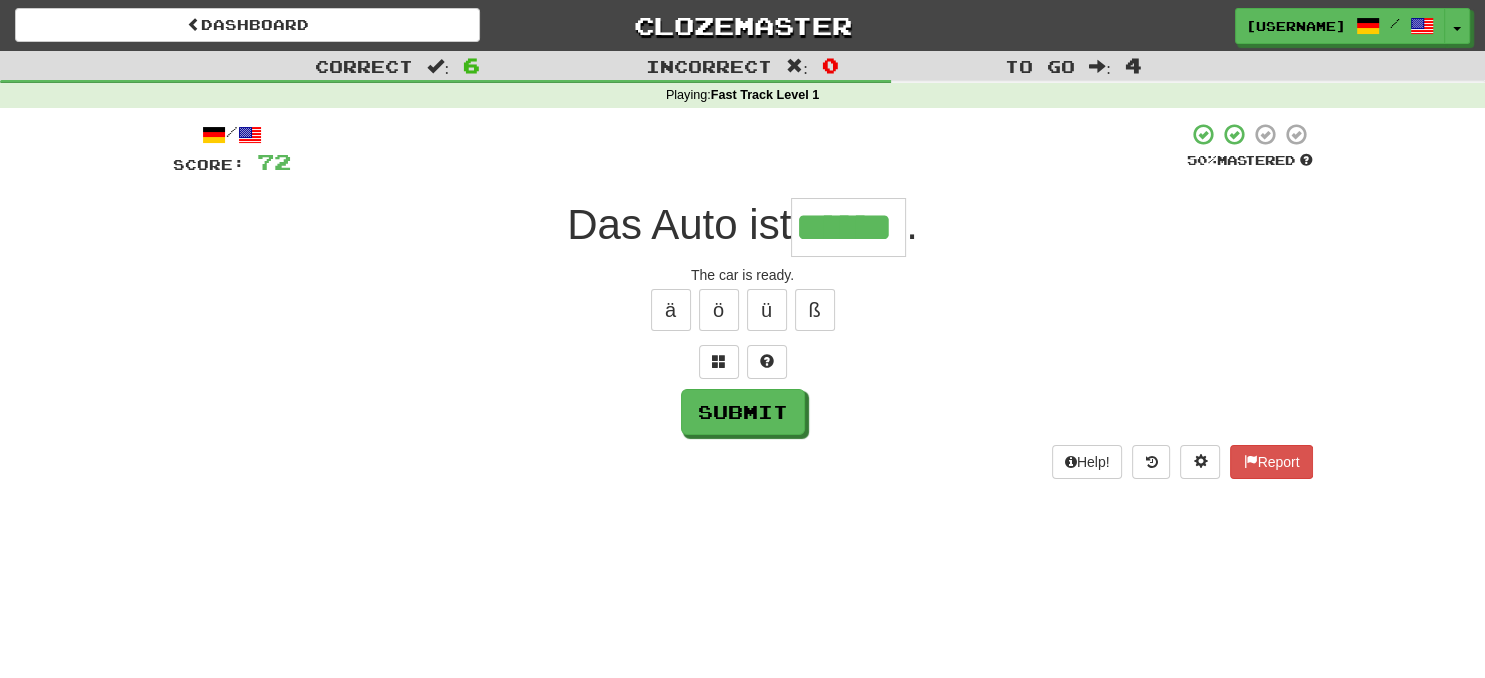 type on "******" 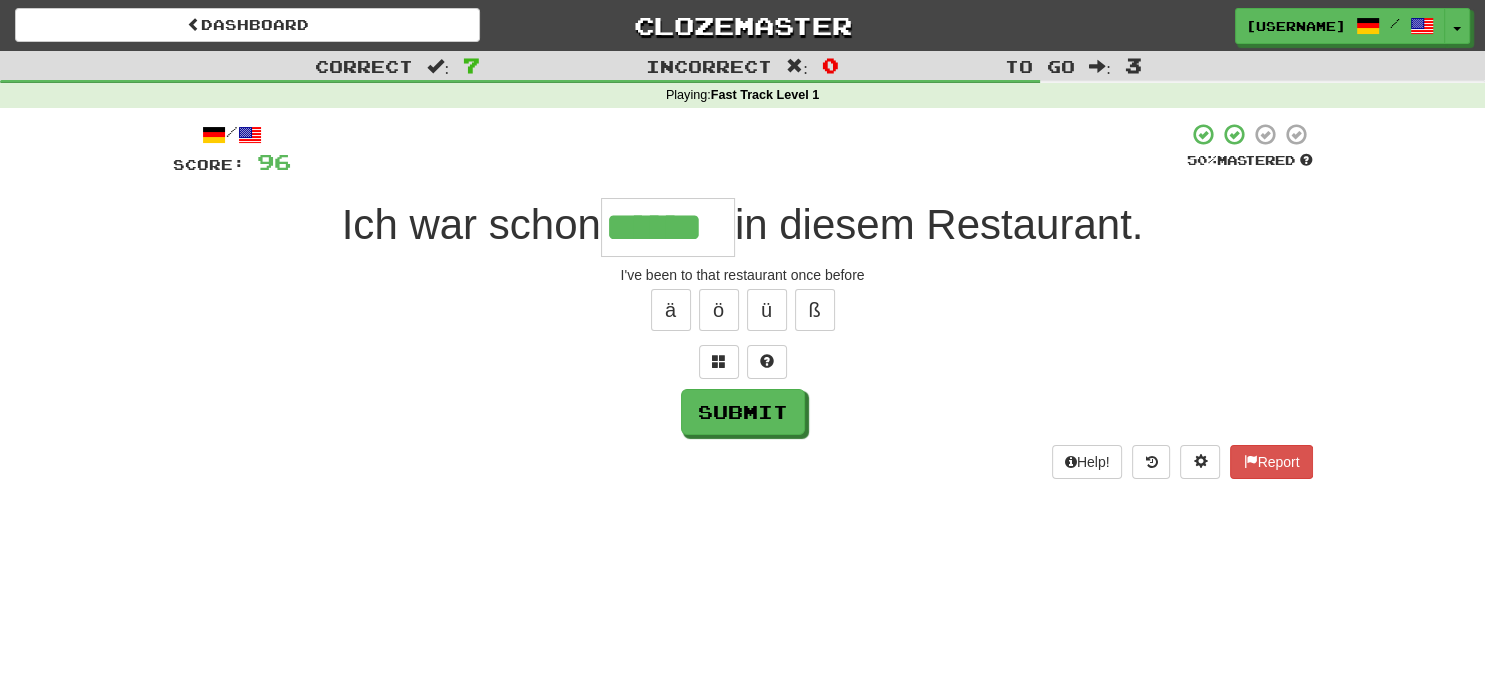 type on "******" 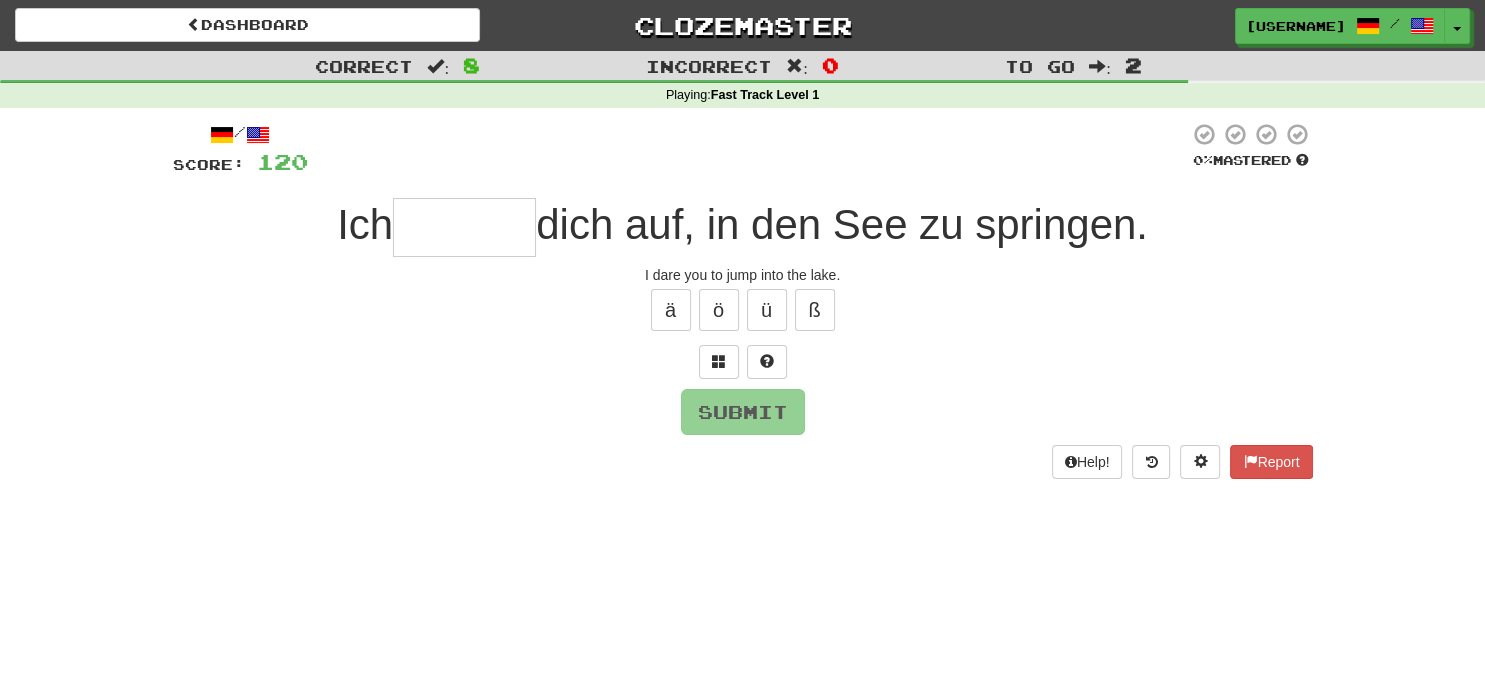 type on "*" 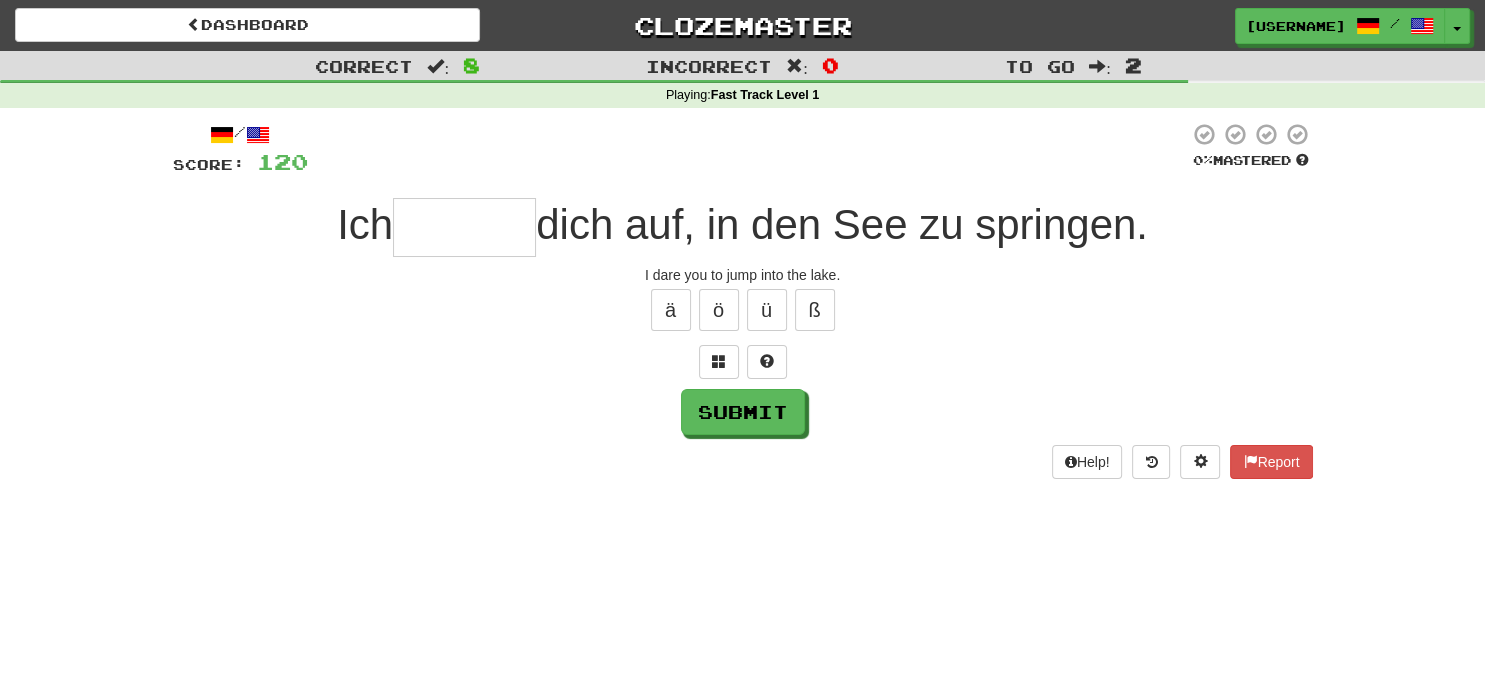 type on "*" 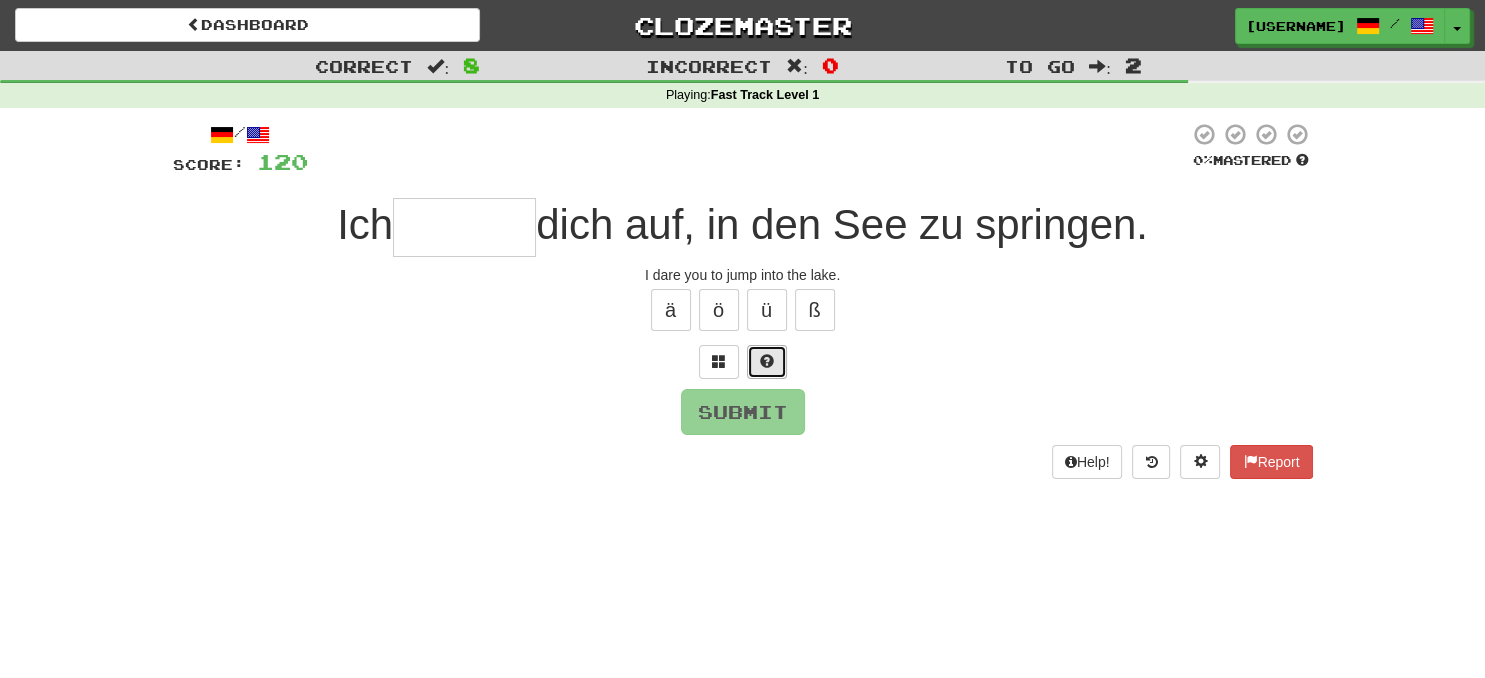 click at bounding box center (767, 361) 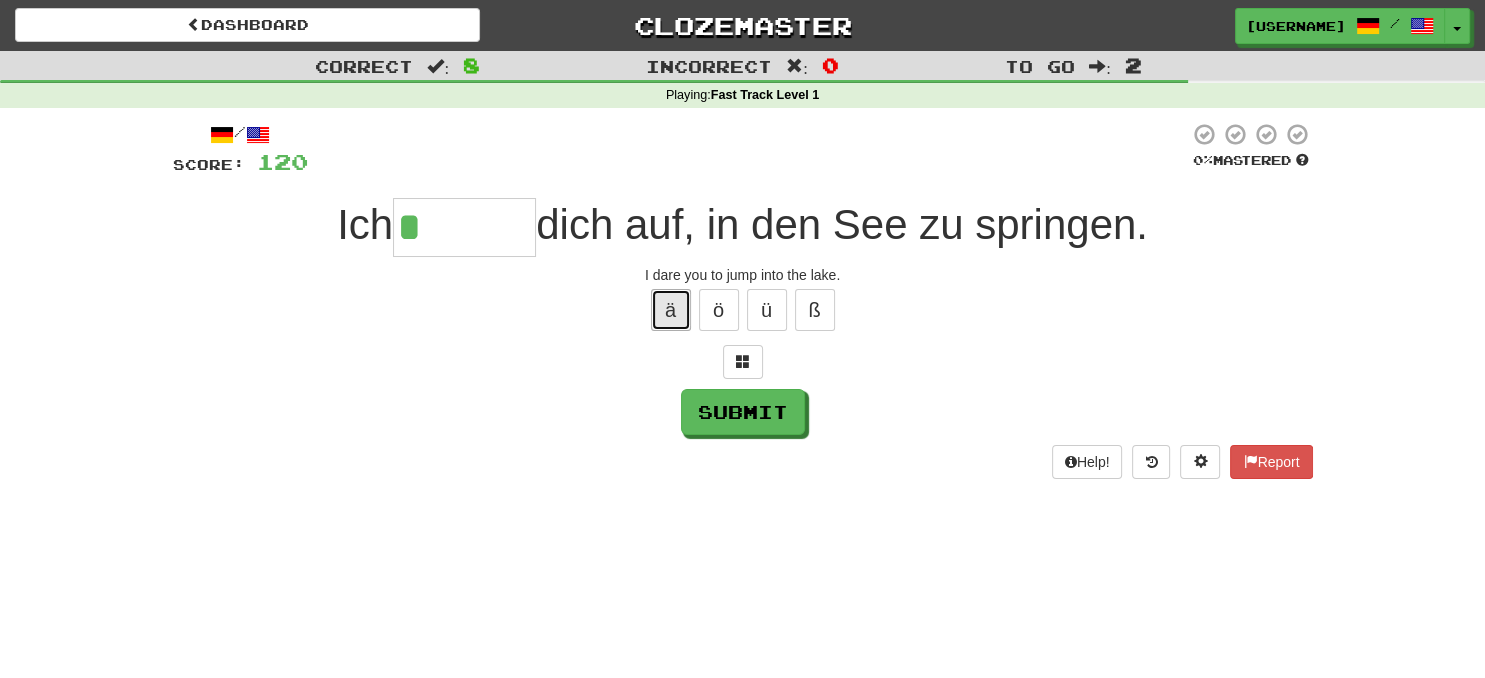 click on "ä" at bounding box center [671, 310] 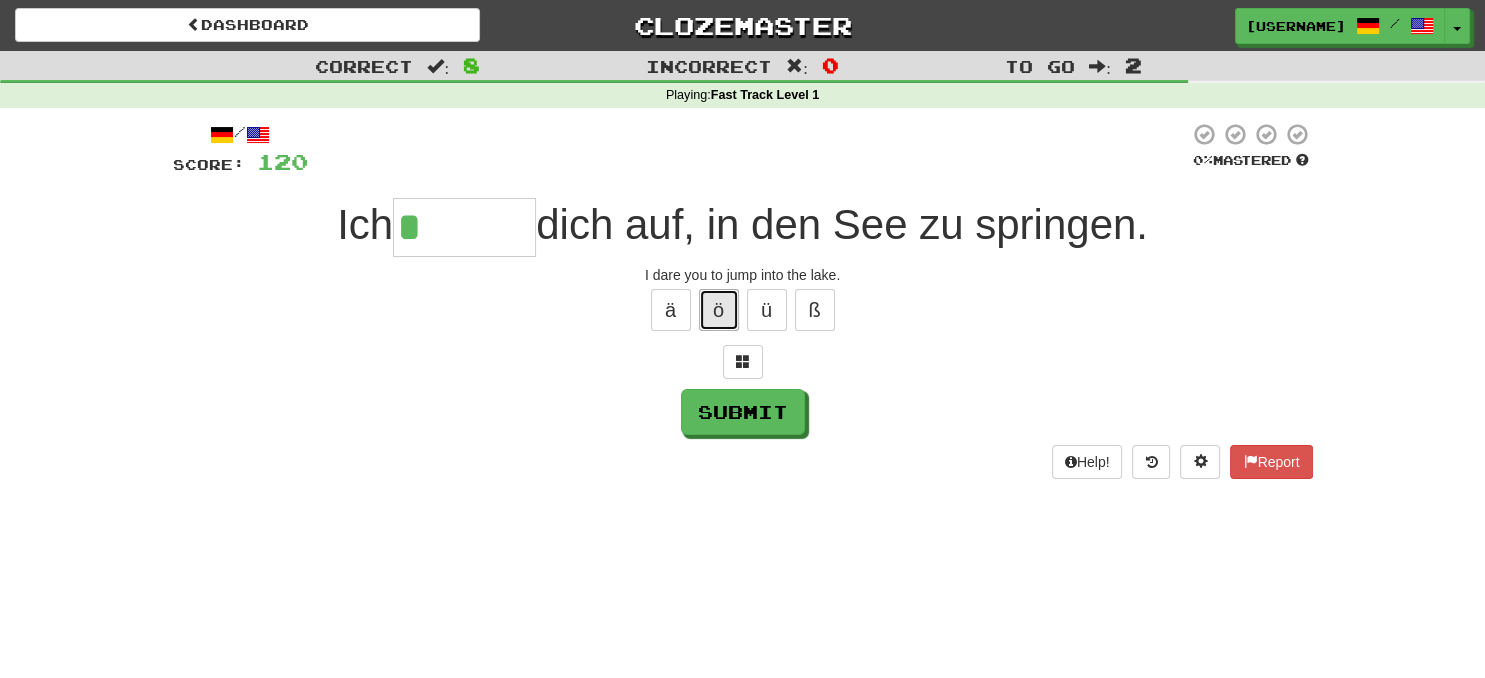 click on "ö" at bounding box center [719, 310] 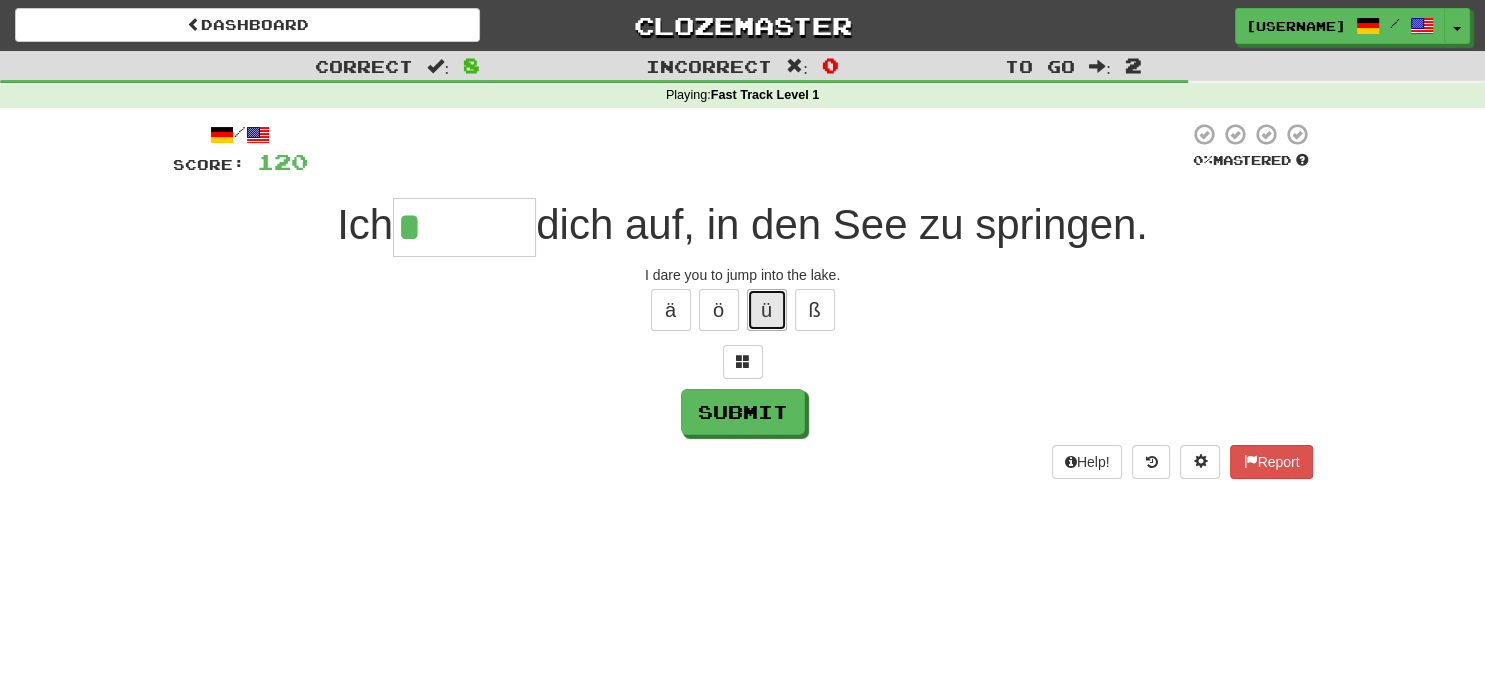 click on "ü" at bounding box center [767, 310] 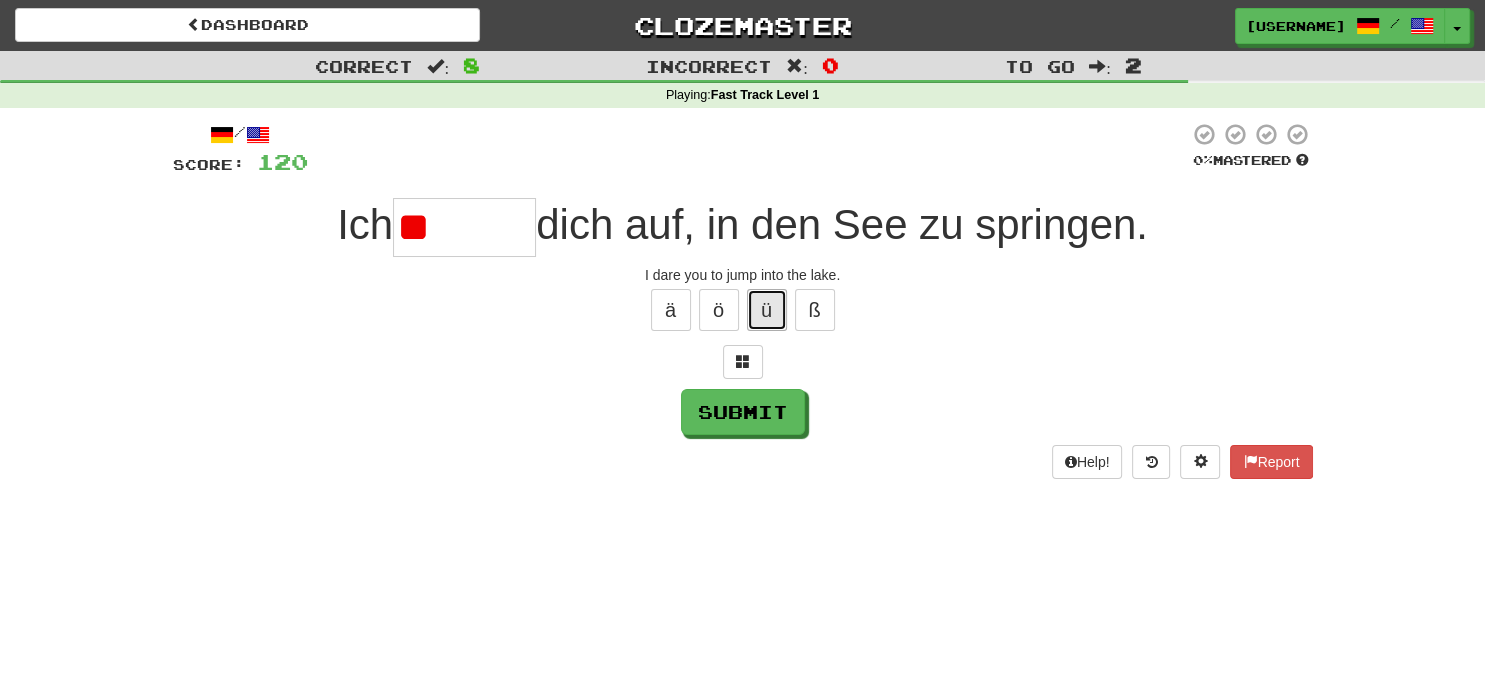 click on "ü" at bounding box center (767, 310) 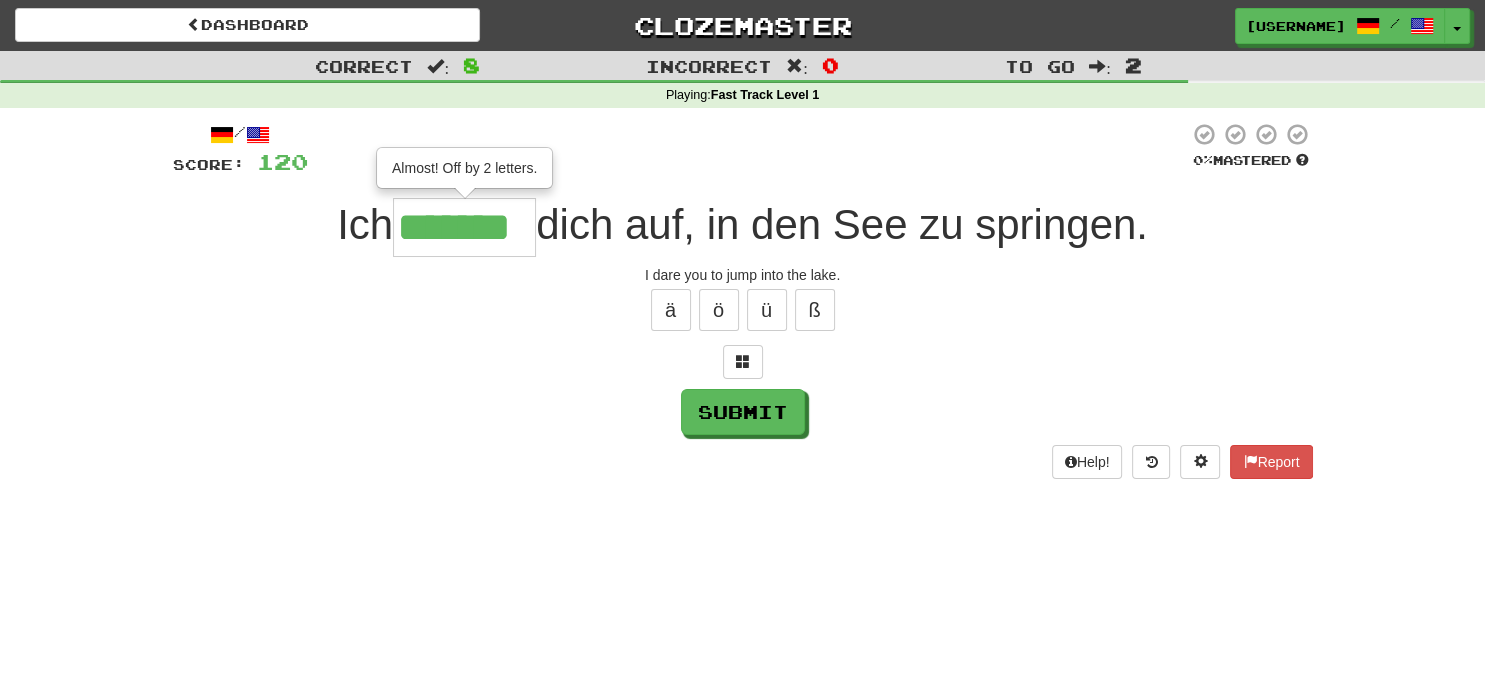 type on "*******" 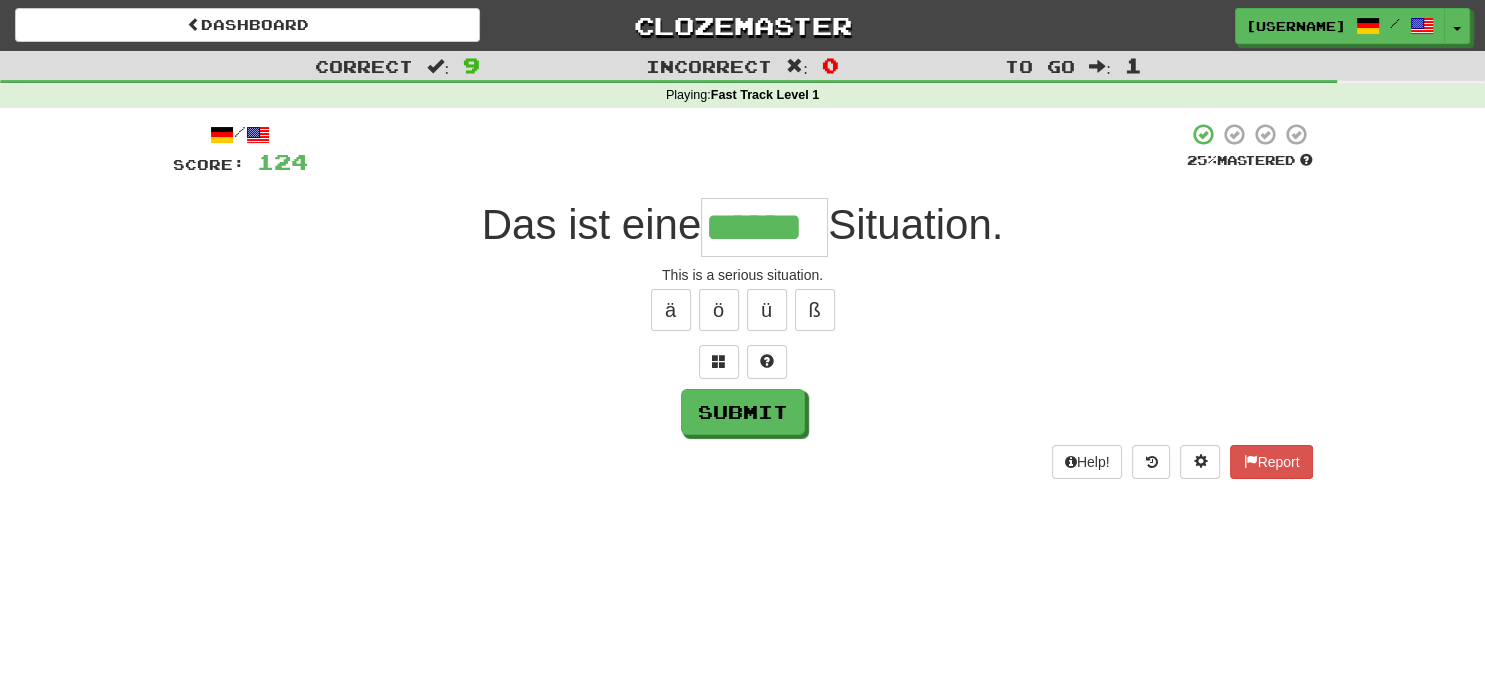 type on "******" 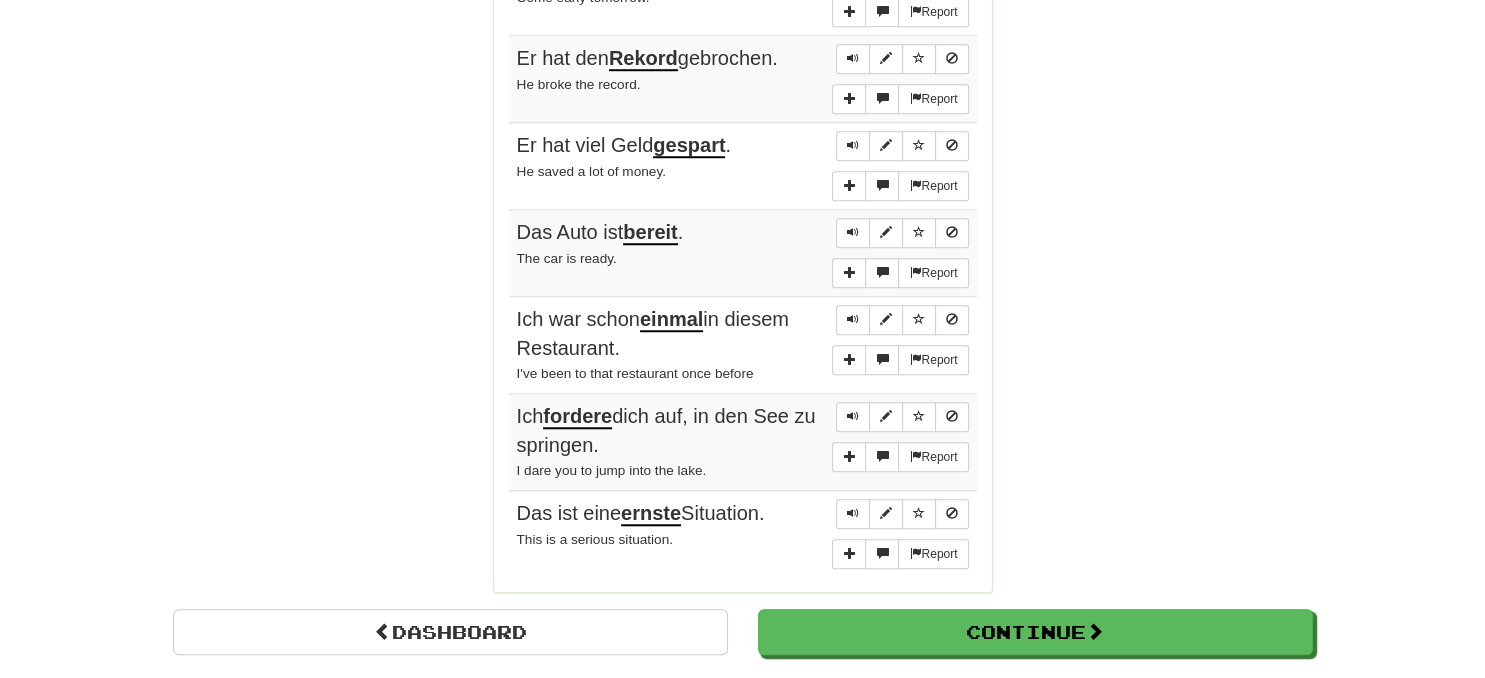 scroll, scrollTop: 1584, scrollLeft: 0, axis: vertical 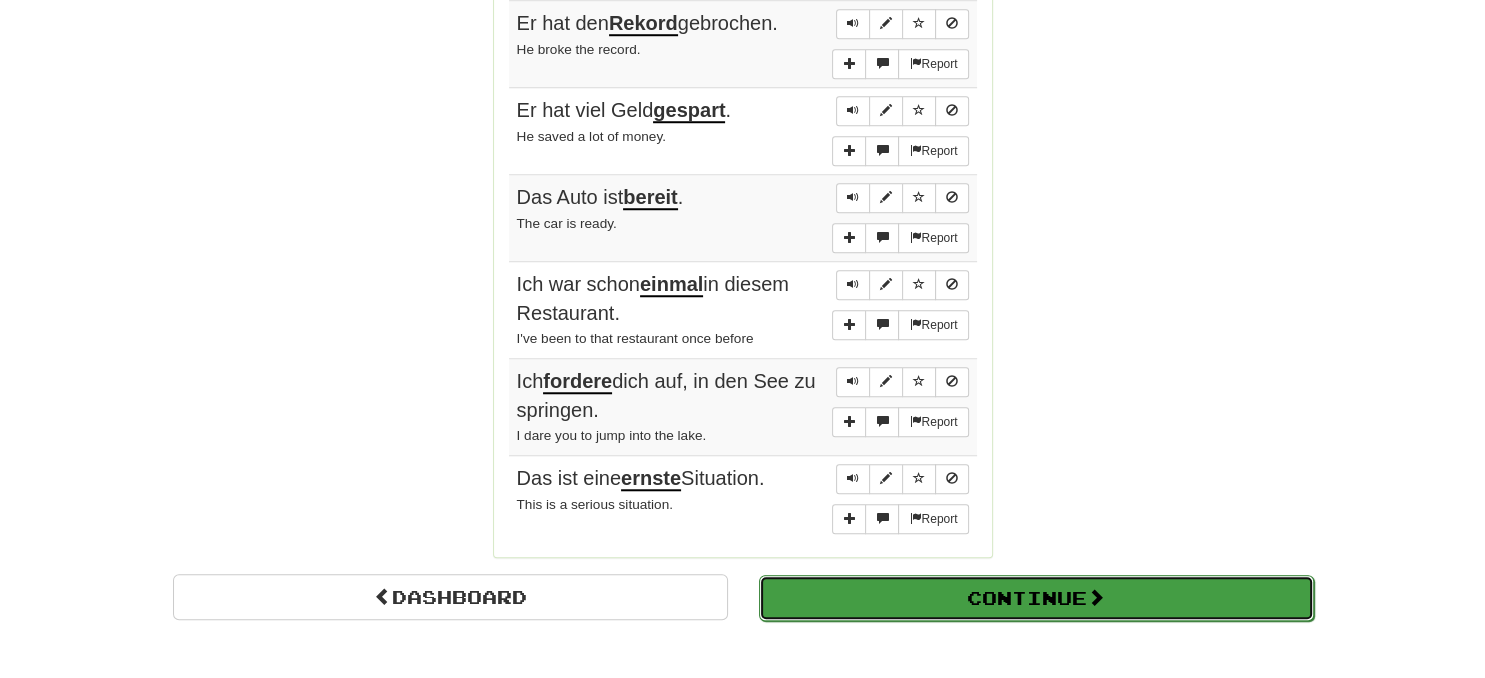 click on "Continue" at bounding box center [1036, 598] 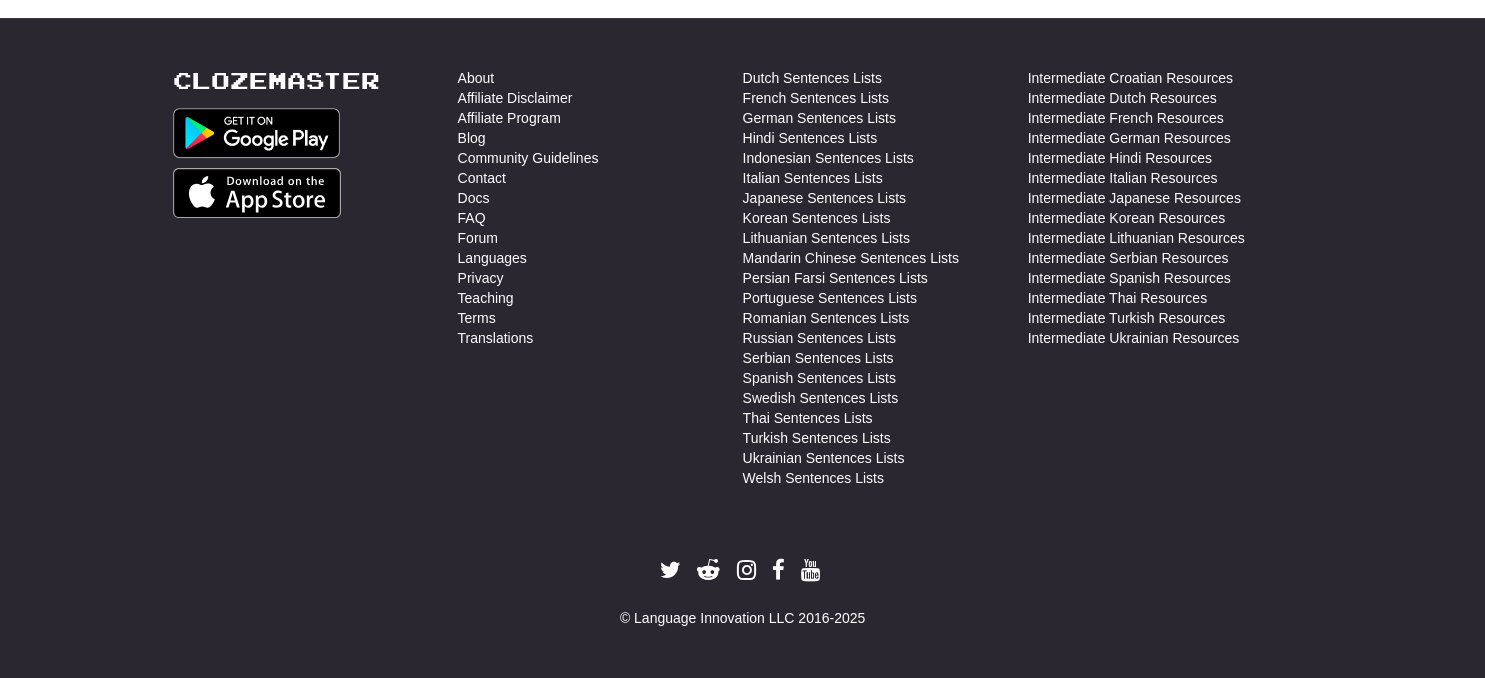 scroll, scrollTop: 710, scrollLeft: 0, axis: vertical 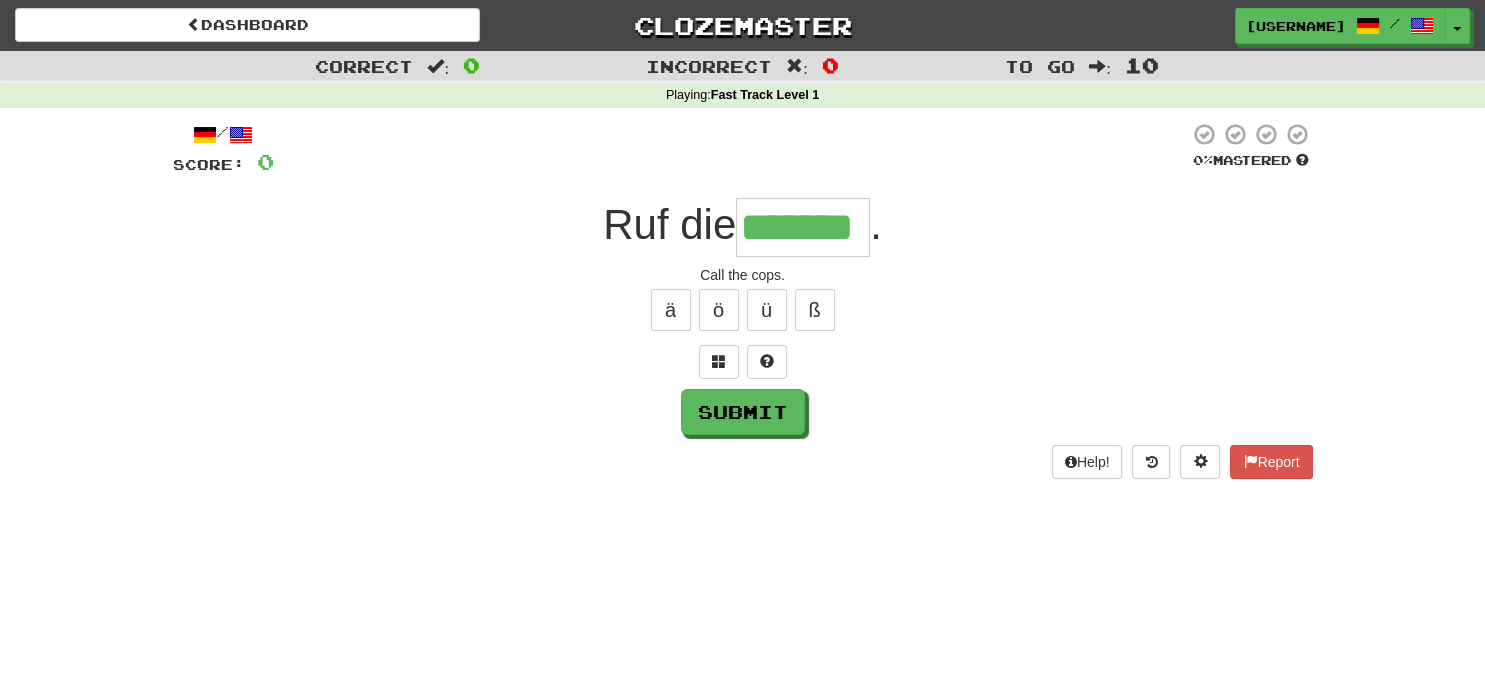 type on "*******" 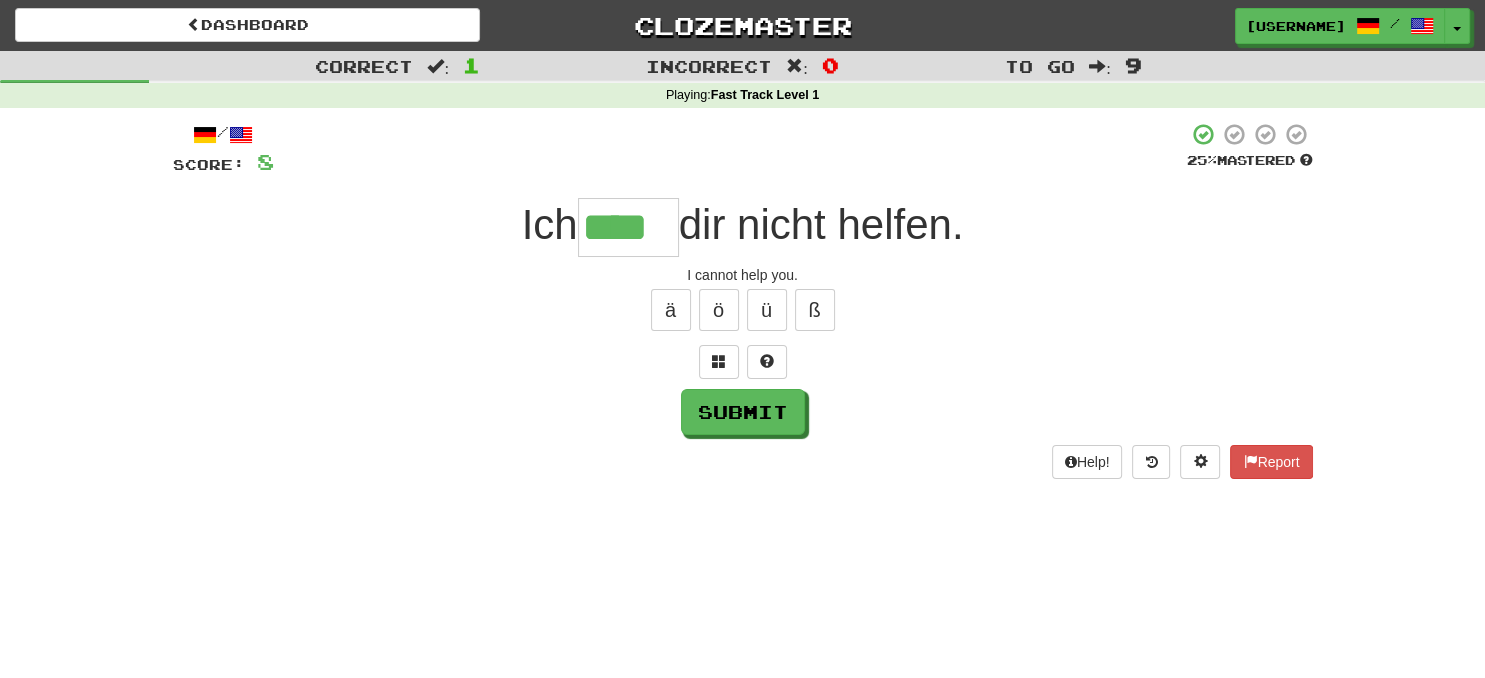 type on "****" 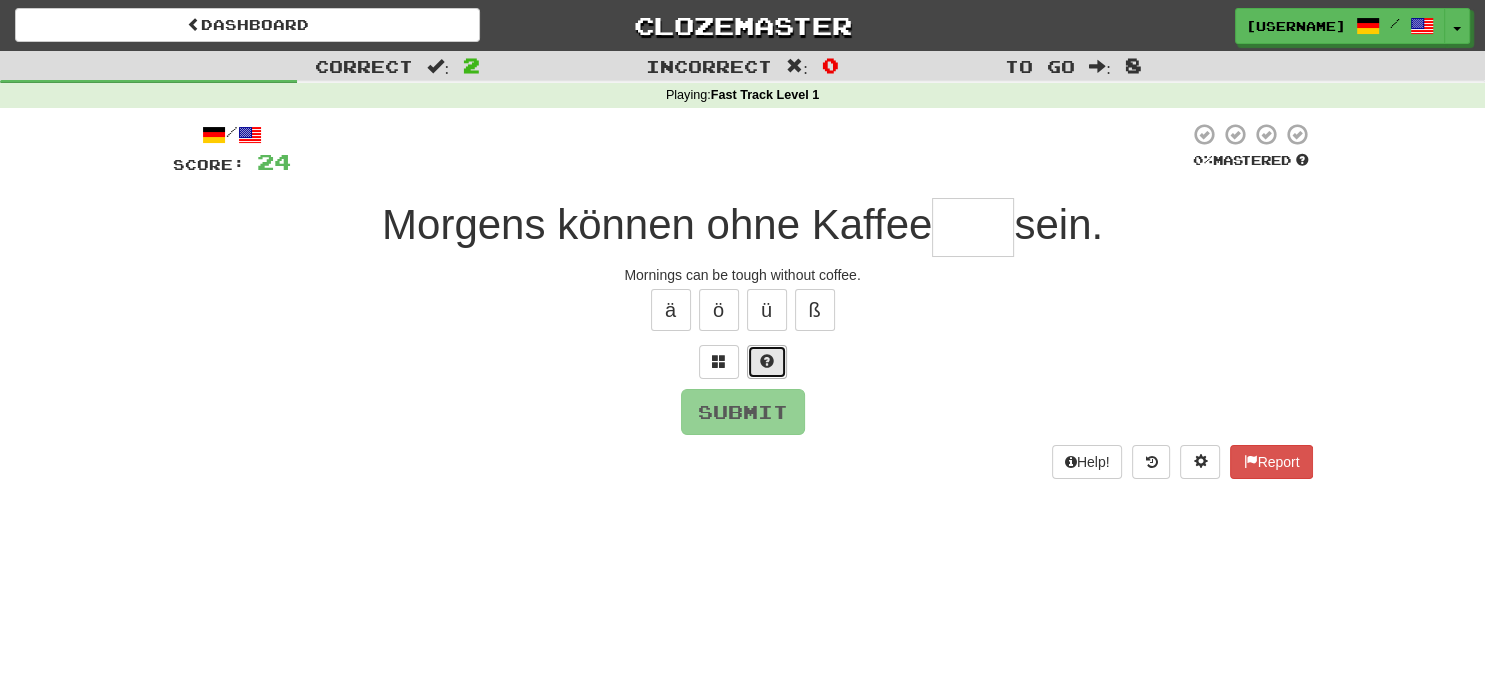 click at bounding box center [767, 361] 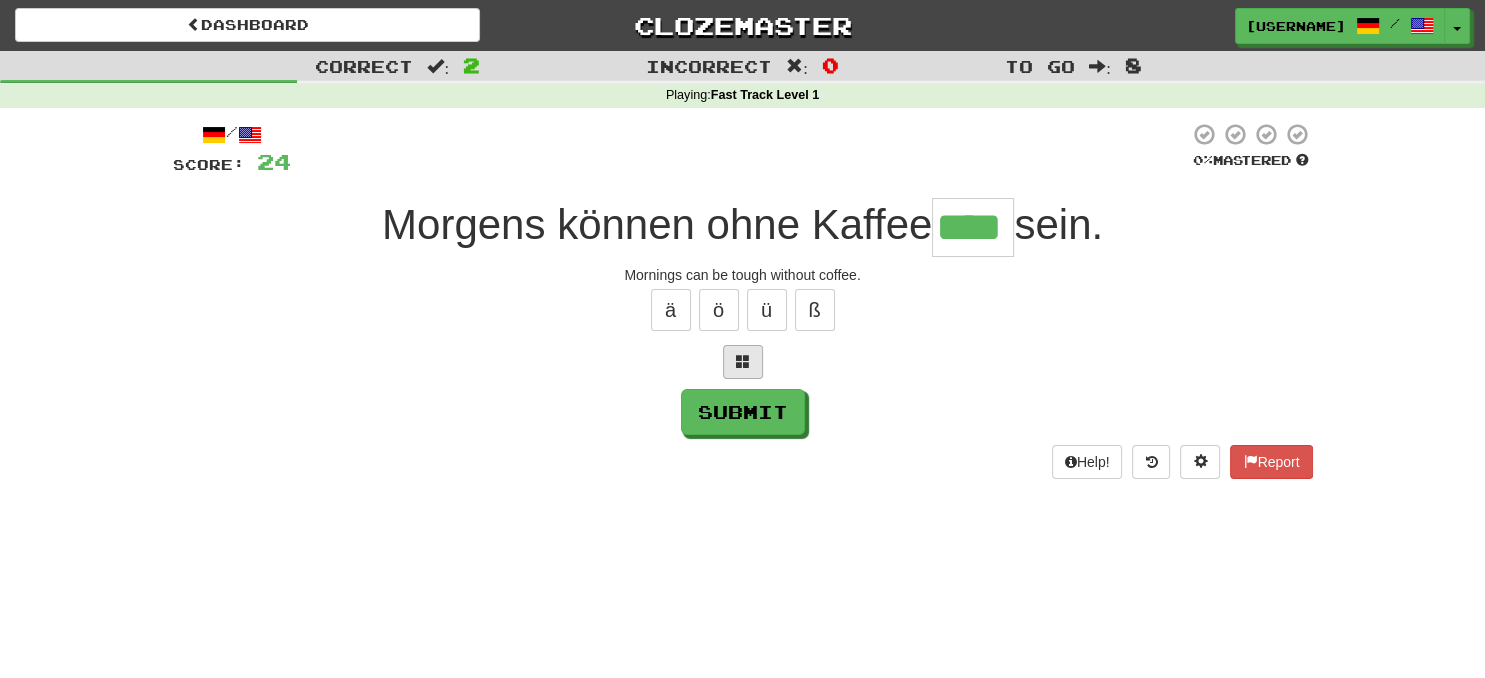 type on "****" 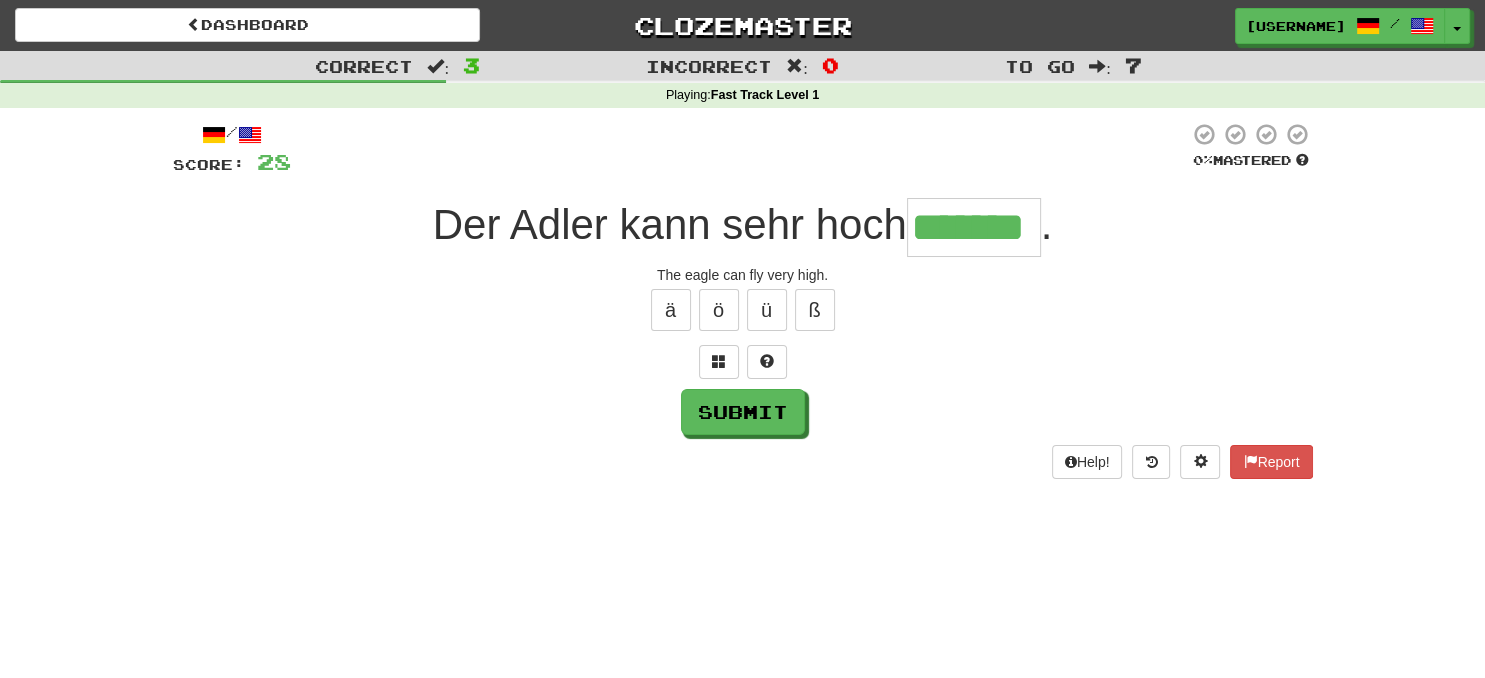 type on "*******" 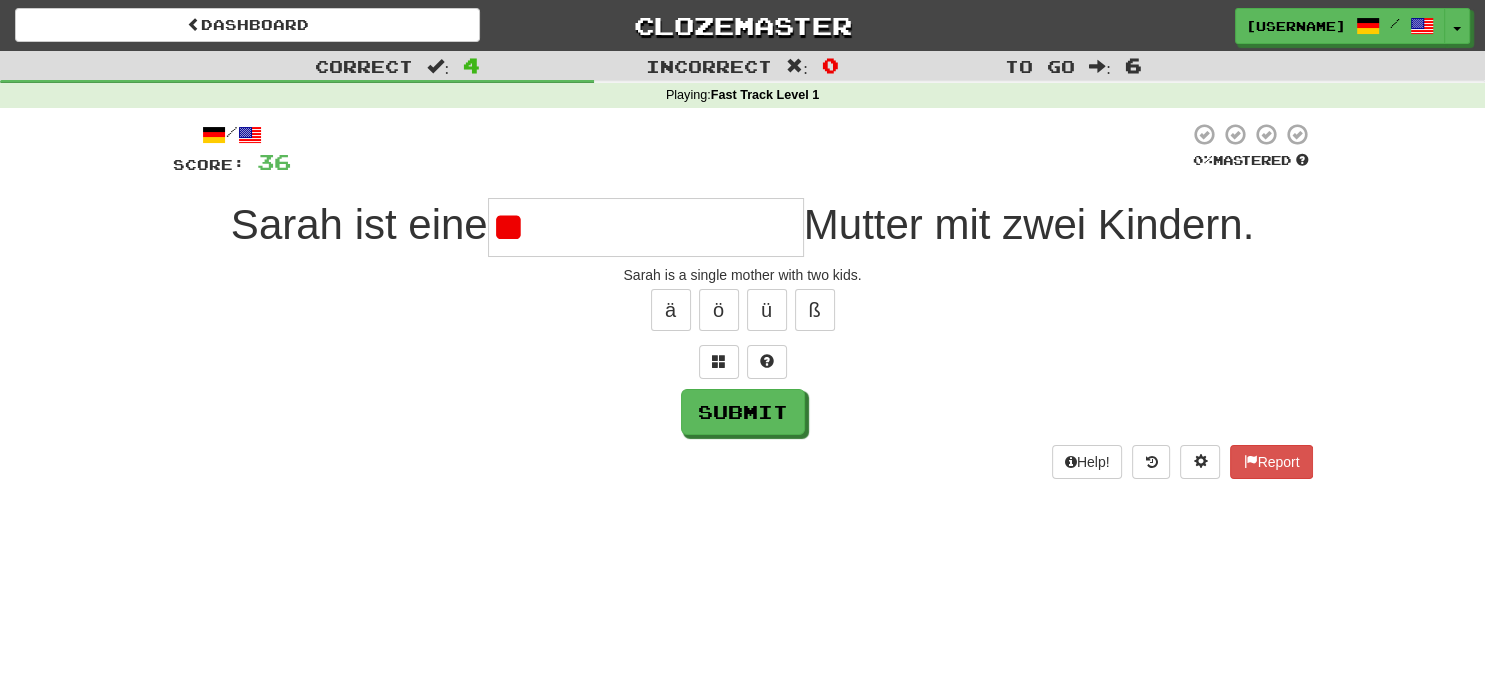 type on "*" 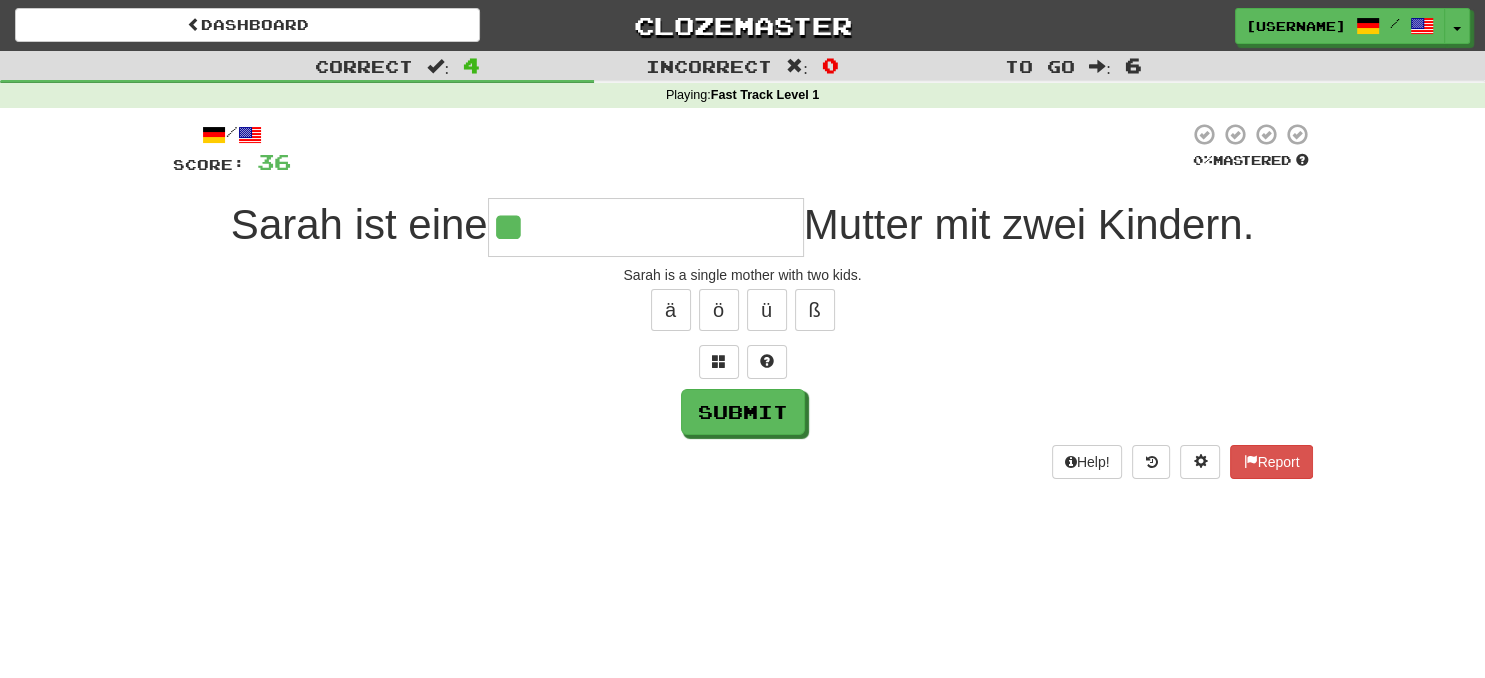 type on "*" 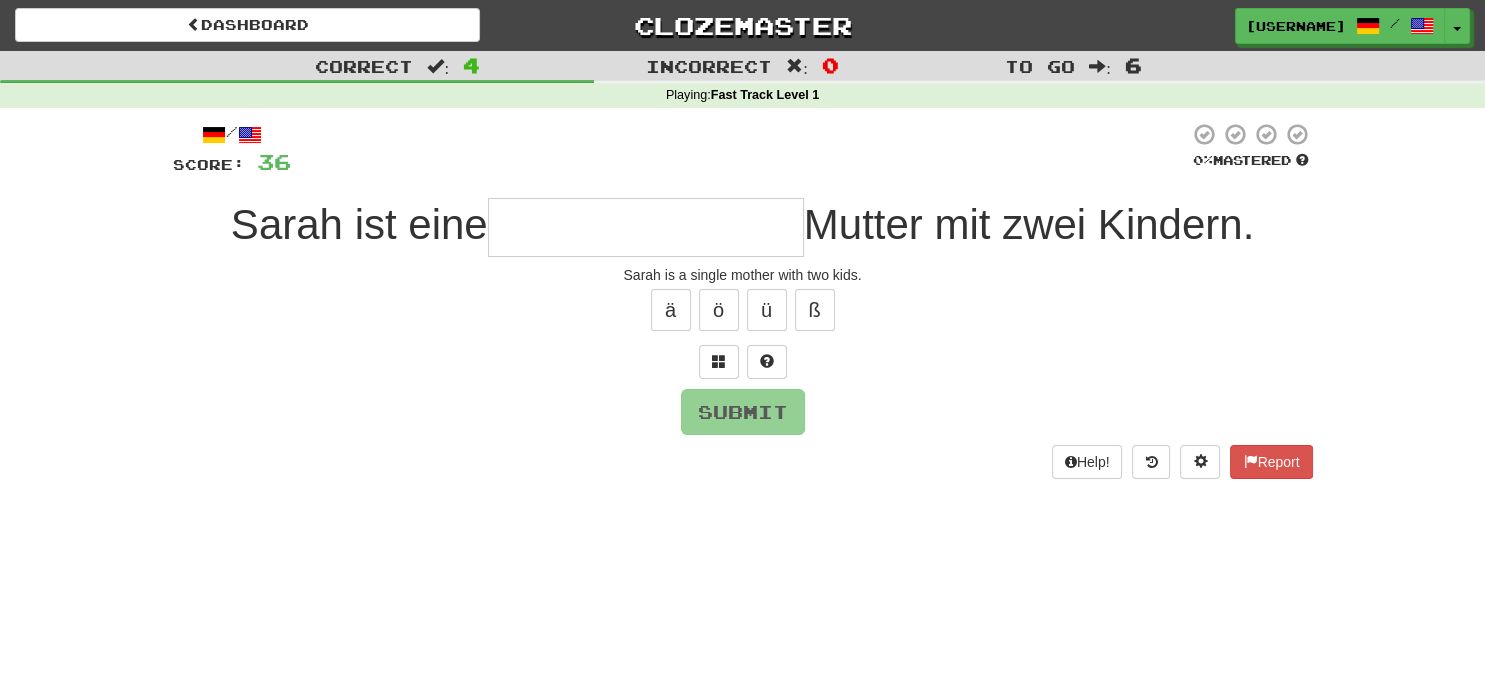 paste on "**********" 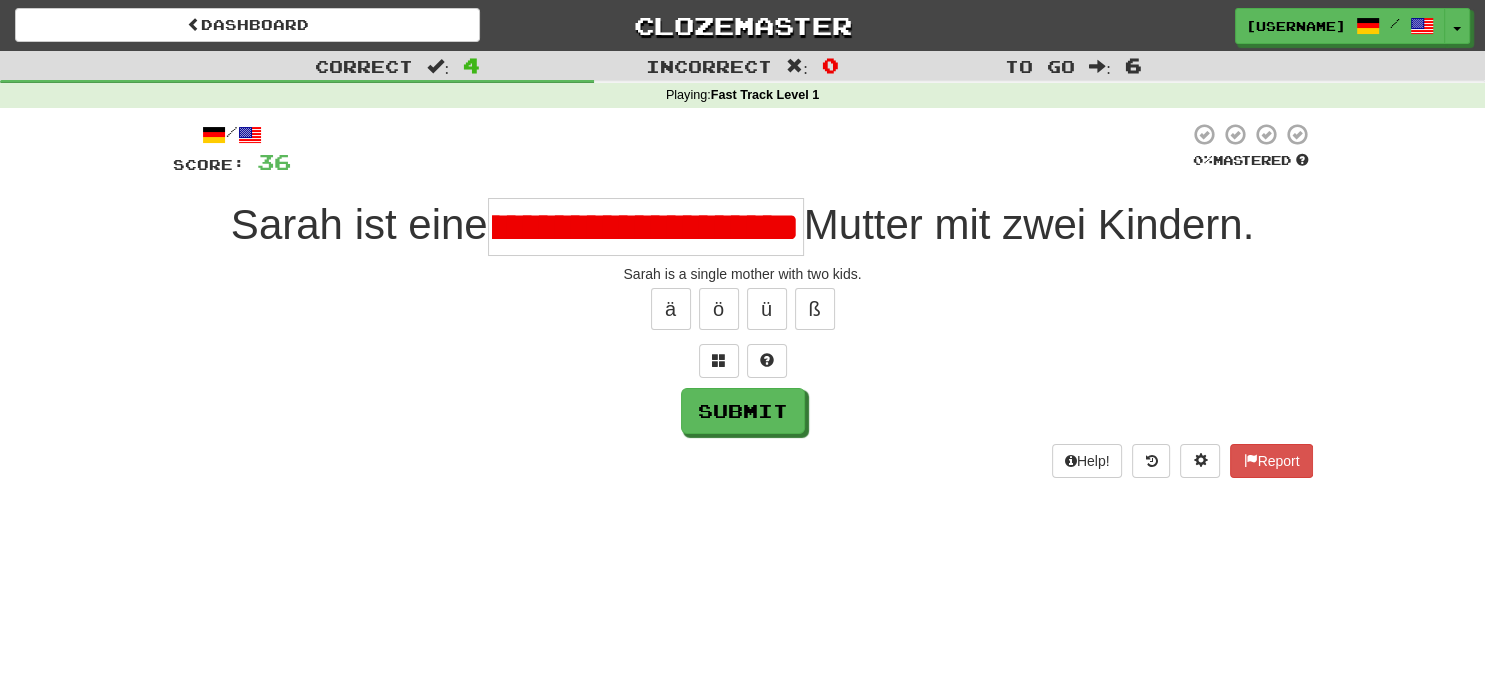 scroll, scrollTop: 0, scrollLeft: 0, axis: both 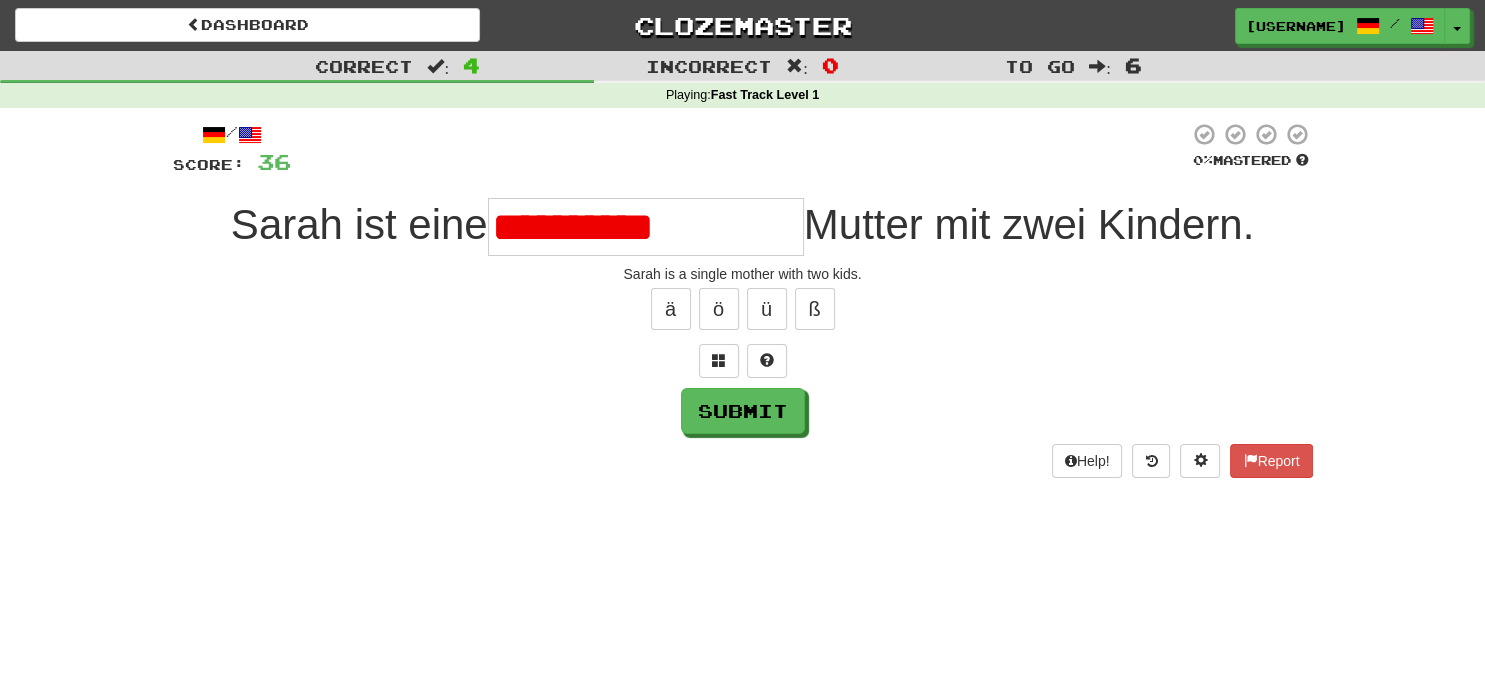 type on "***" 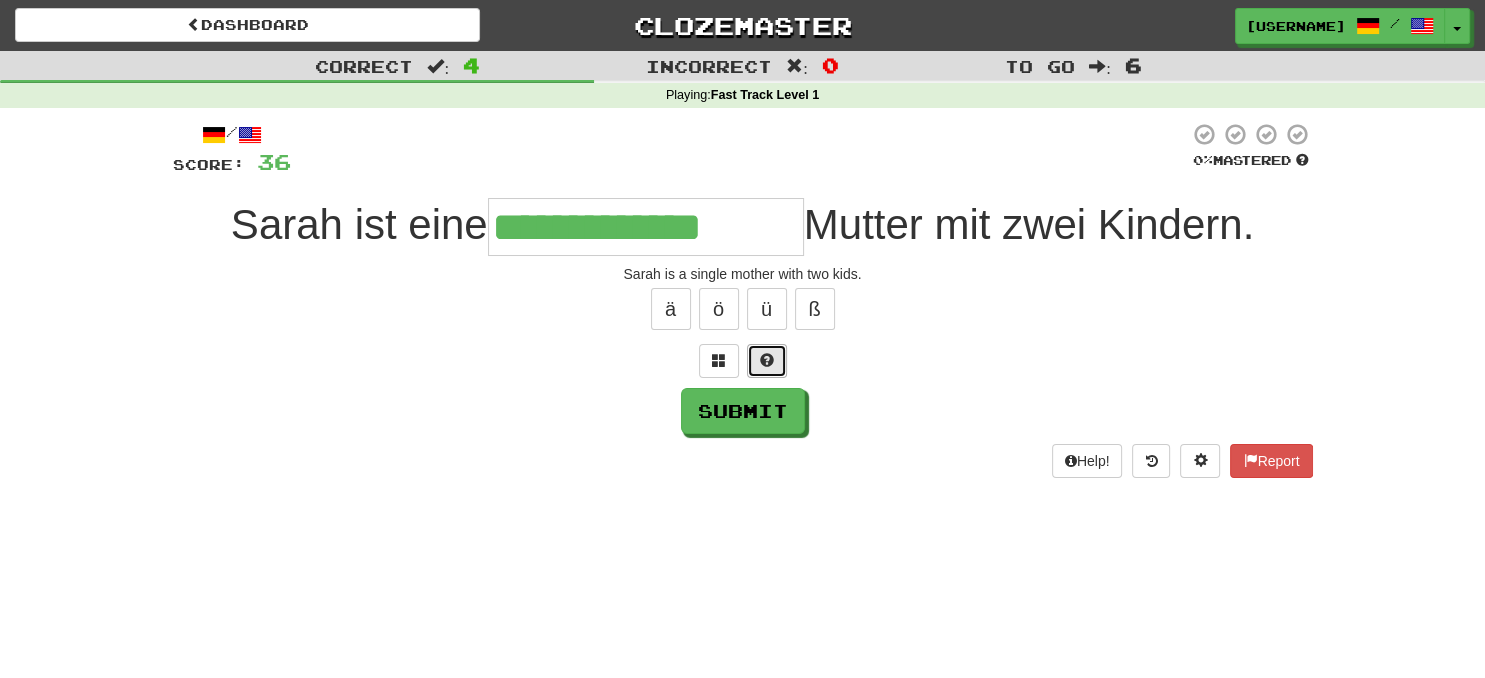 click at bounding box center (767, 361) 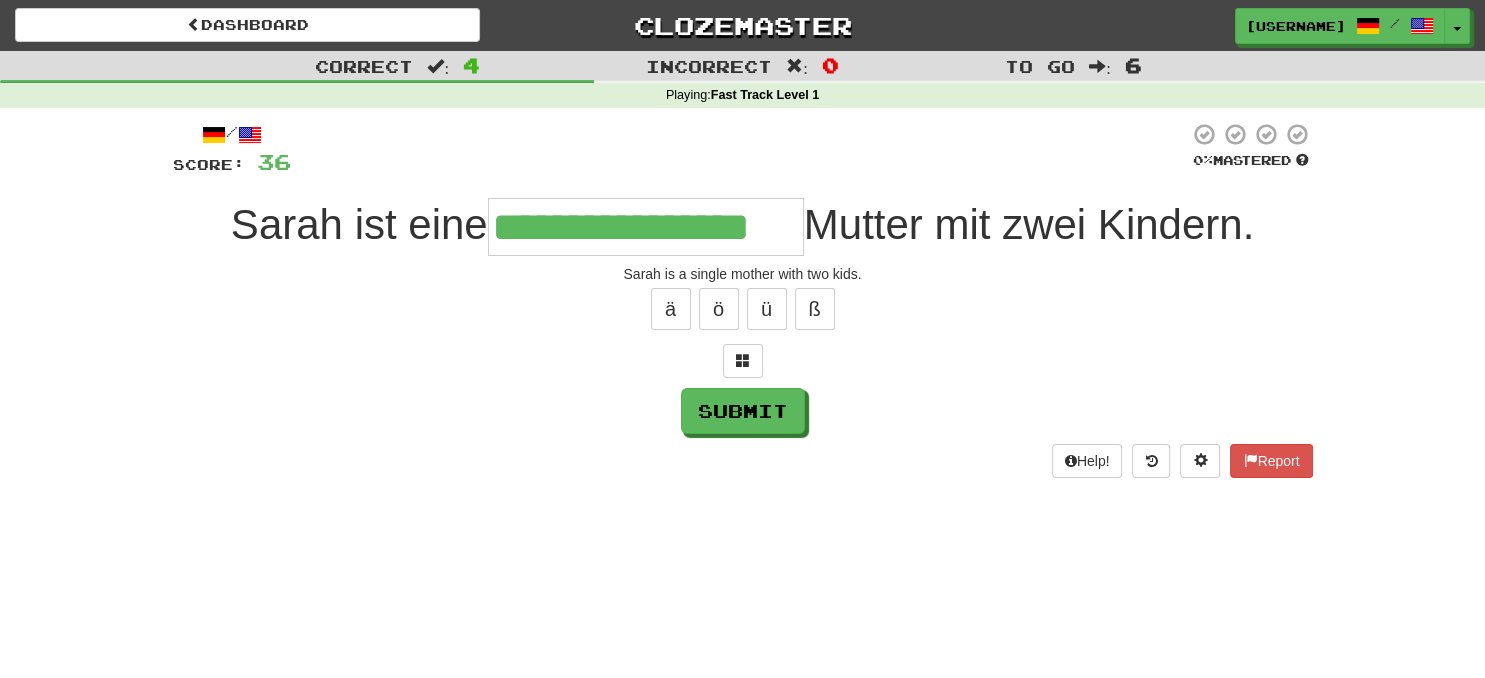type on "**********" 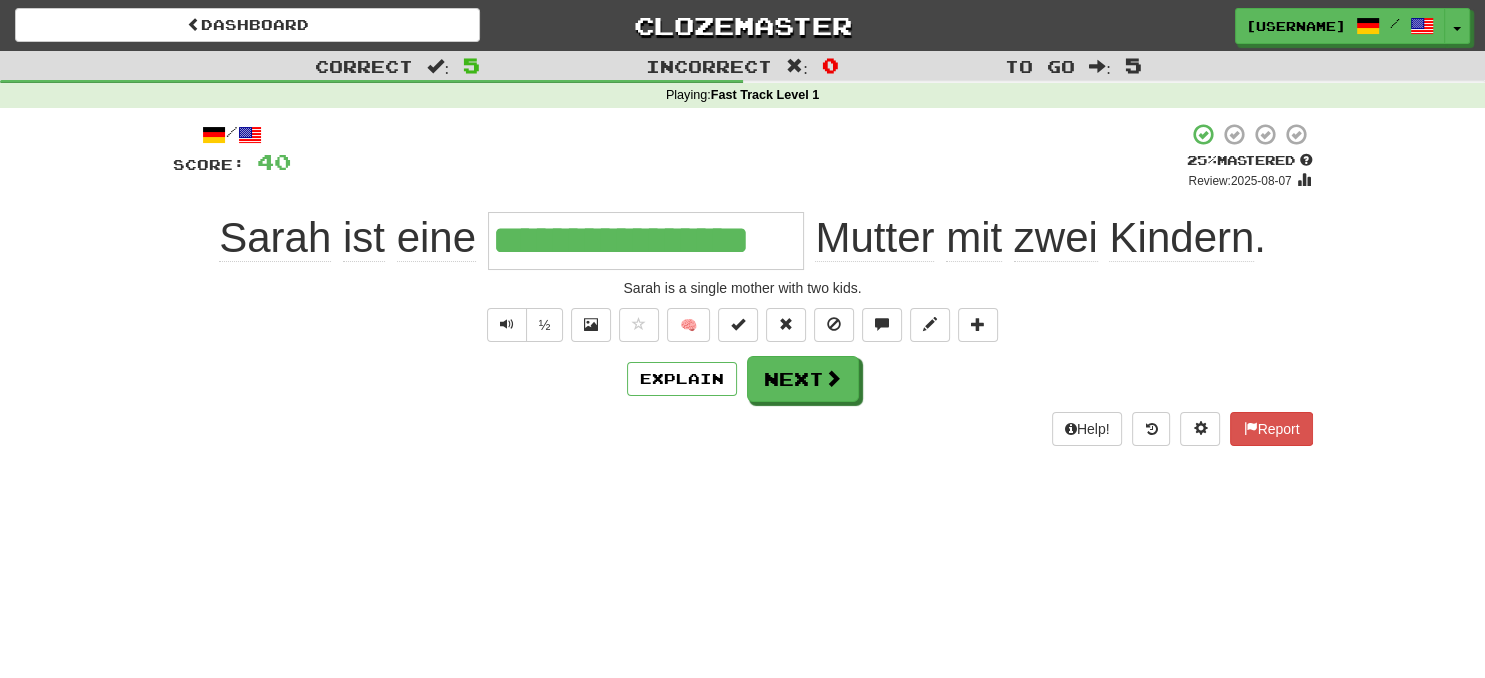 type 